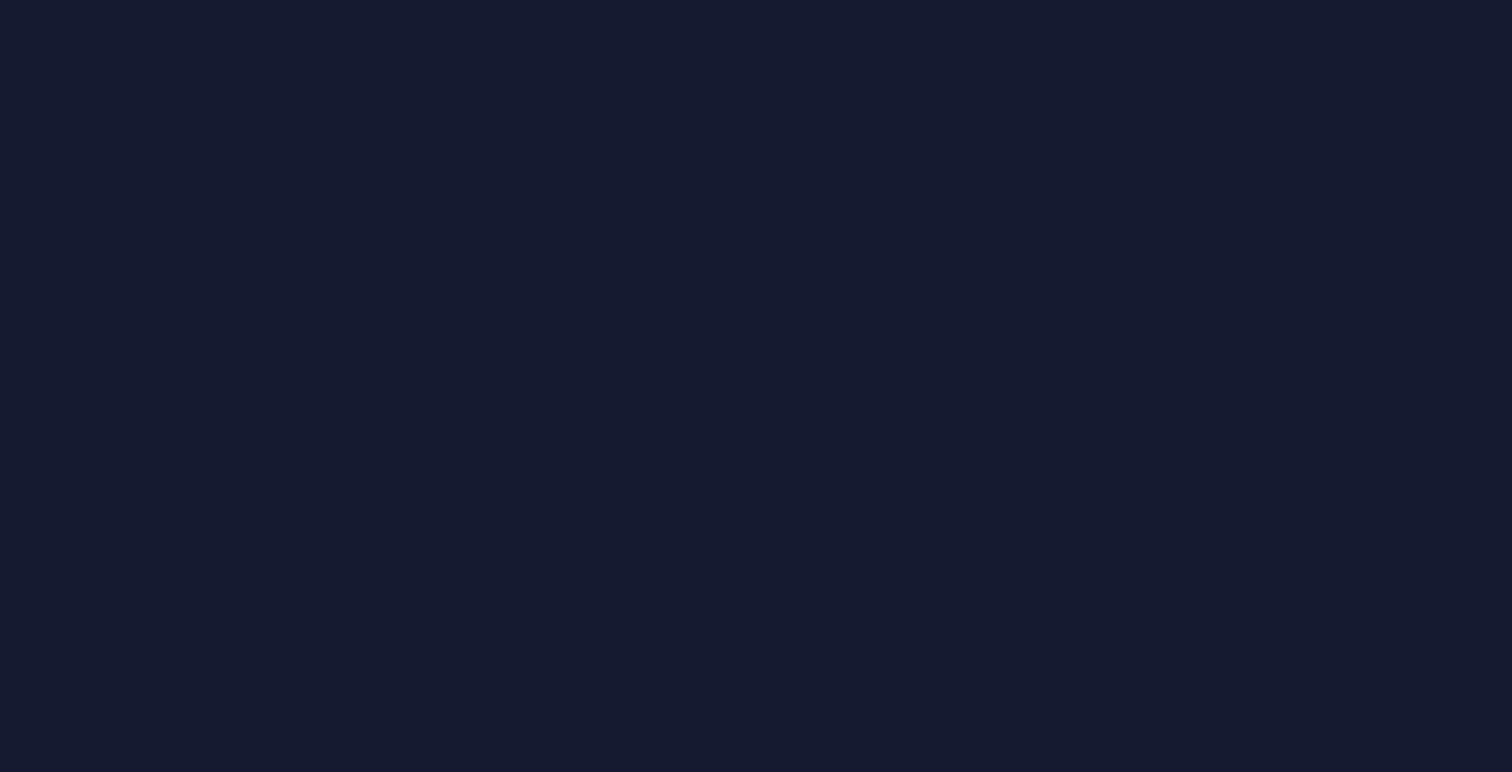 scroll, scrollTop: 0, scrollLeft: 0, axis: both 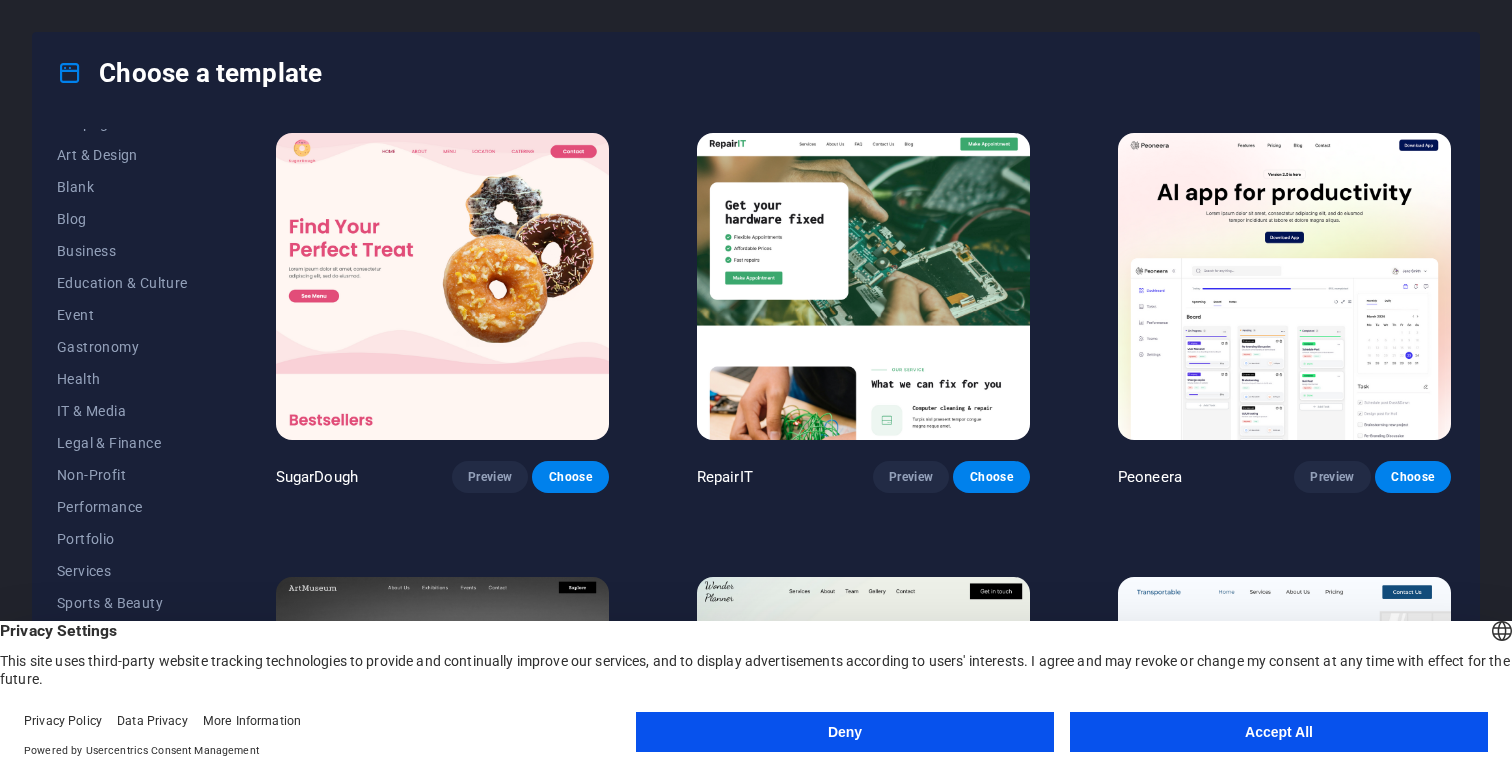 click on "Accept All" at bounding box center (1279, 732) 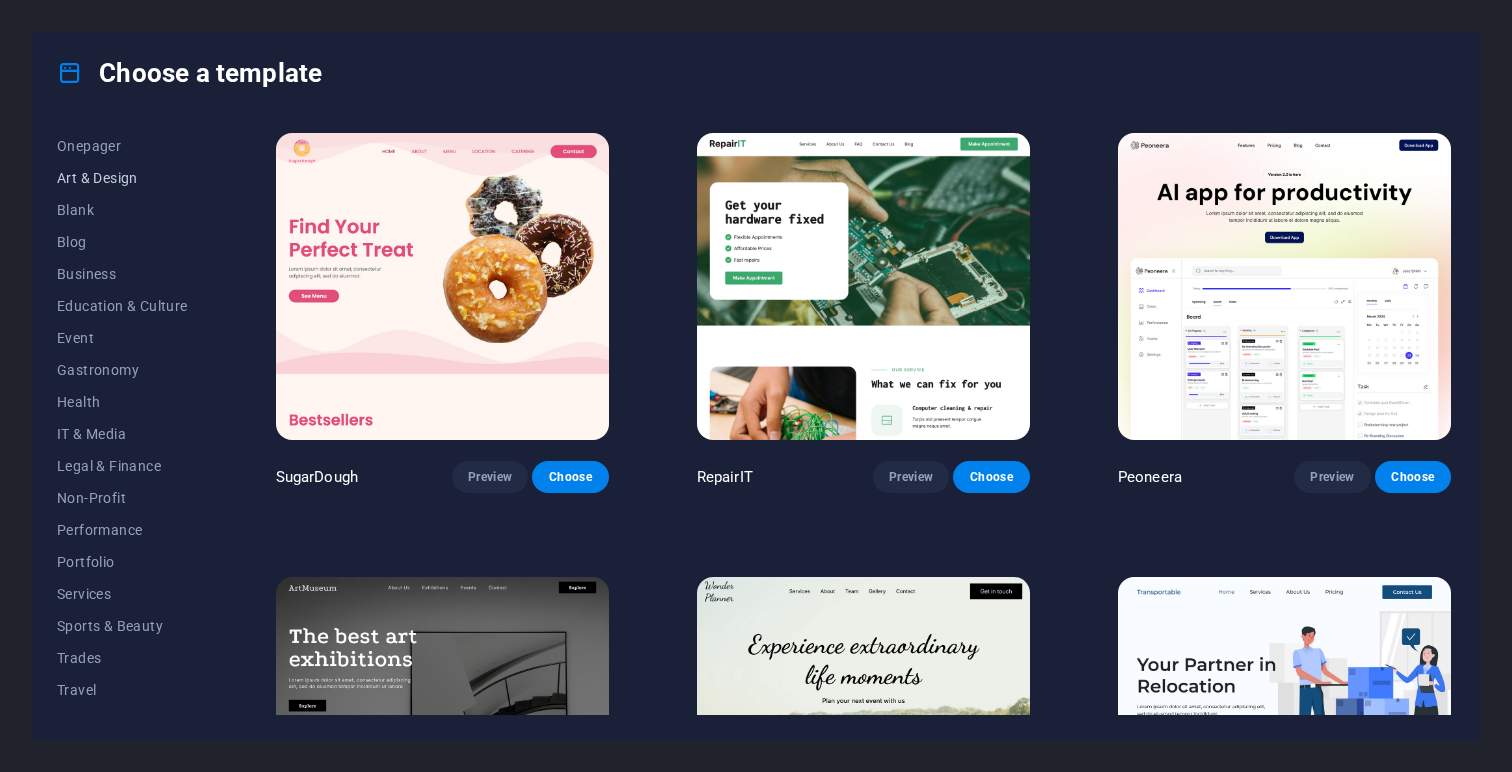 scroll, scrollTop: 145, scrollLeft: 0, axis: vertical 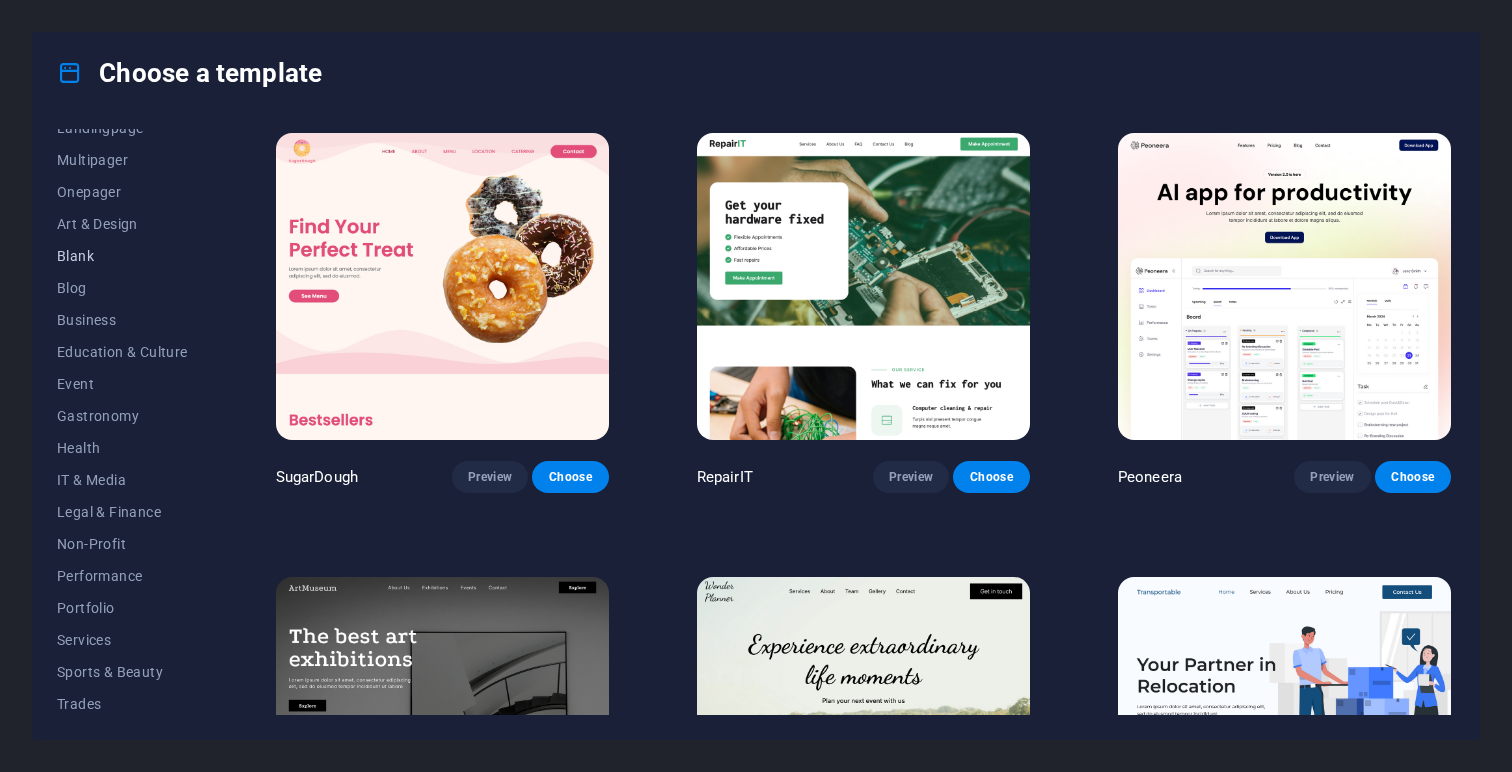click on "Blank" at bounding box center (122, 256) 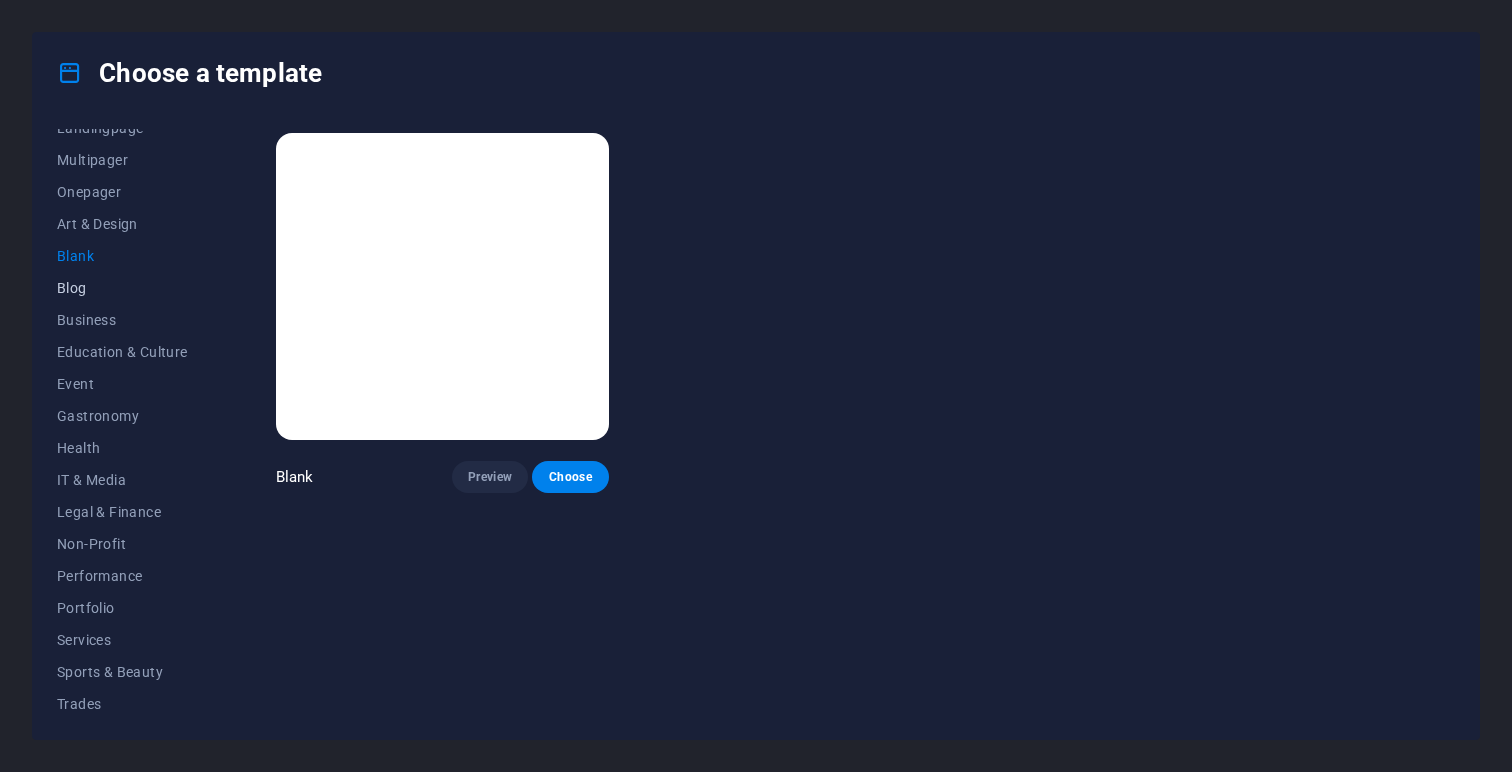 click on "Blog" at bounding box center (122, 288) 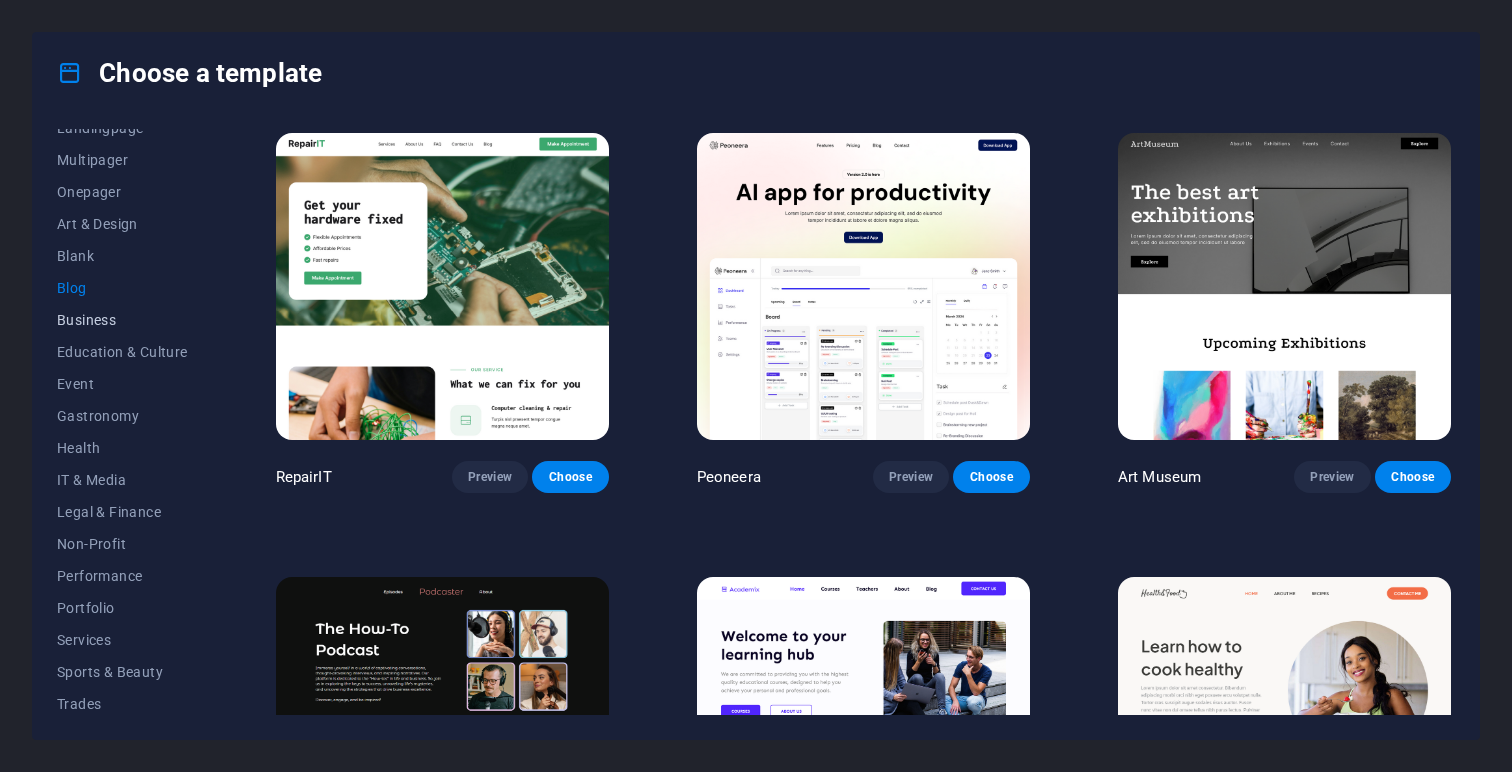 click on "Business" at bounding box center (122, 320) 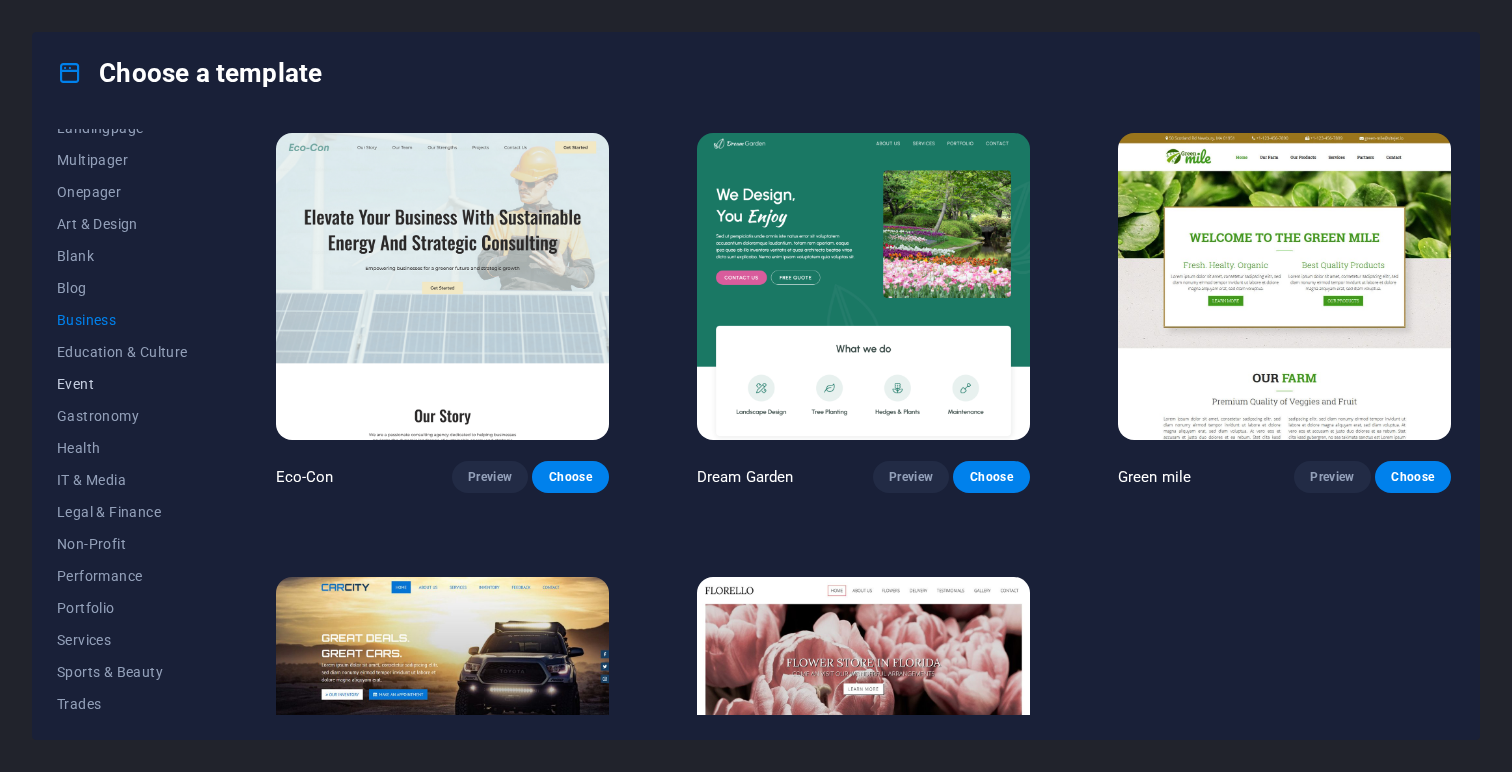 click on "Event" at bounding box center (122, 384) 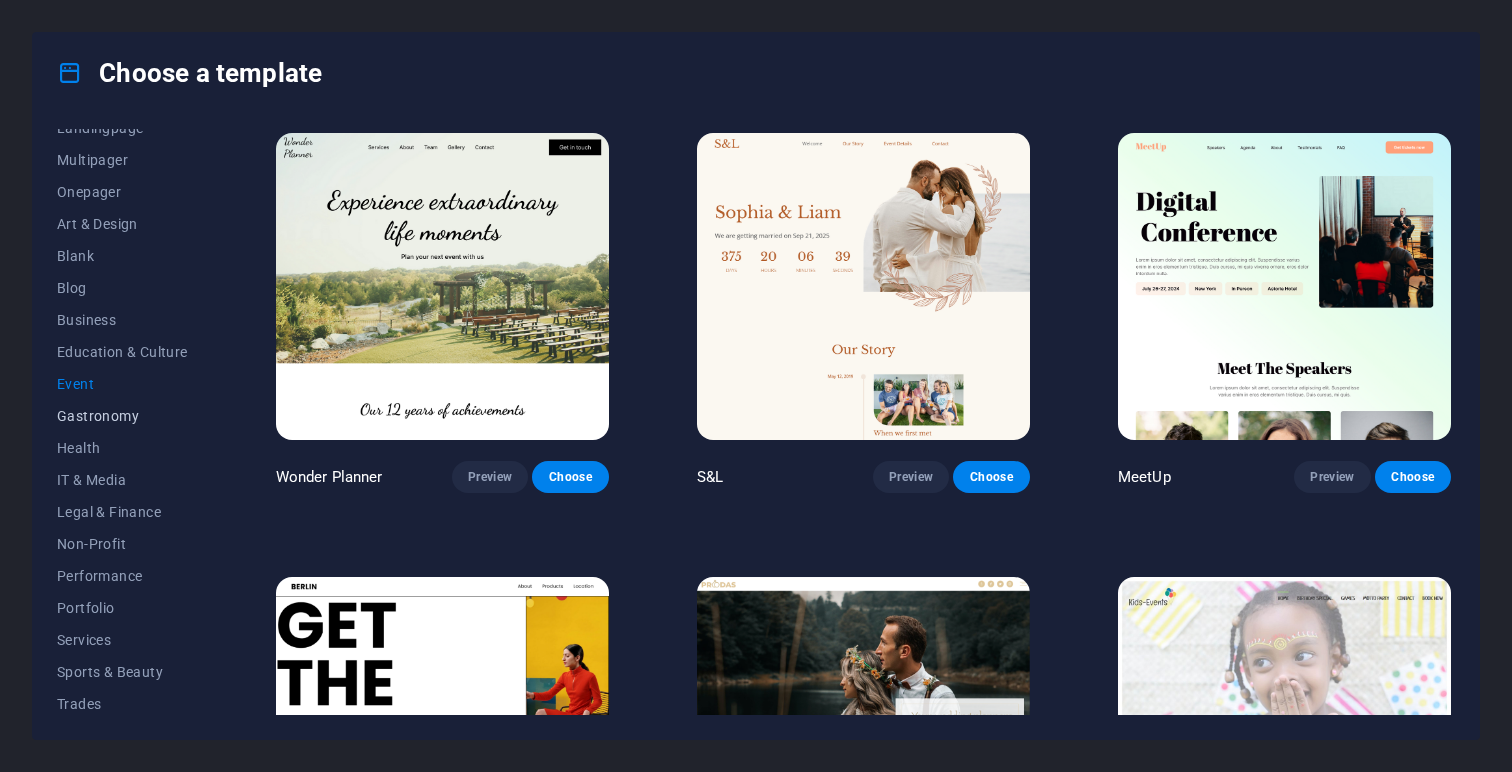 drag, startPoint x: 93, startPoint y: 415, endPoint x: 92, endPoint y: 436, distance: 21.023796 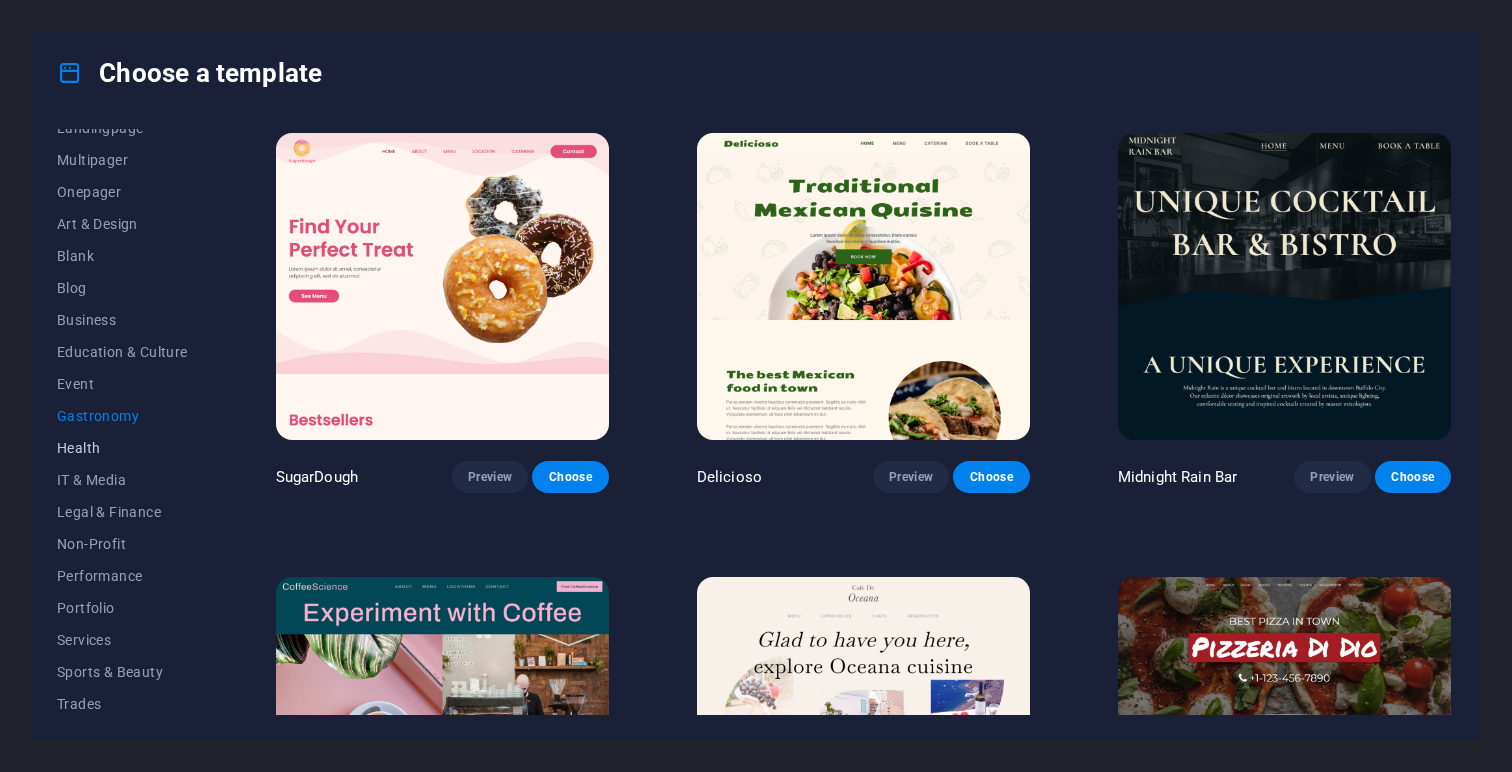 drag, startPoint x: 85, startPoint y: 450, endPoint x: 92, endPoint y: 482, distance: 32.75668 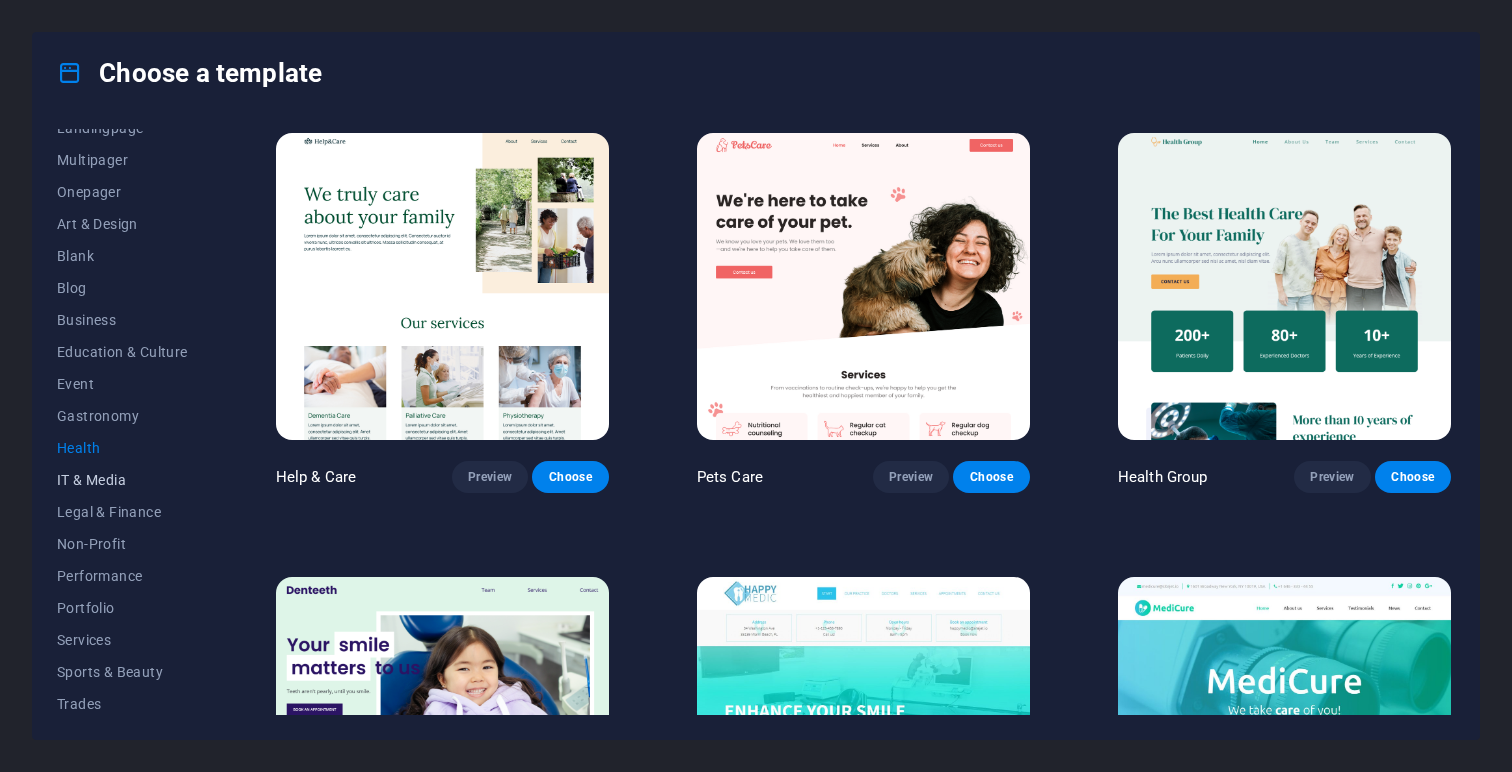 click on "IT & Media" at bounding box center [122, 480] 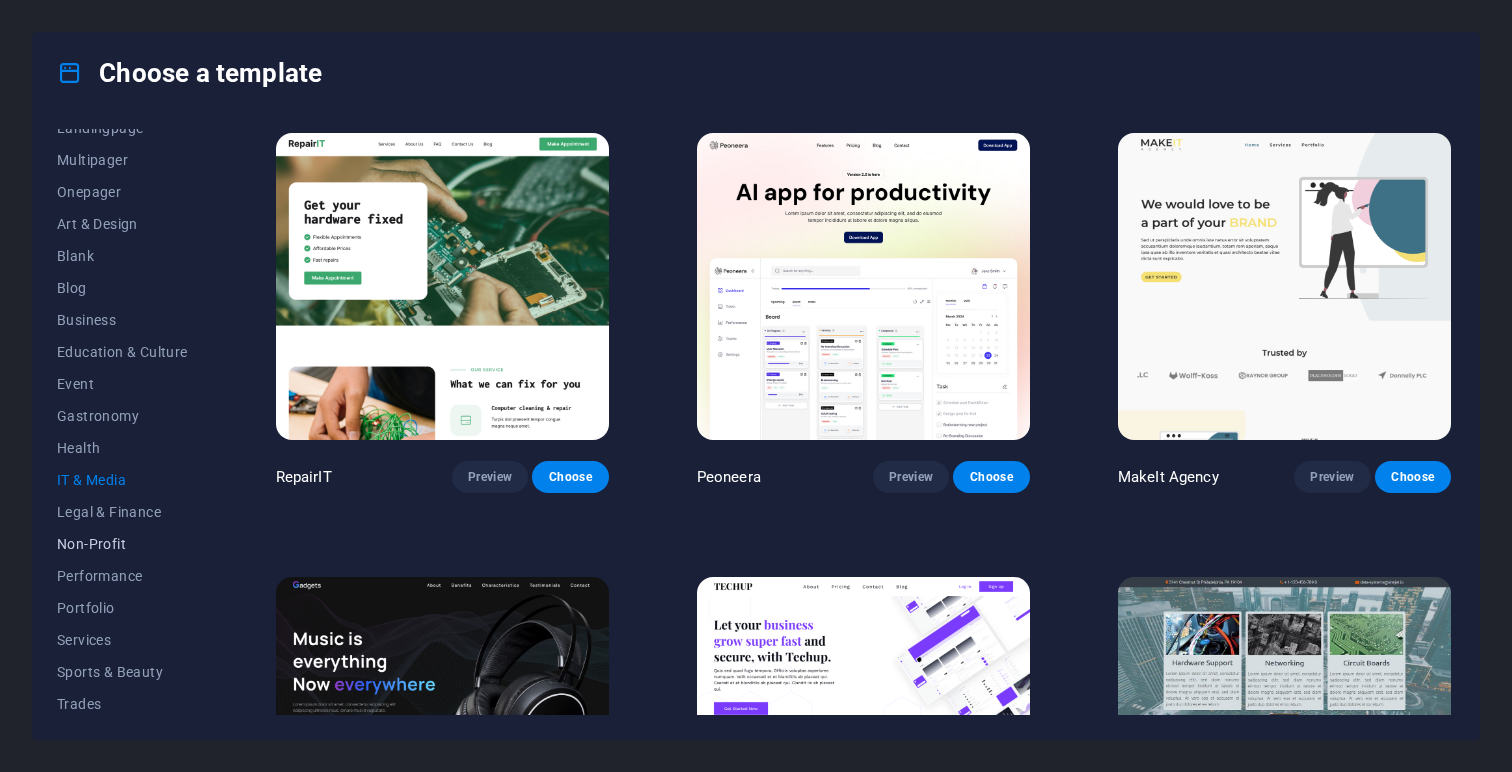 click on "Non-Profit" at bounding box center [122, 544] 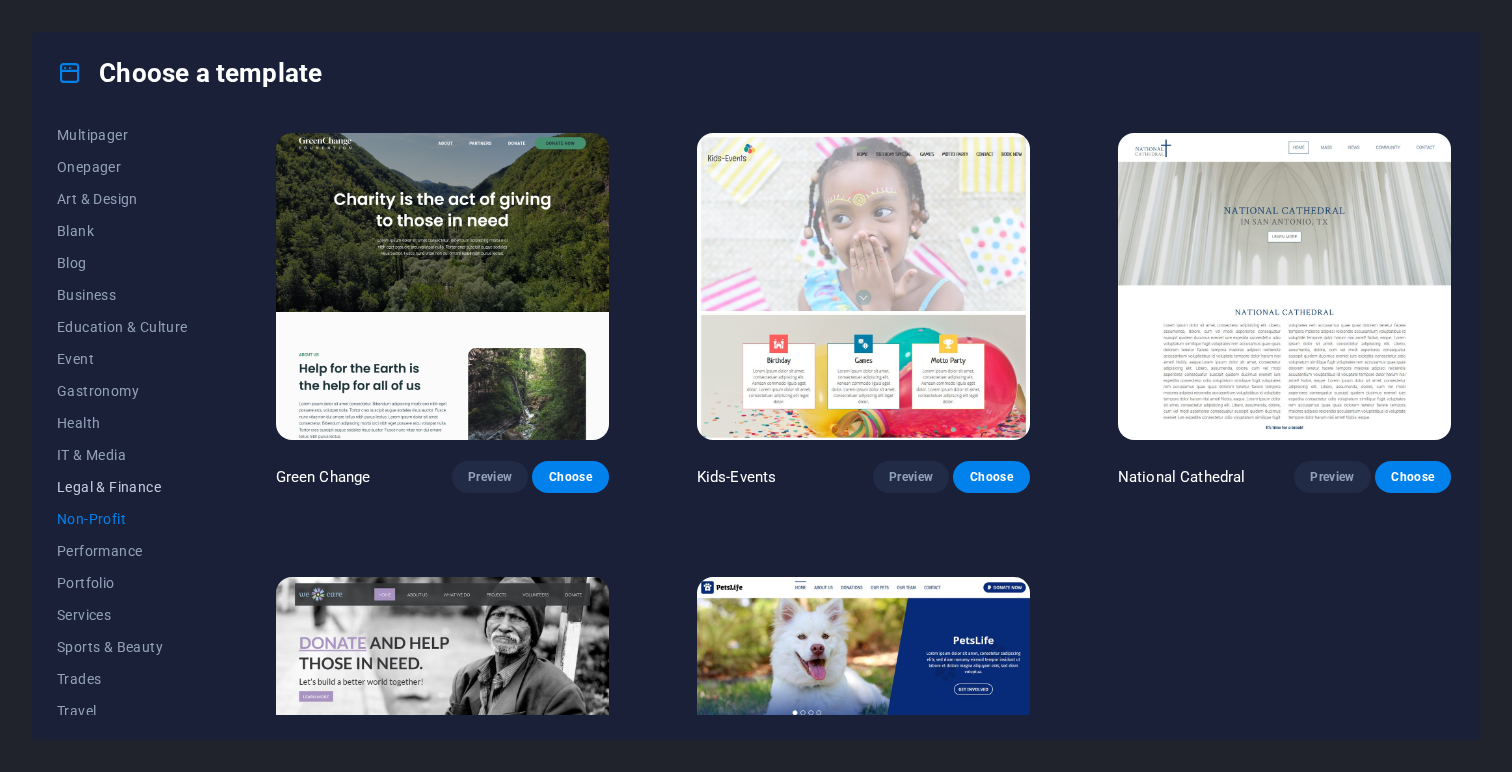 scroll, scrollTop: 178, scrollLeft: 0, axis: vertical 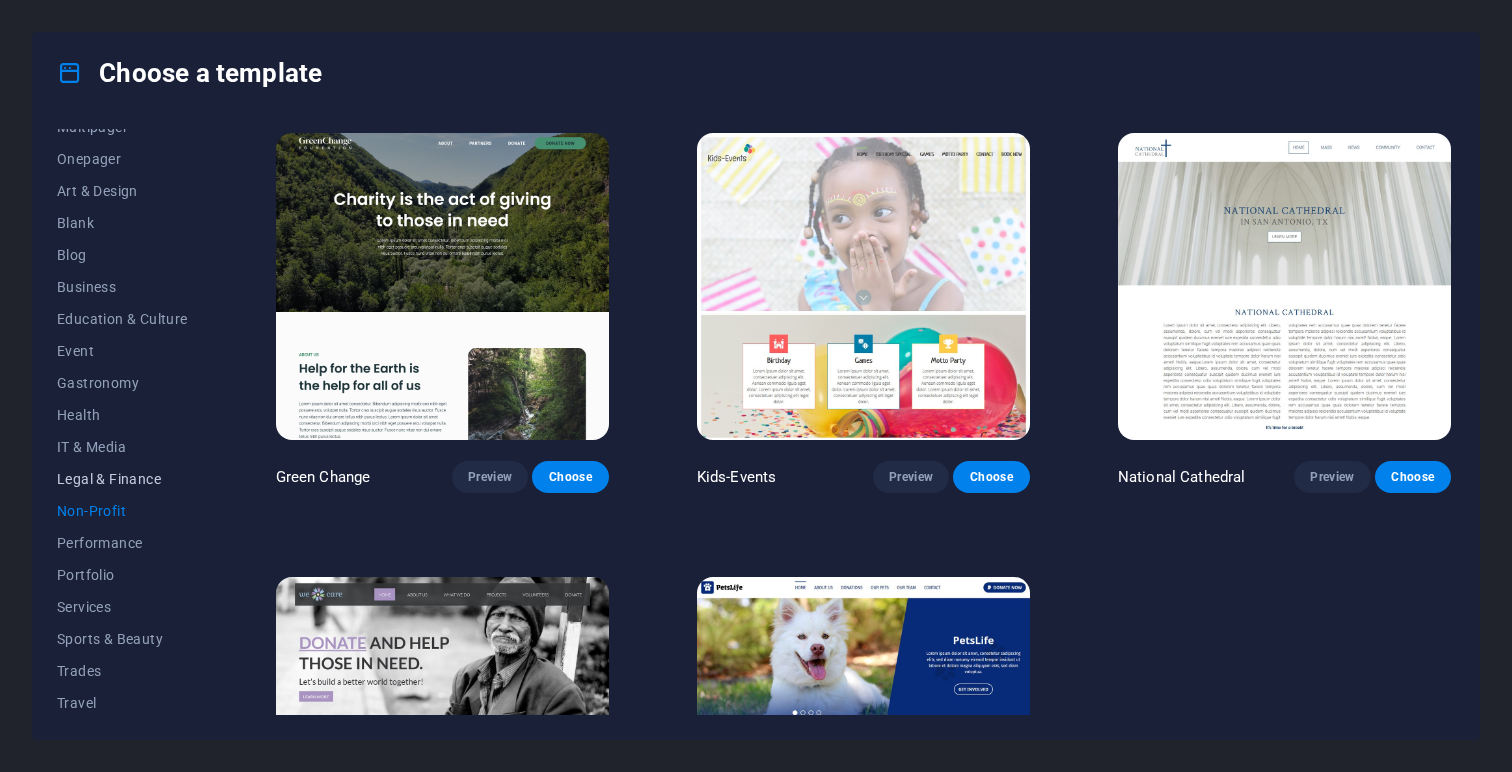 click on "Legal & Finance" at bounding box center (122, 479) 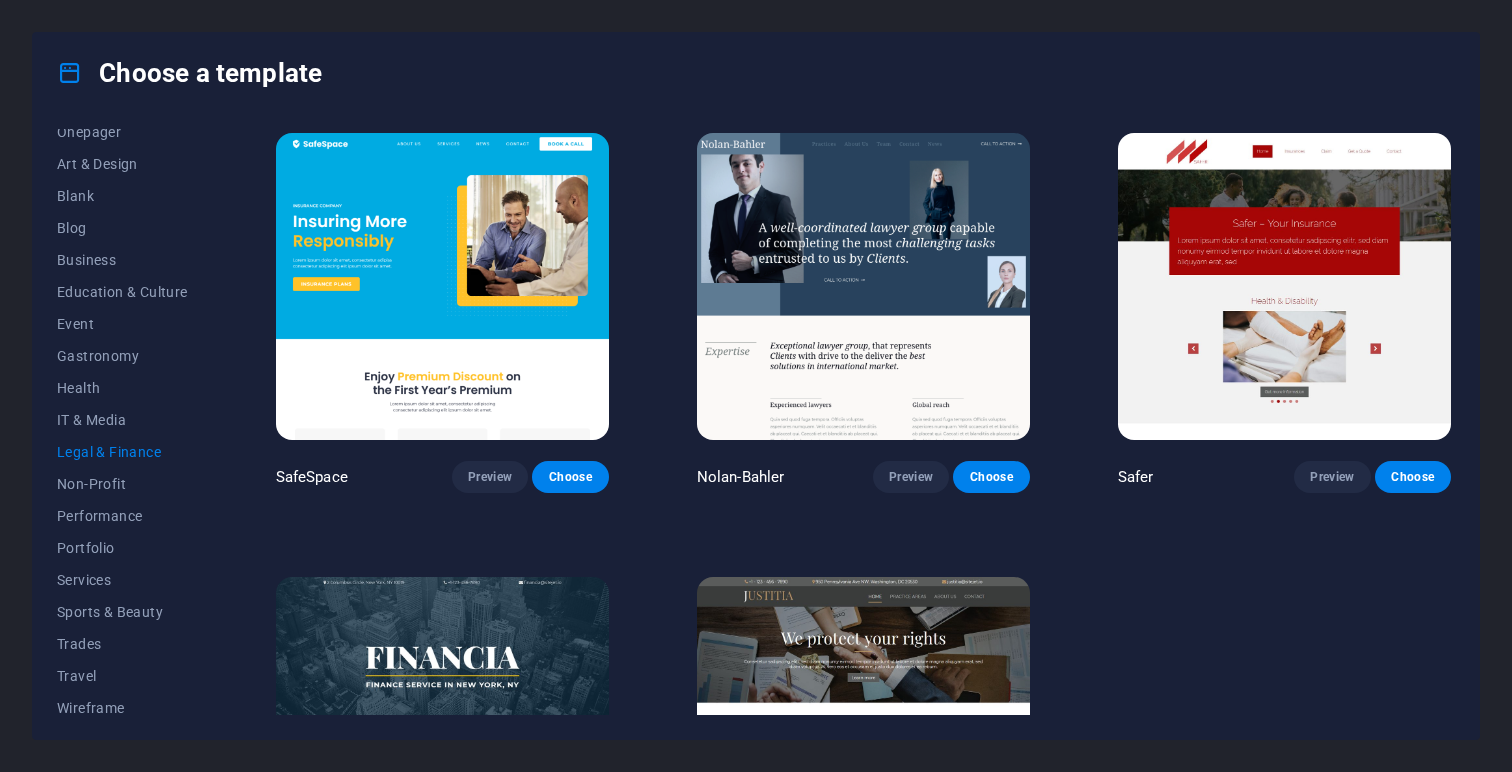 scroll, scrollTop: 214, scrollLeft: 0, axis: vertical 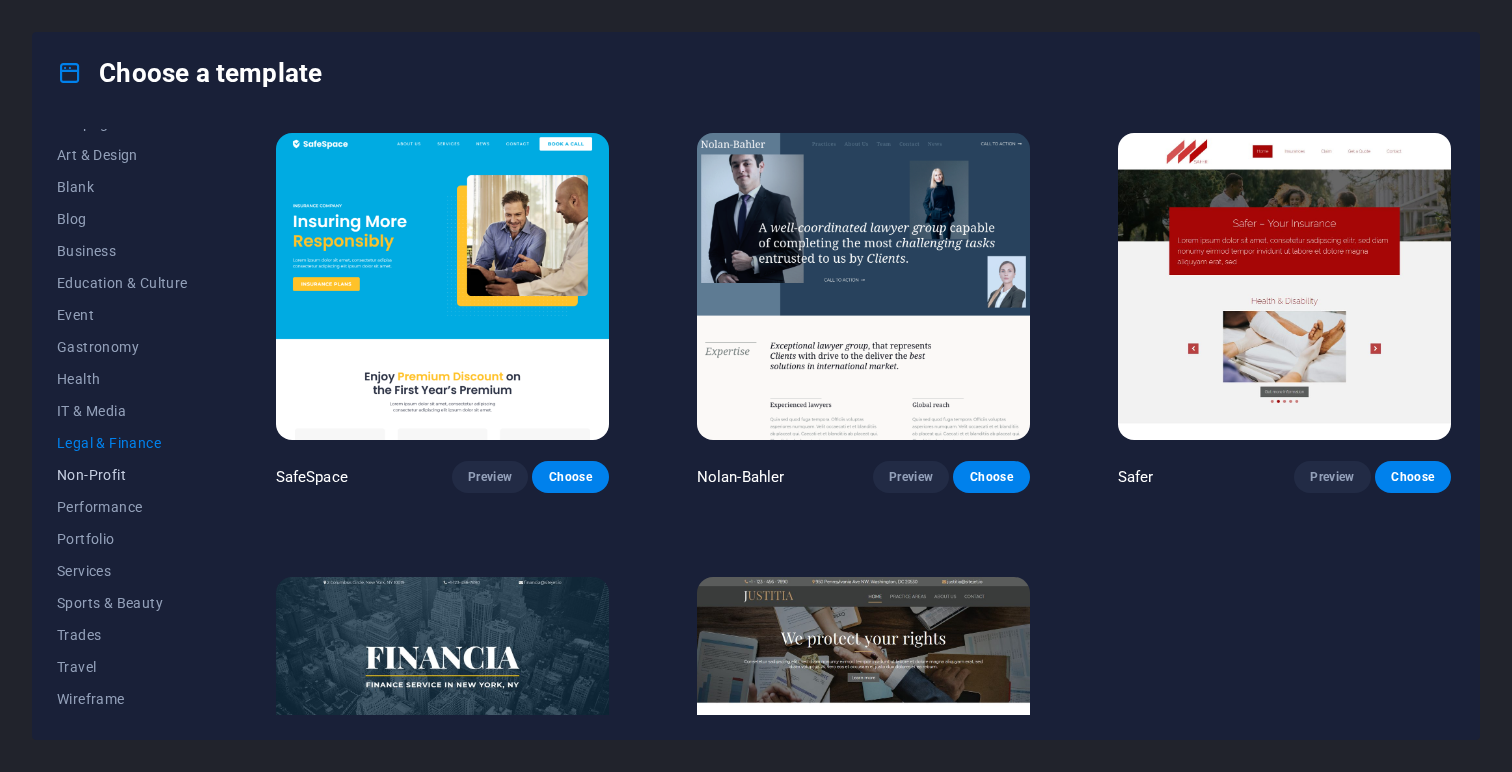 click on "All Templates My Templates New Trending Landingpage Multipager Onepager Art & Design Blank Blog Business Education & Culture Event Gastronomy Health IT & Media Legal & Finance Non-Profit Performance Portfolio Services Sports & Beauty Trades Travel Wireframe" at bounding box center (134, 422) 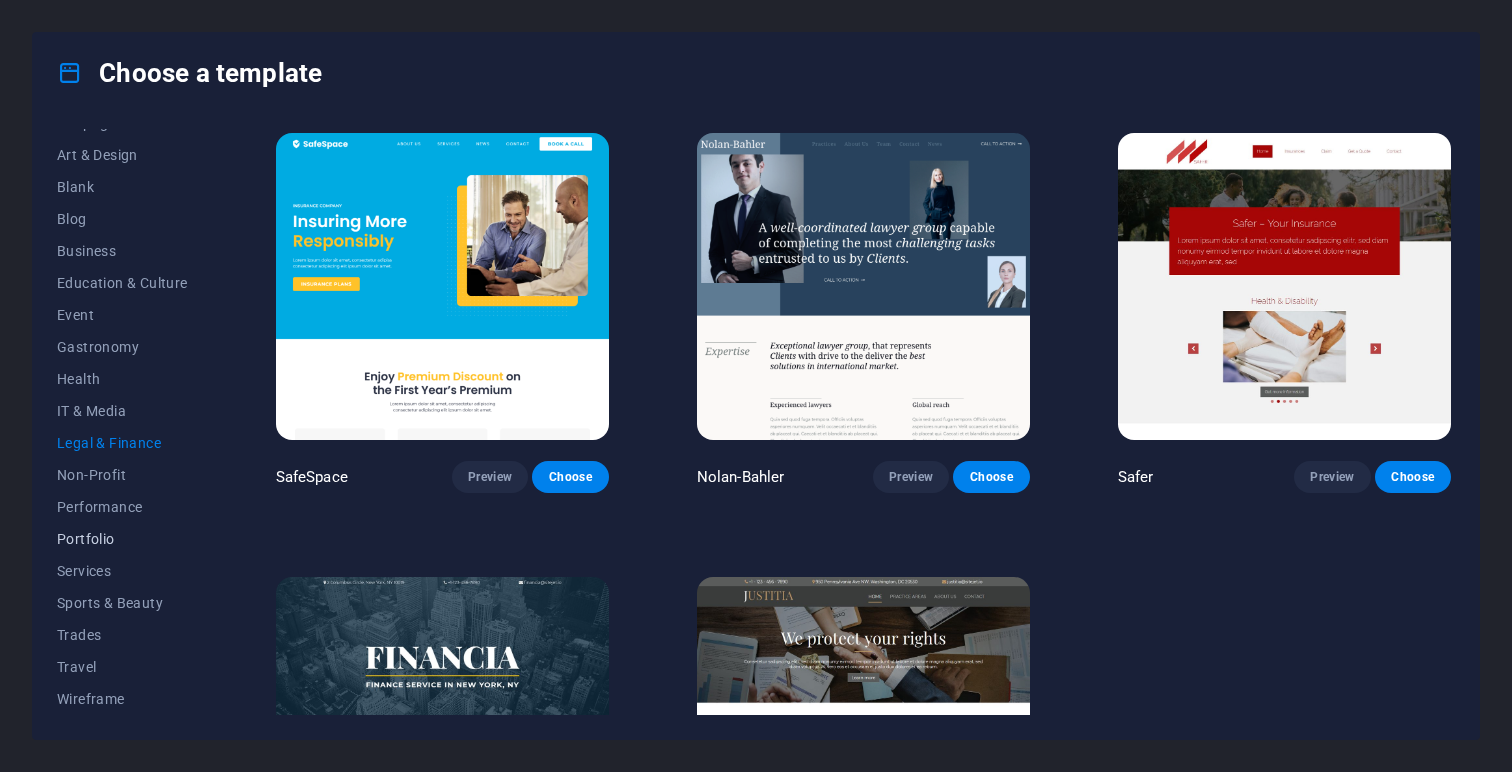 click on "Portfolio" at bounding box center (122, 539) 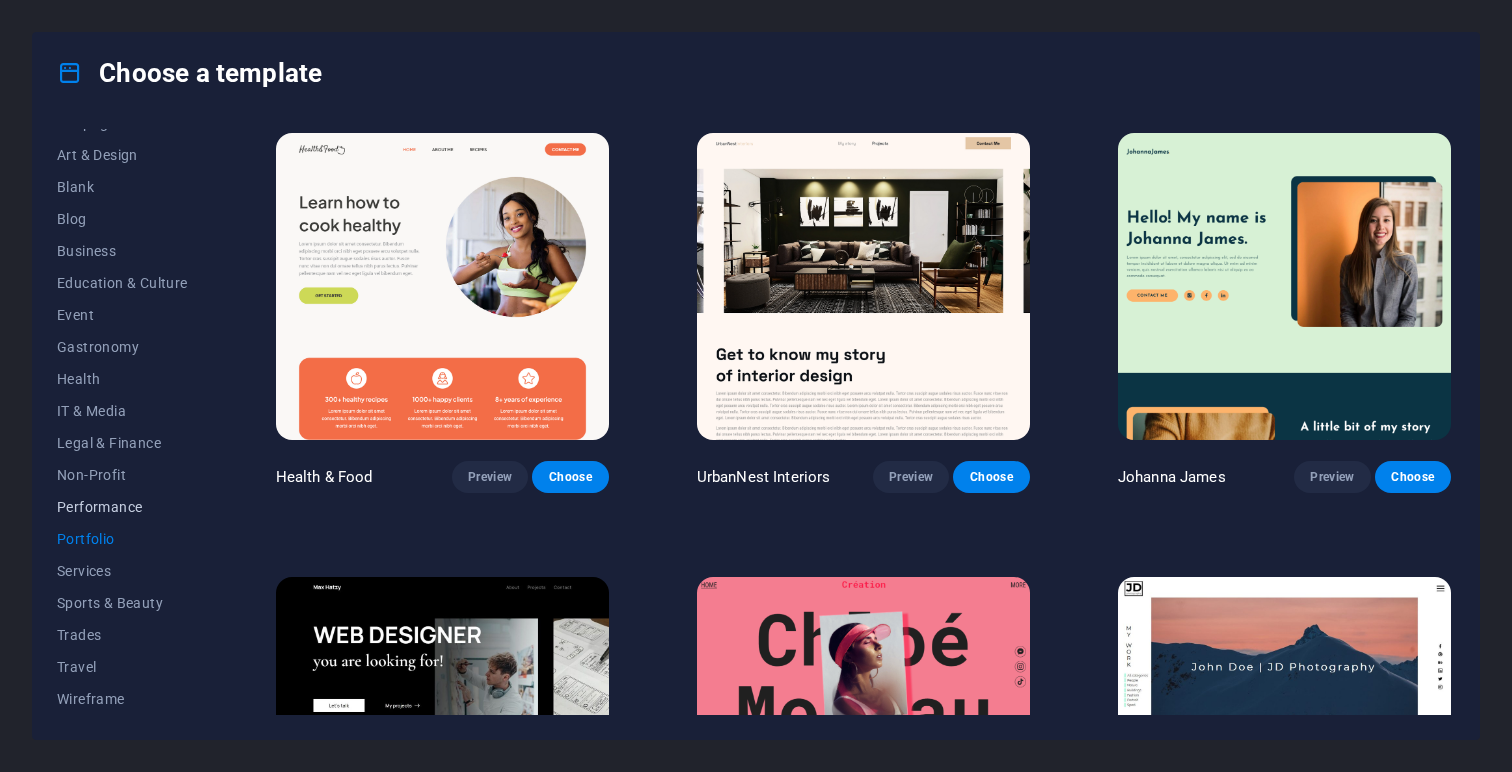 click on "Performance" at bounding box center [122, 507] 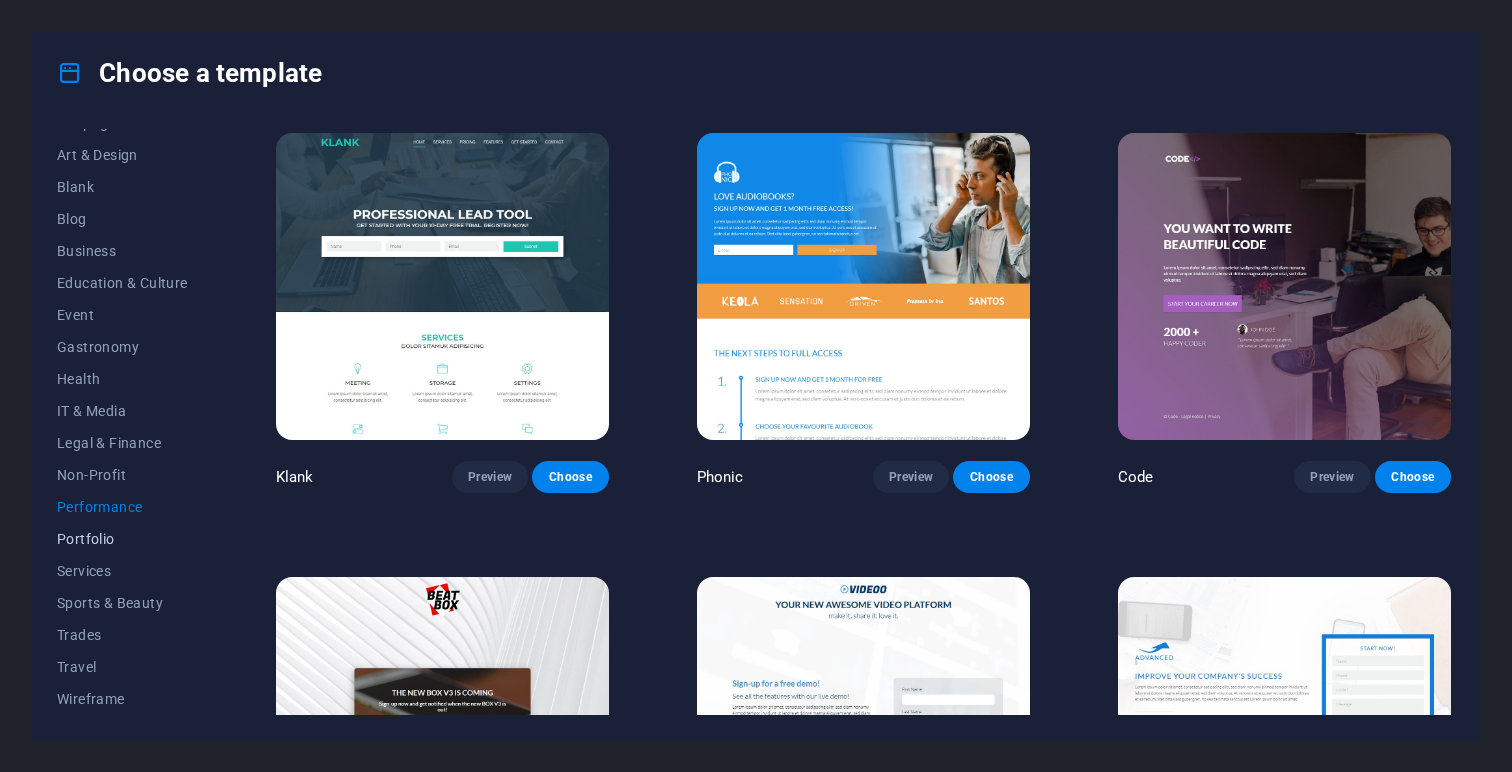 click on "Portfolio" at bounding box center (122, 539) 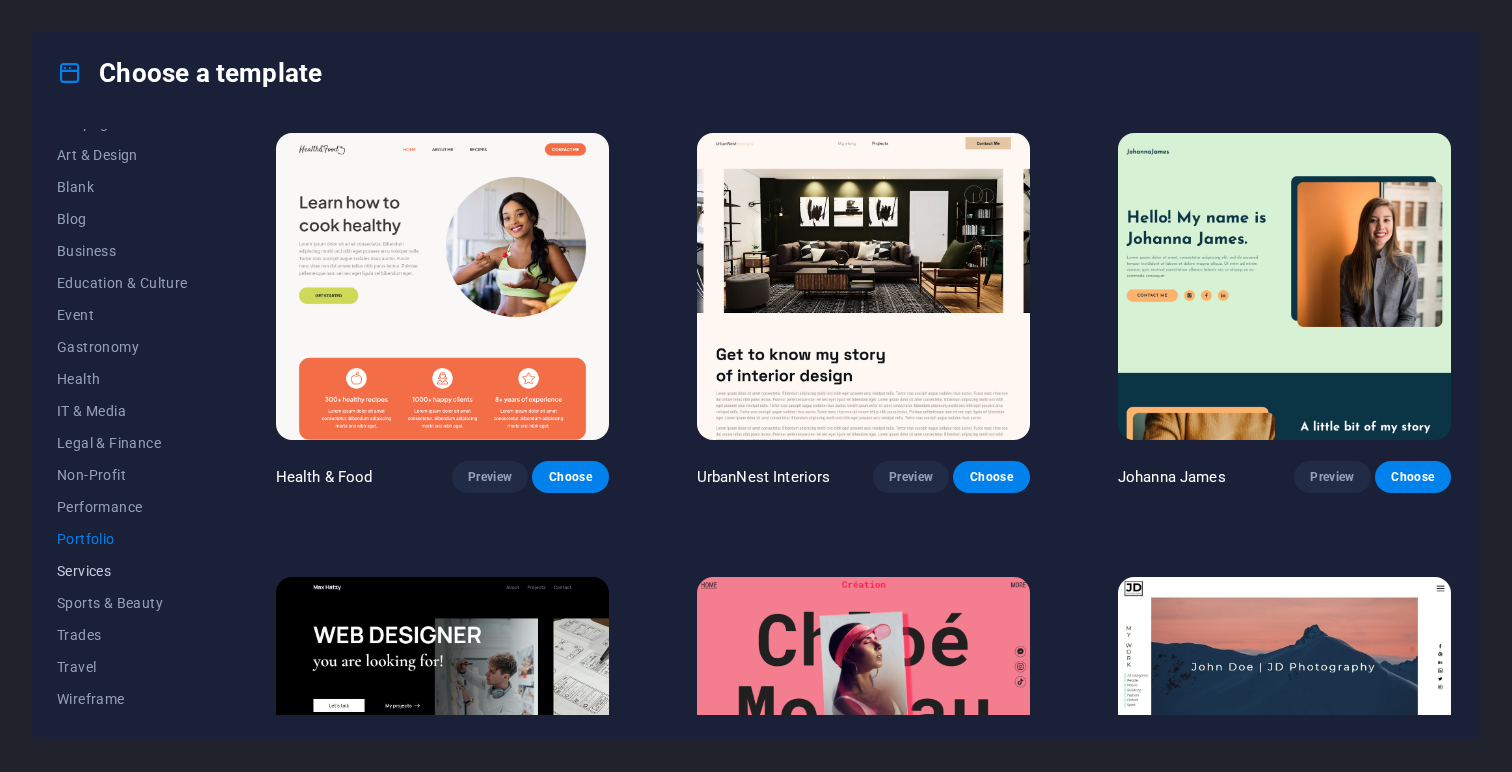 click on "Services" at bounding box center [122, 571] 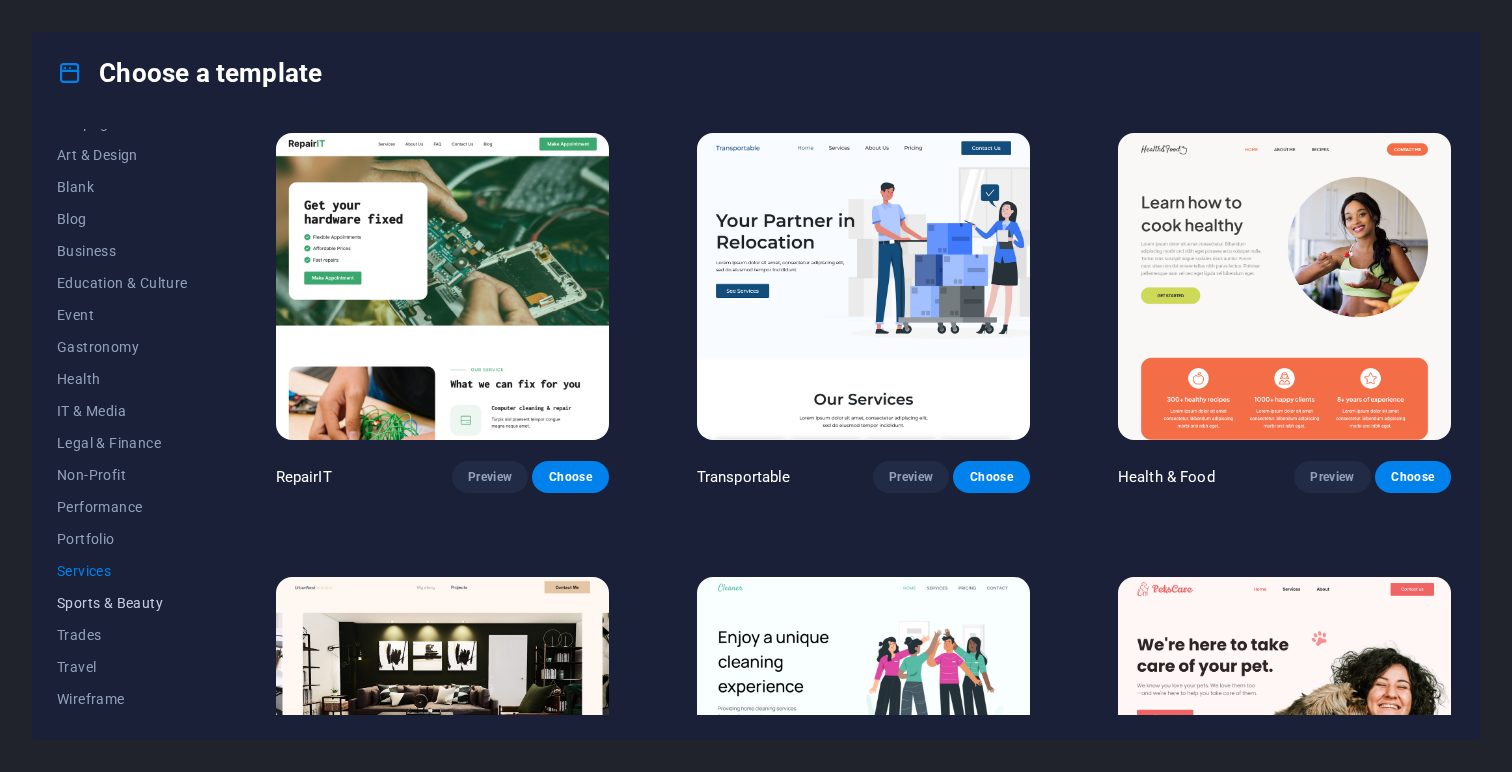 click on "Sports & Beauty" at bounding box center [122, 603] 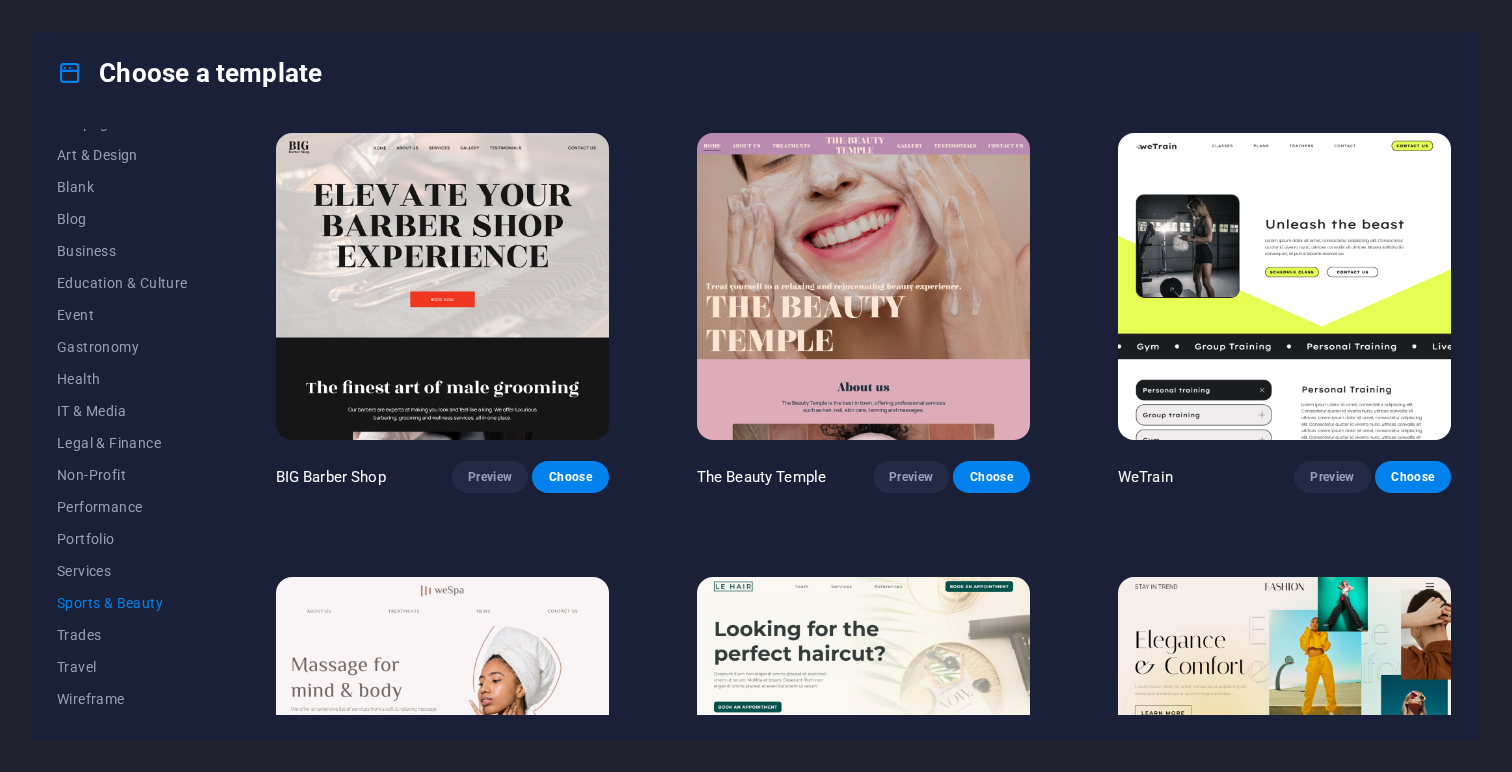 drag, startPoint x: 94, startPoint y: 615, endPoint x: 91, endPoint y: 633, distance: 18.248287 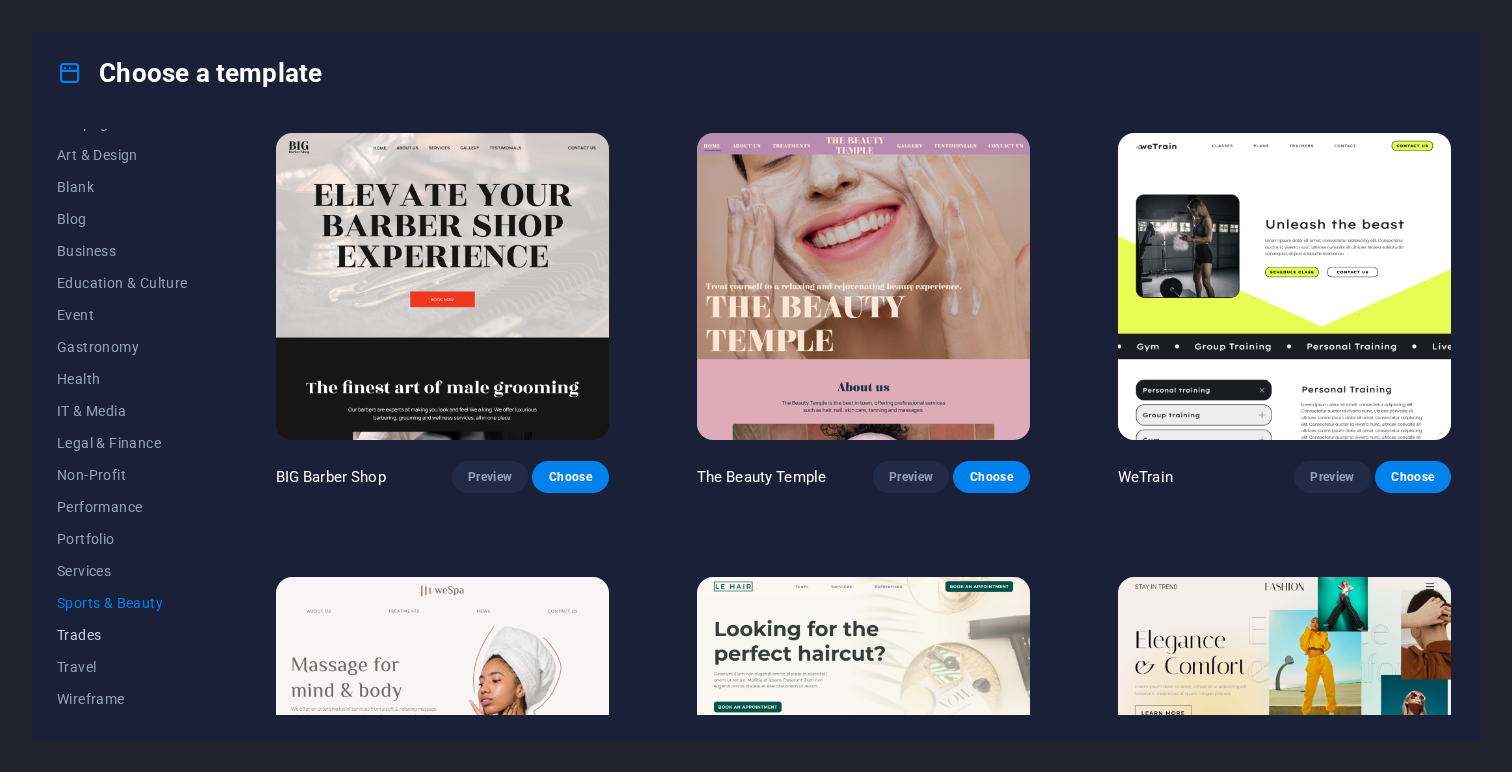 click on "Sports & Beauty" at bounding box center (122, 603) 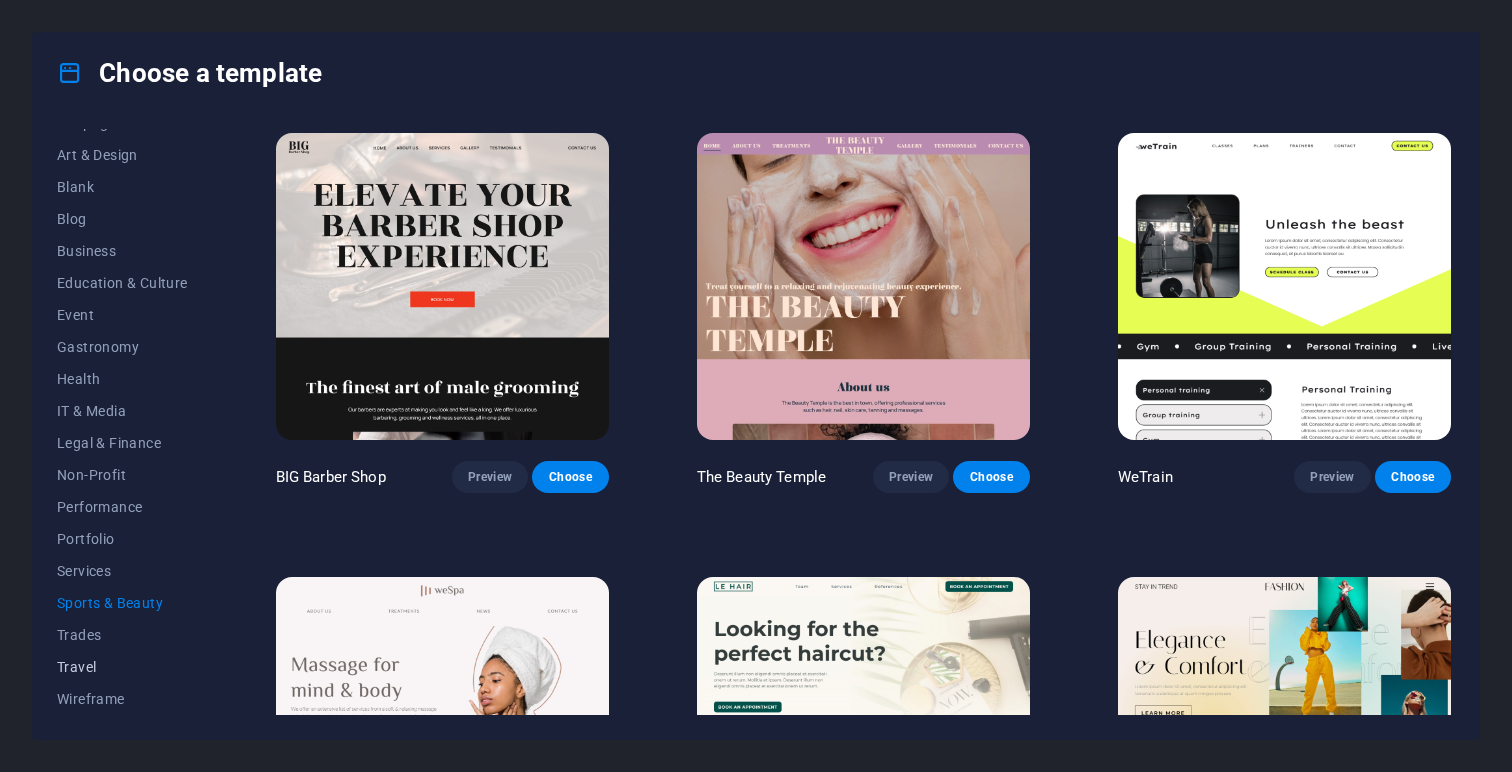drag, startPoint x: 91, startPoint y: 634, endPoint x: 86, endPoint y: 654, distance: 20.615528 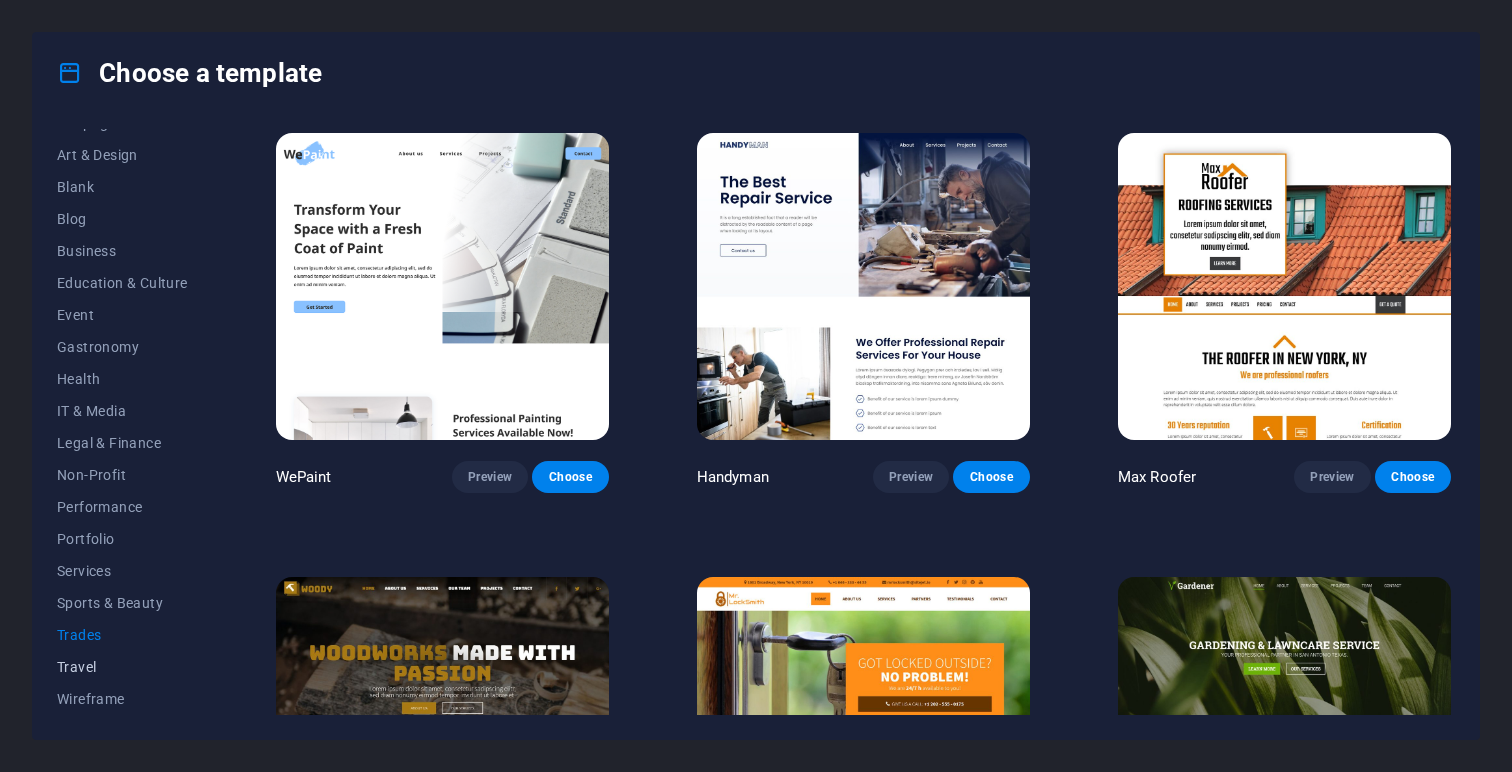 click on "Travel" at bounding box center [122, 667] 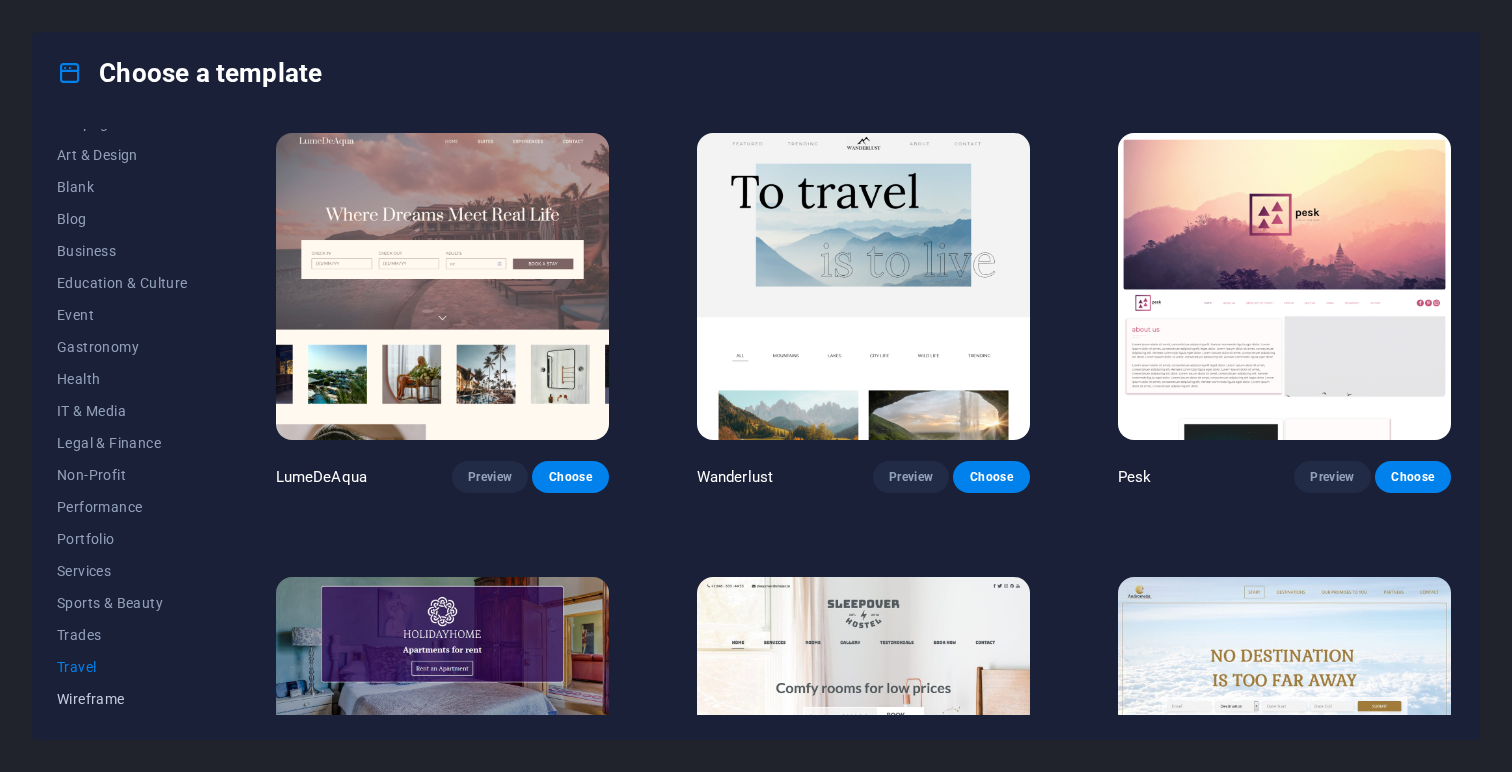 click on "Wireframe" at bounding box center (122, 699) 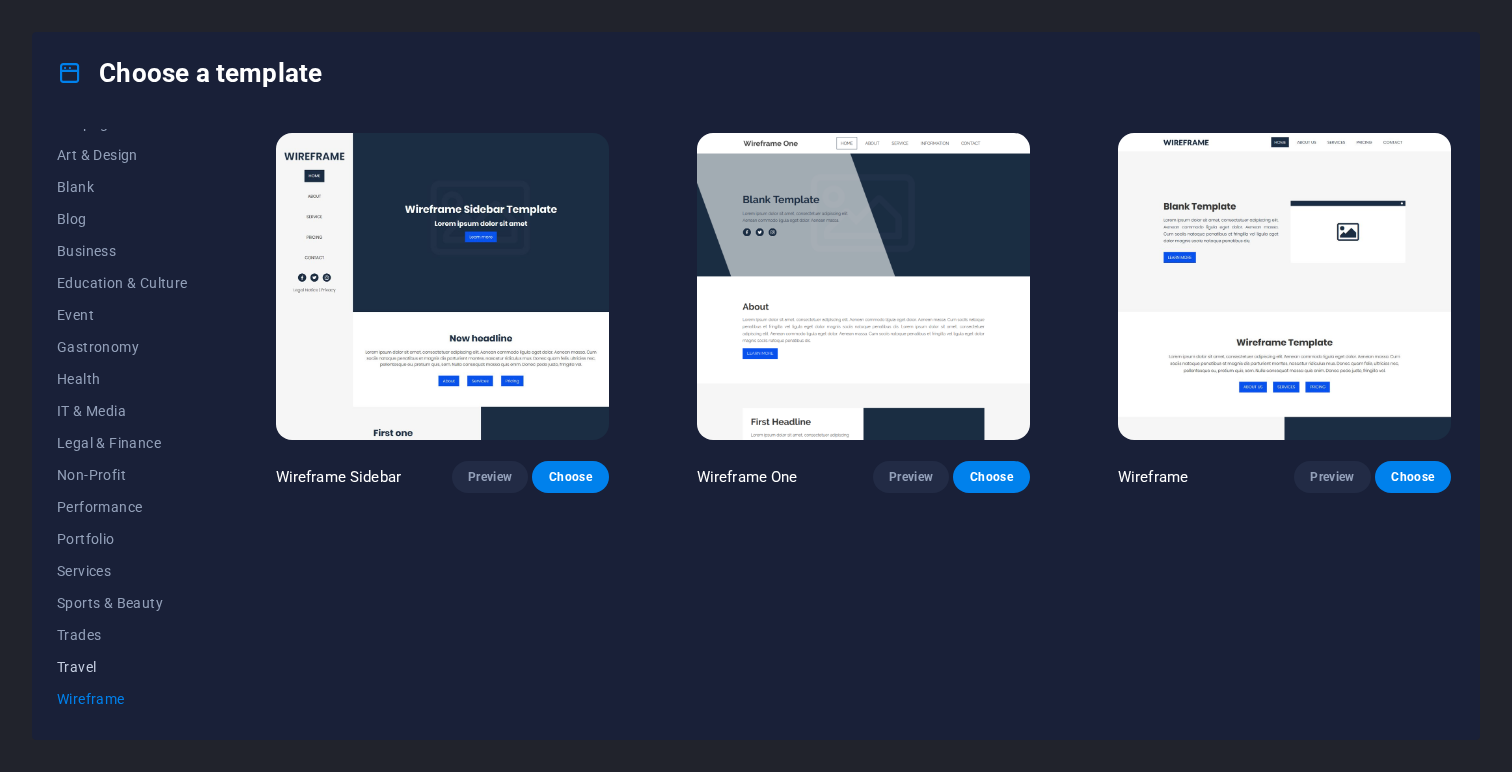 click on "Travel" at bounding box center [122, 667] 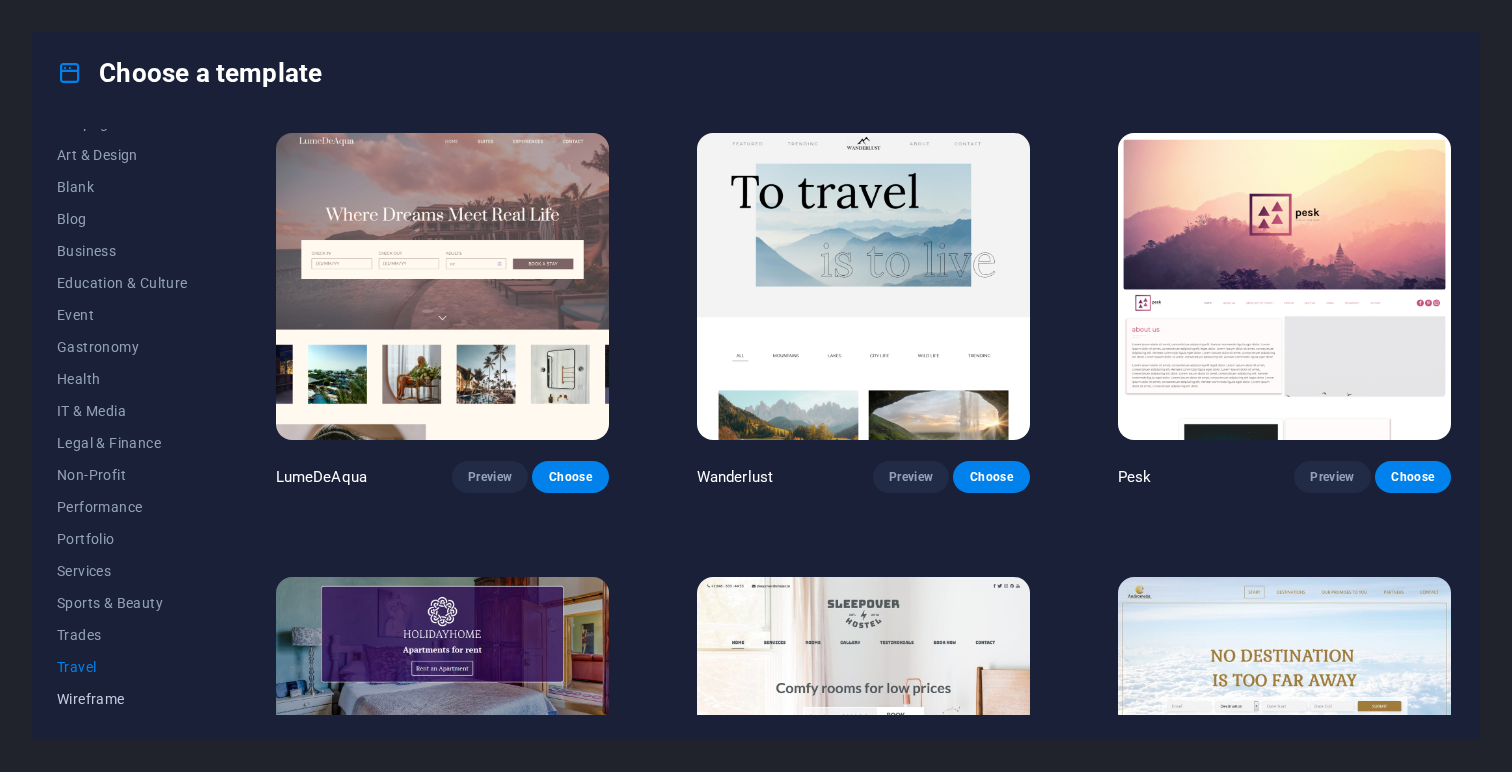 click on "Wireframe" at bounding box center [122, 699] 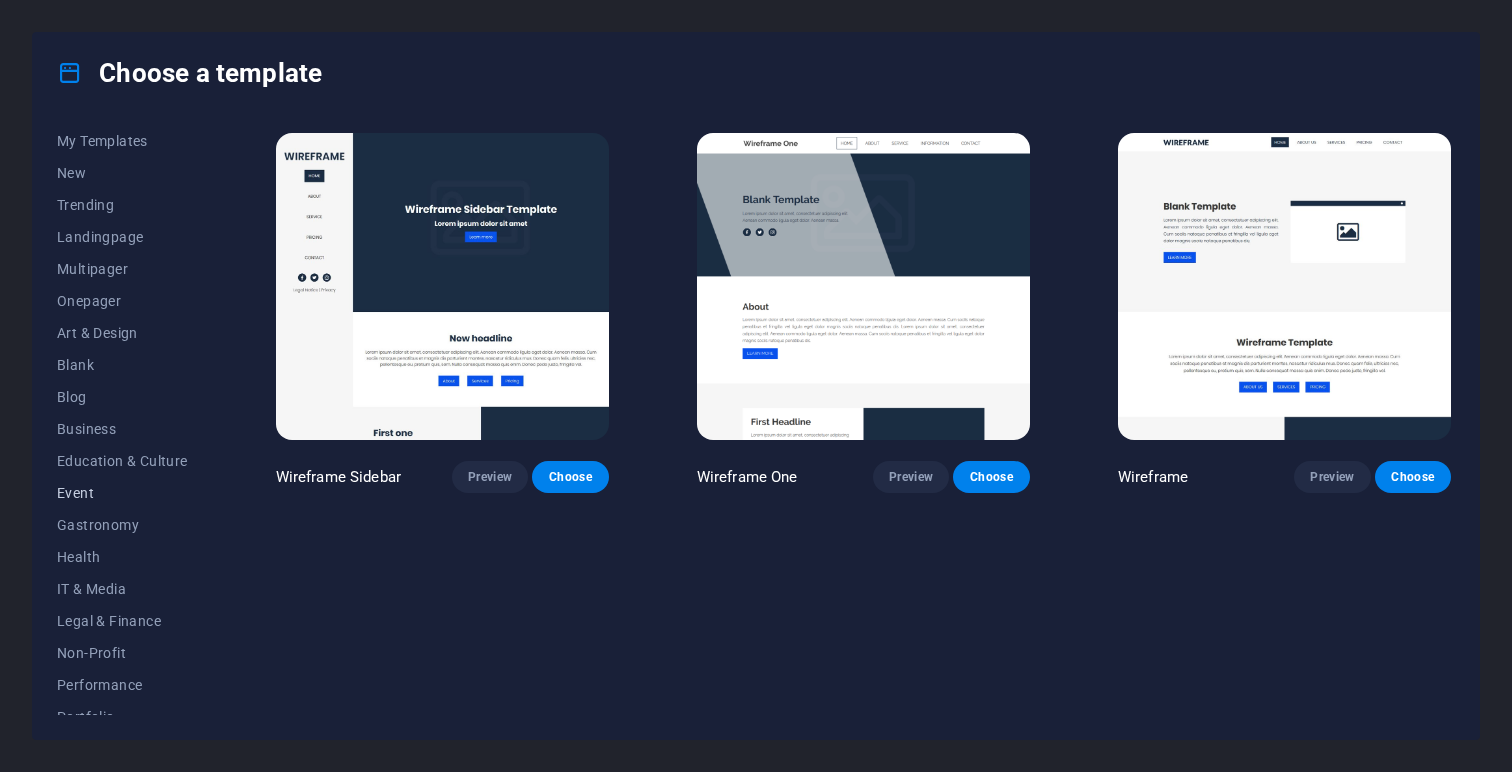 scroll, scrollTop: 0, scrollLeft: 0, axis: both 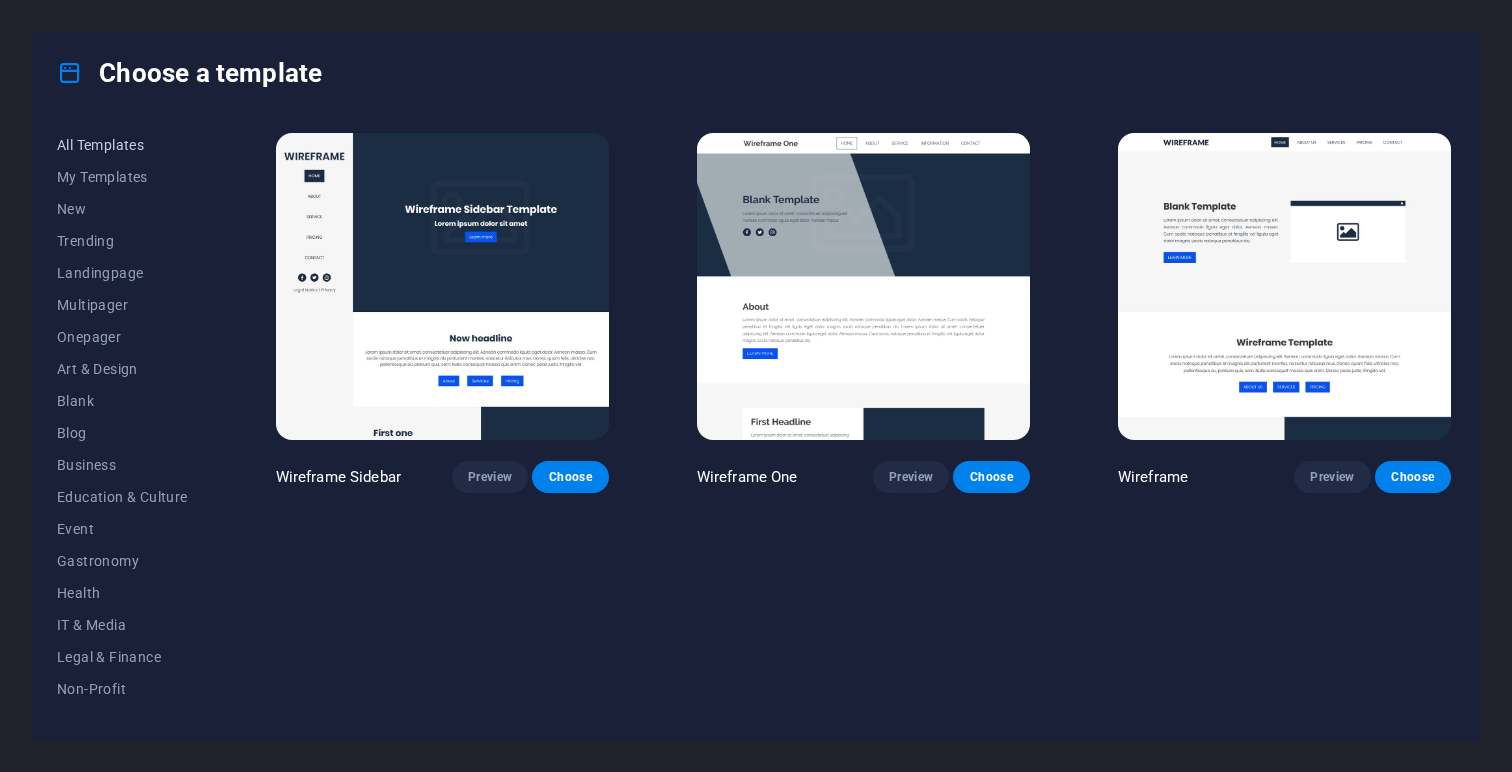 click on "All Templates" at bounding box center (122, 145) 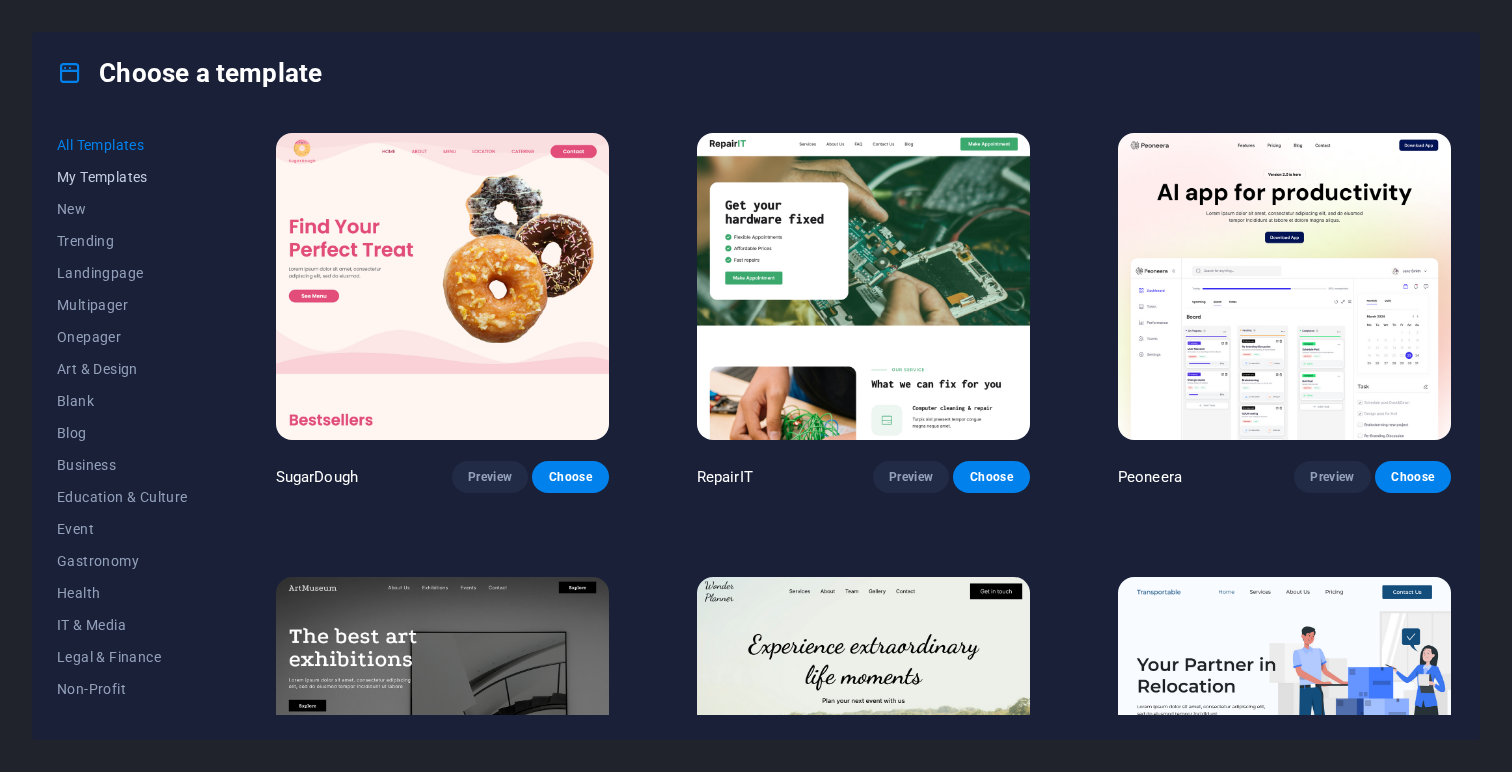 click on "My Templates" at bounding box center [122, 177] 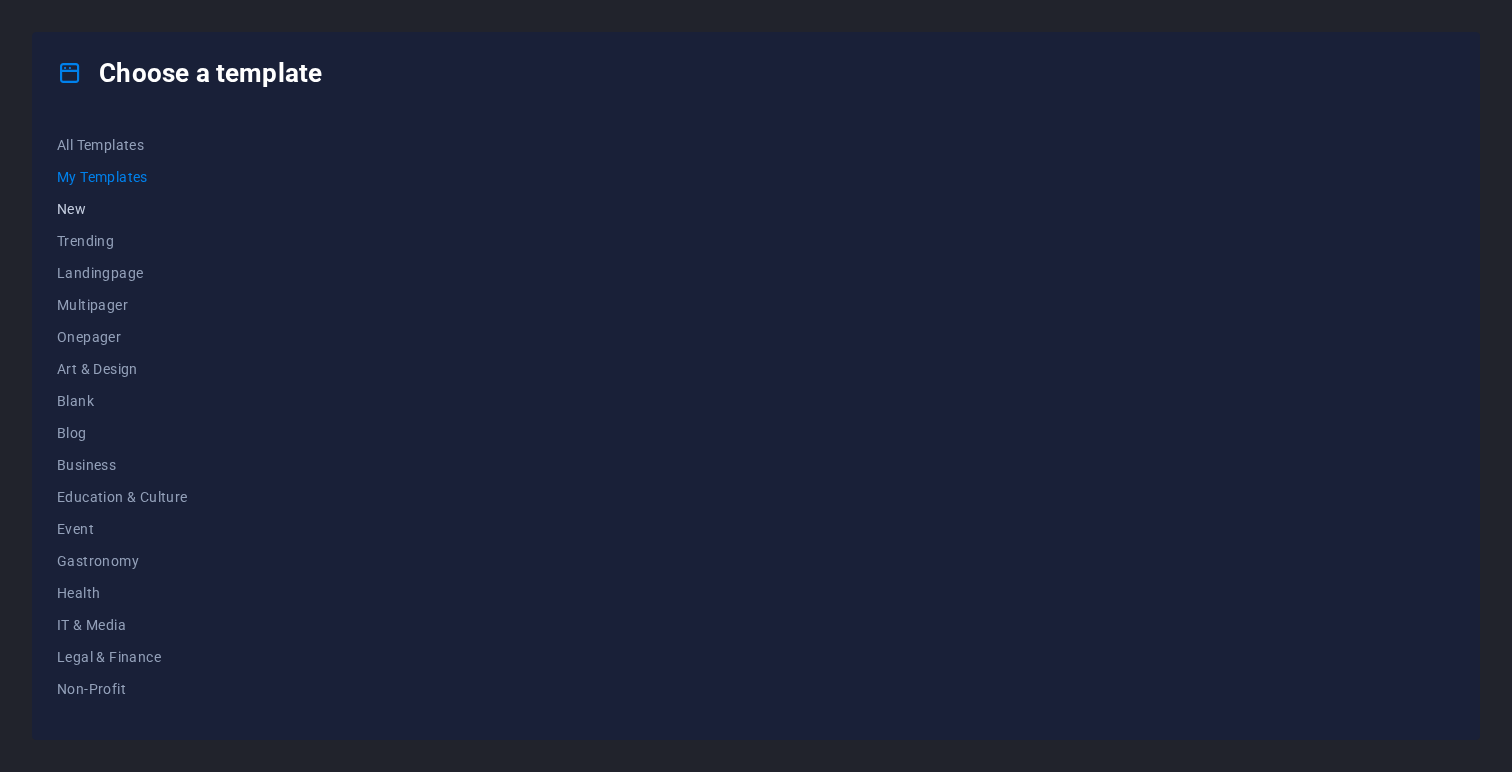 click on "New" at bounding box center (122, 209) 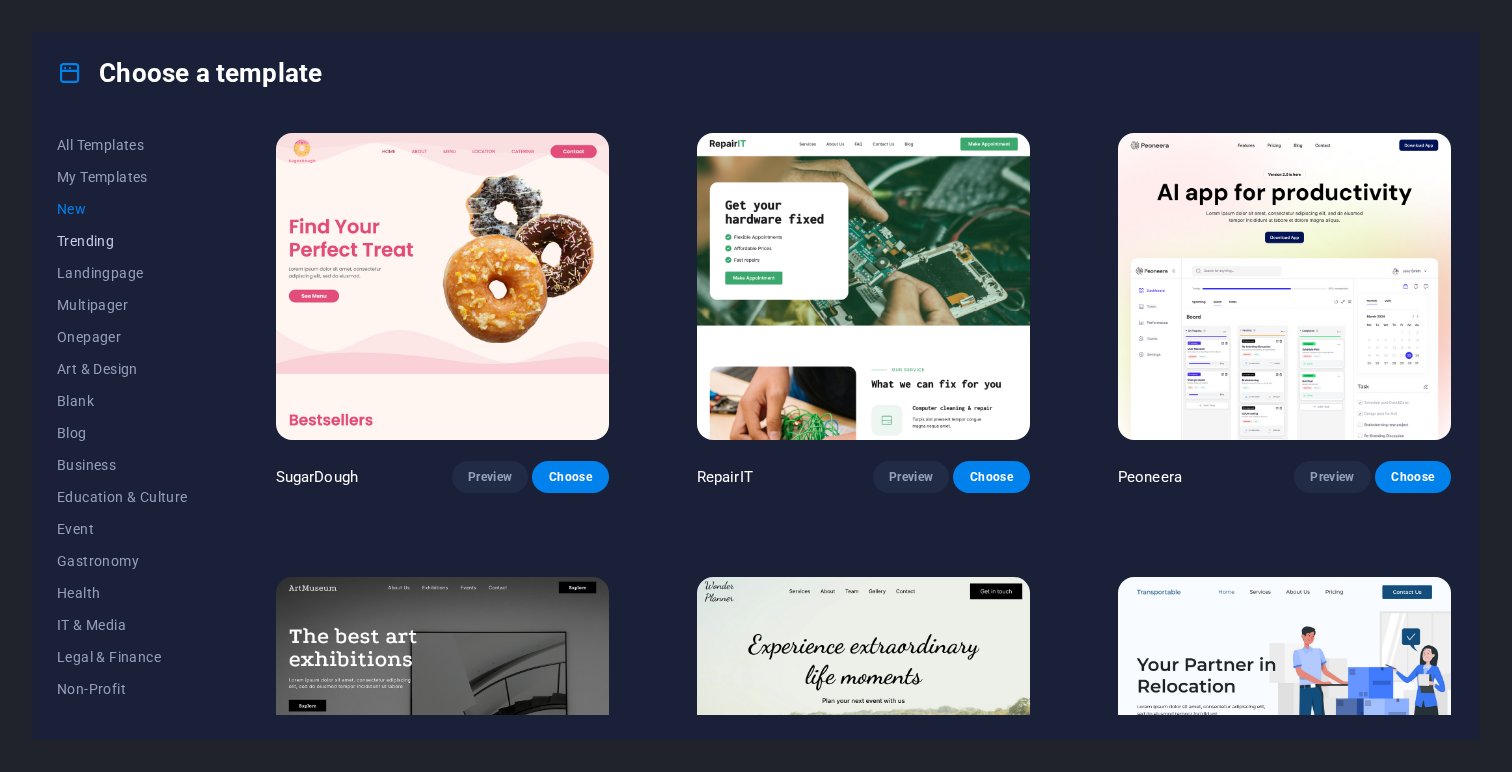 click on "Trending" at bounding box center (122, 241) 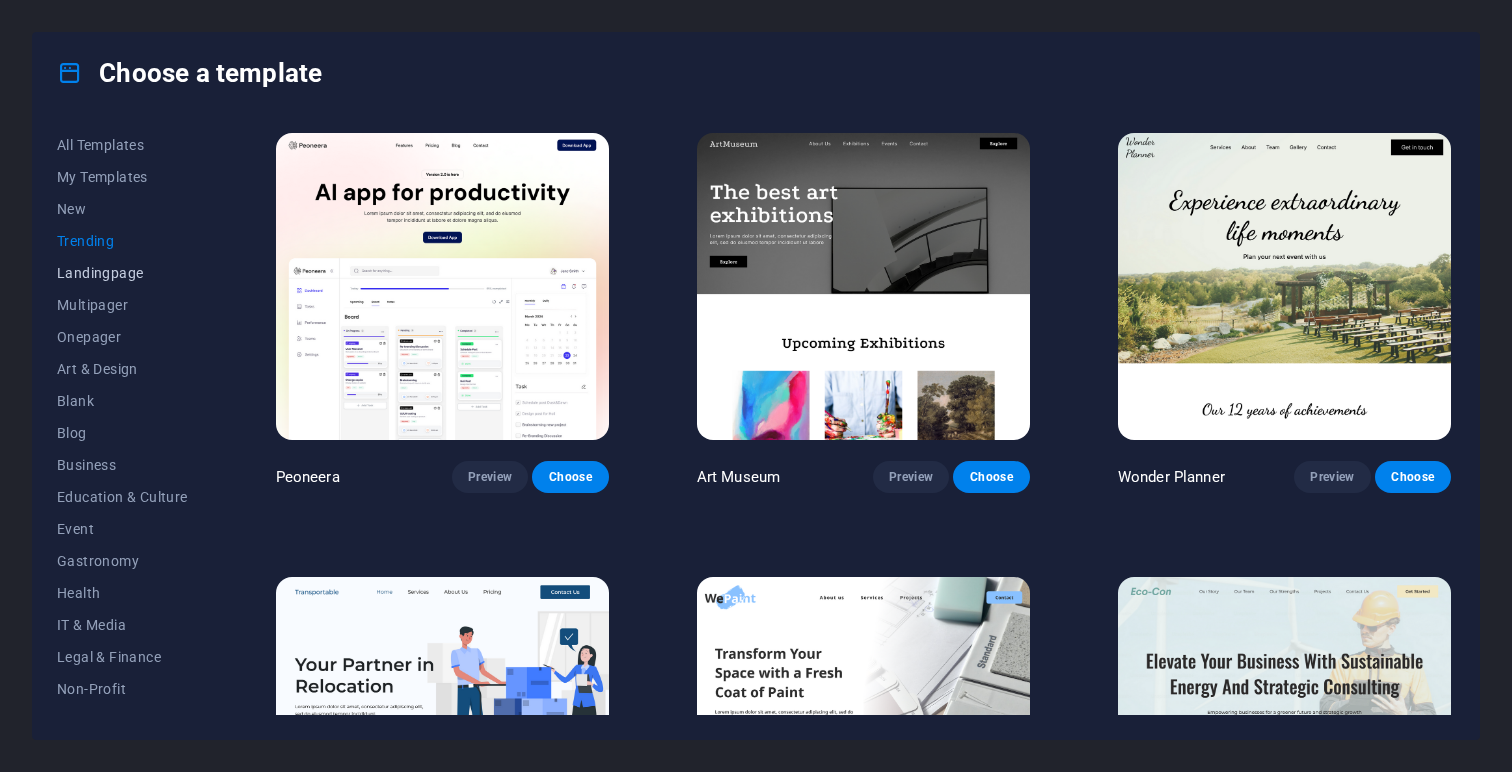 click on "Landingpage" at bounding box center [122, 273] 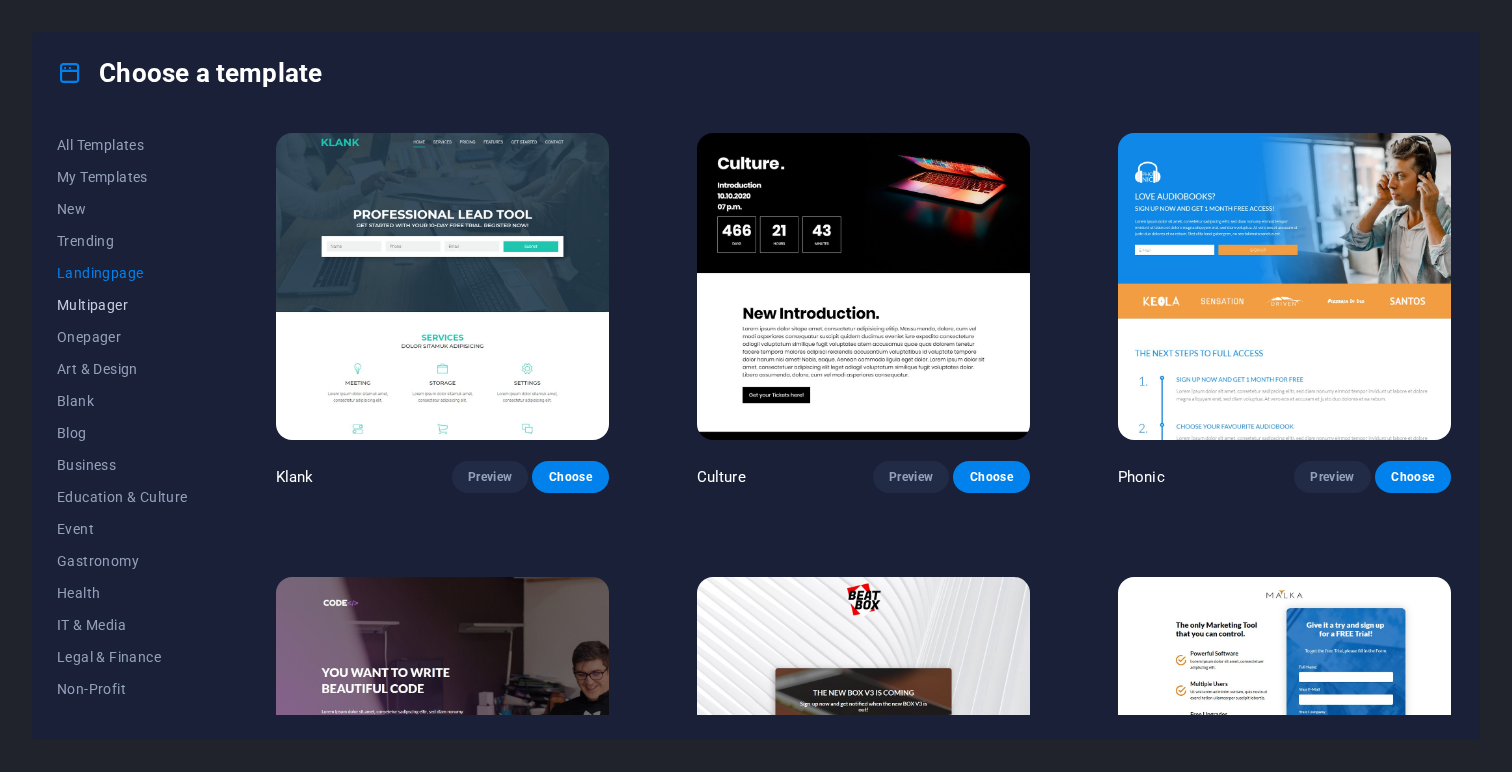 click on "Multipager" at bounding box center [122, 305] 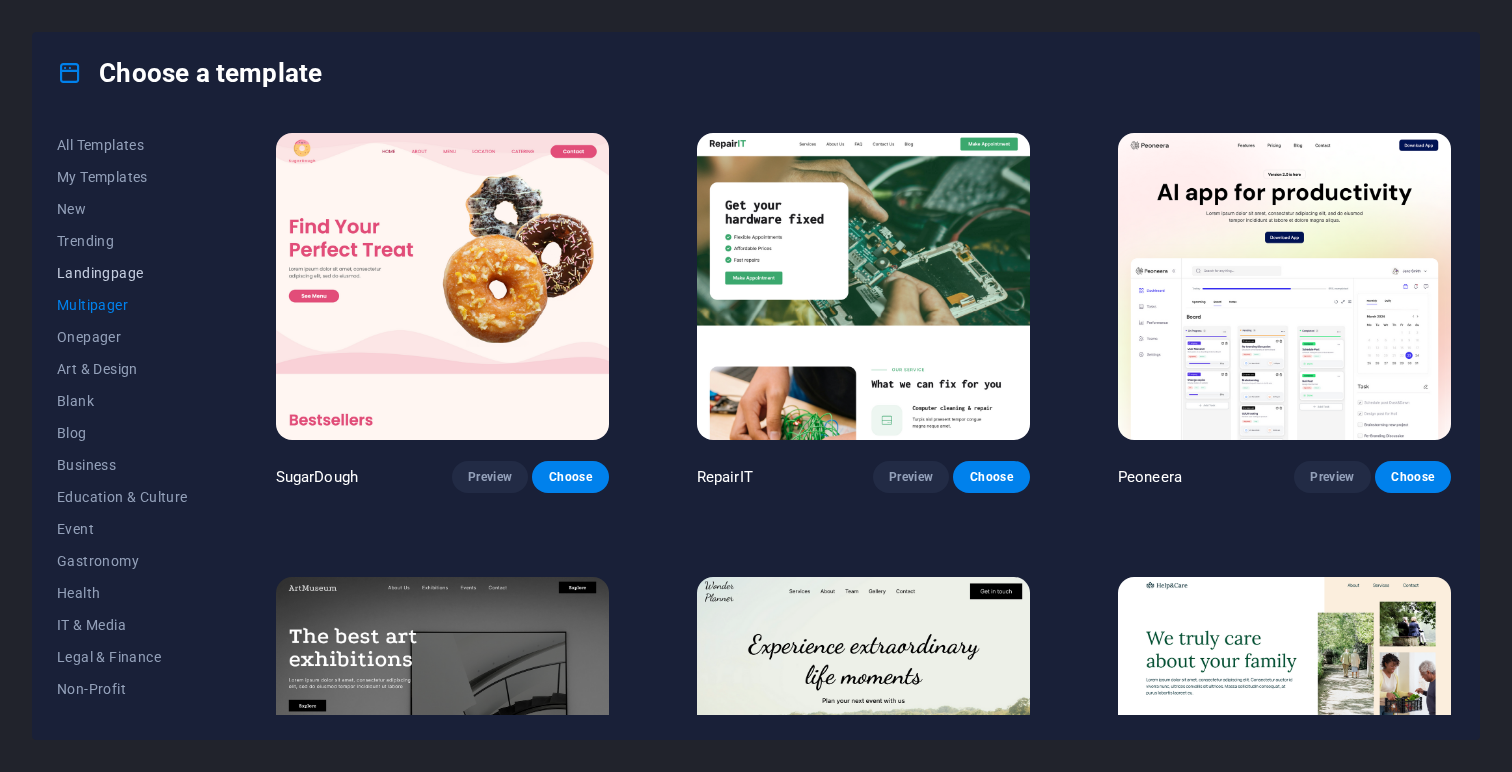 click on "Landingpage" at bounding box center (122, 273) 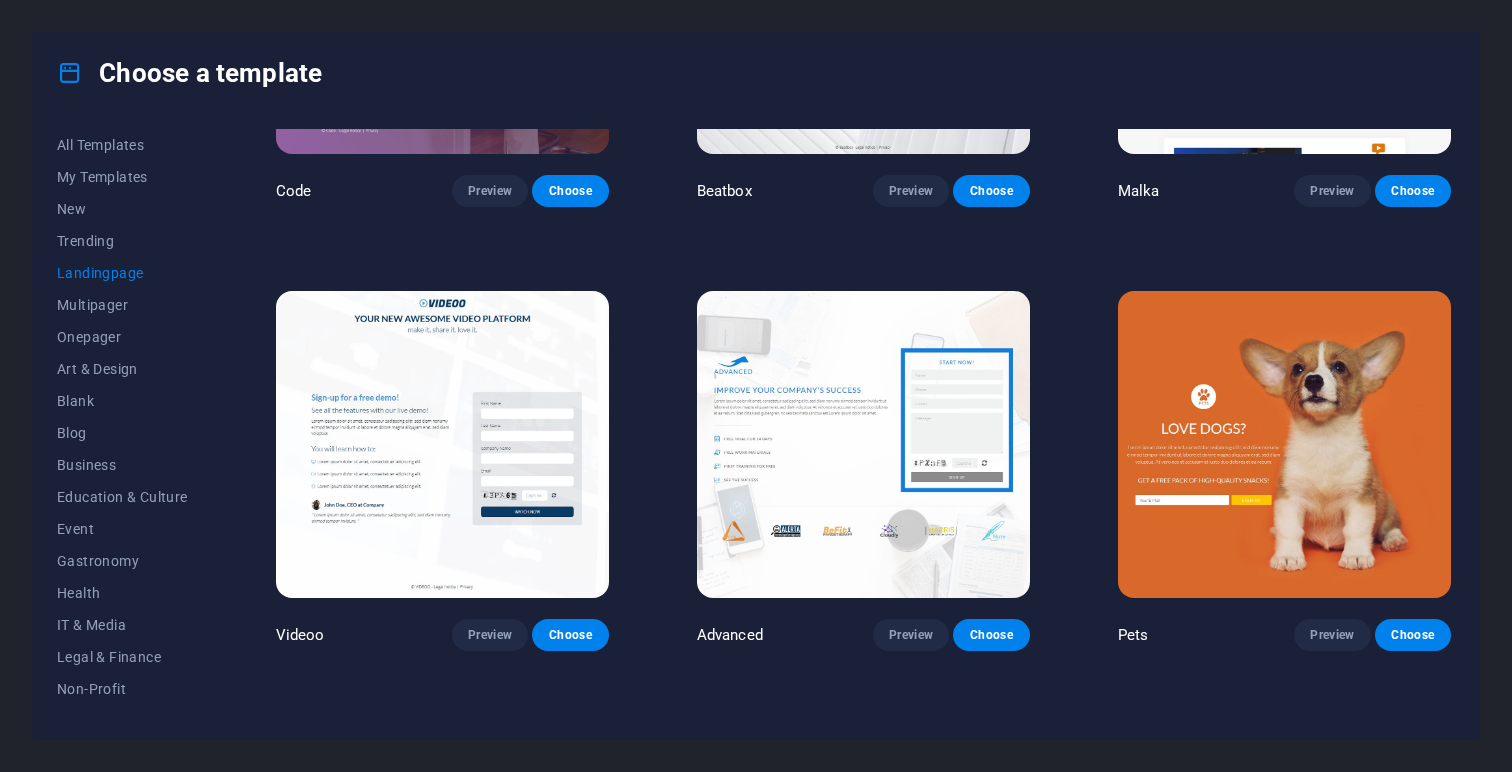 scroll, scrollTop: 733, scrollLeft: 0, axis: vertical 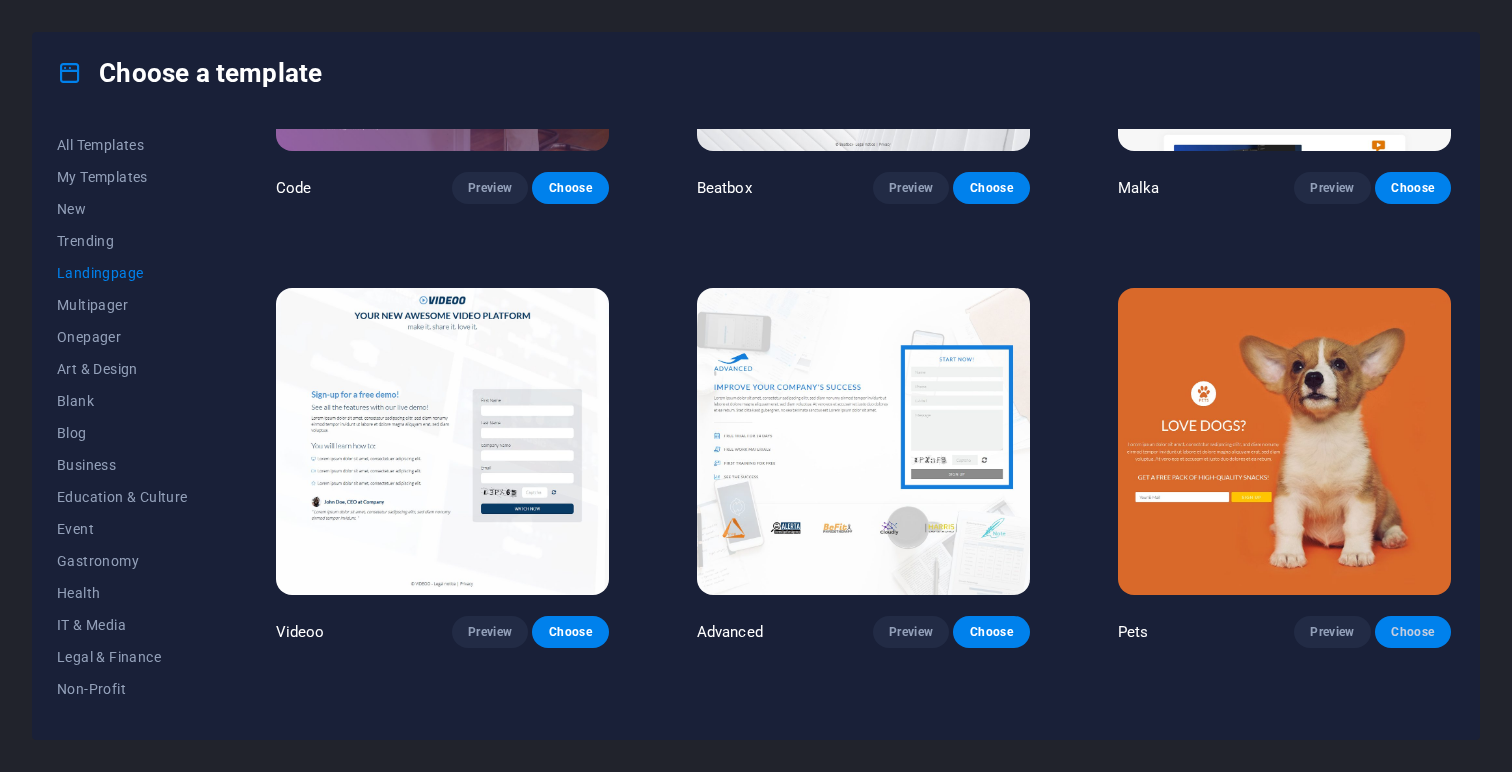 click on "Choose" at bounding box center [1413, 632] 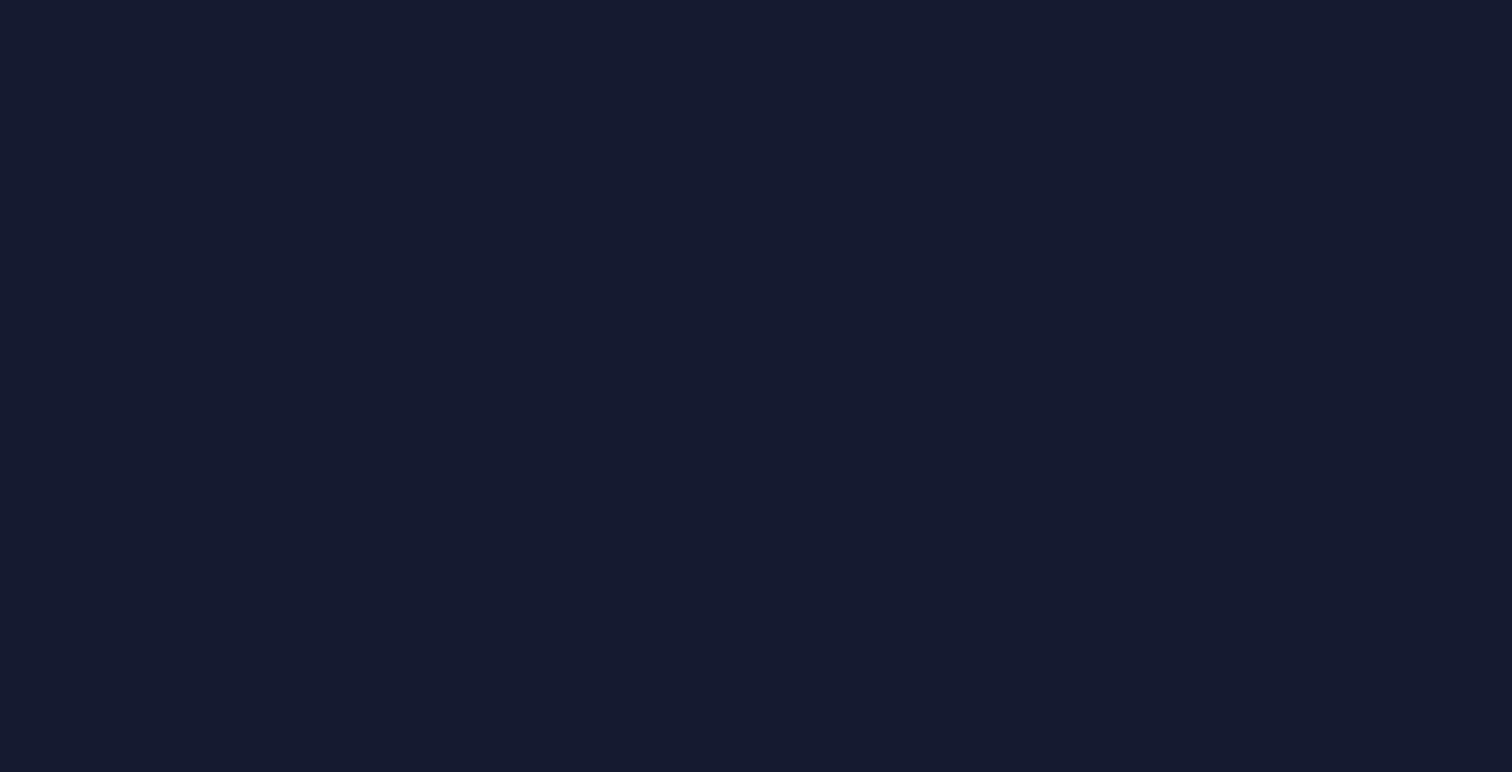 scroll, scrollTop: 0, scrollLeft: 0, axis: both 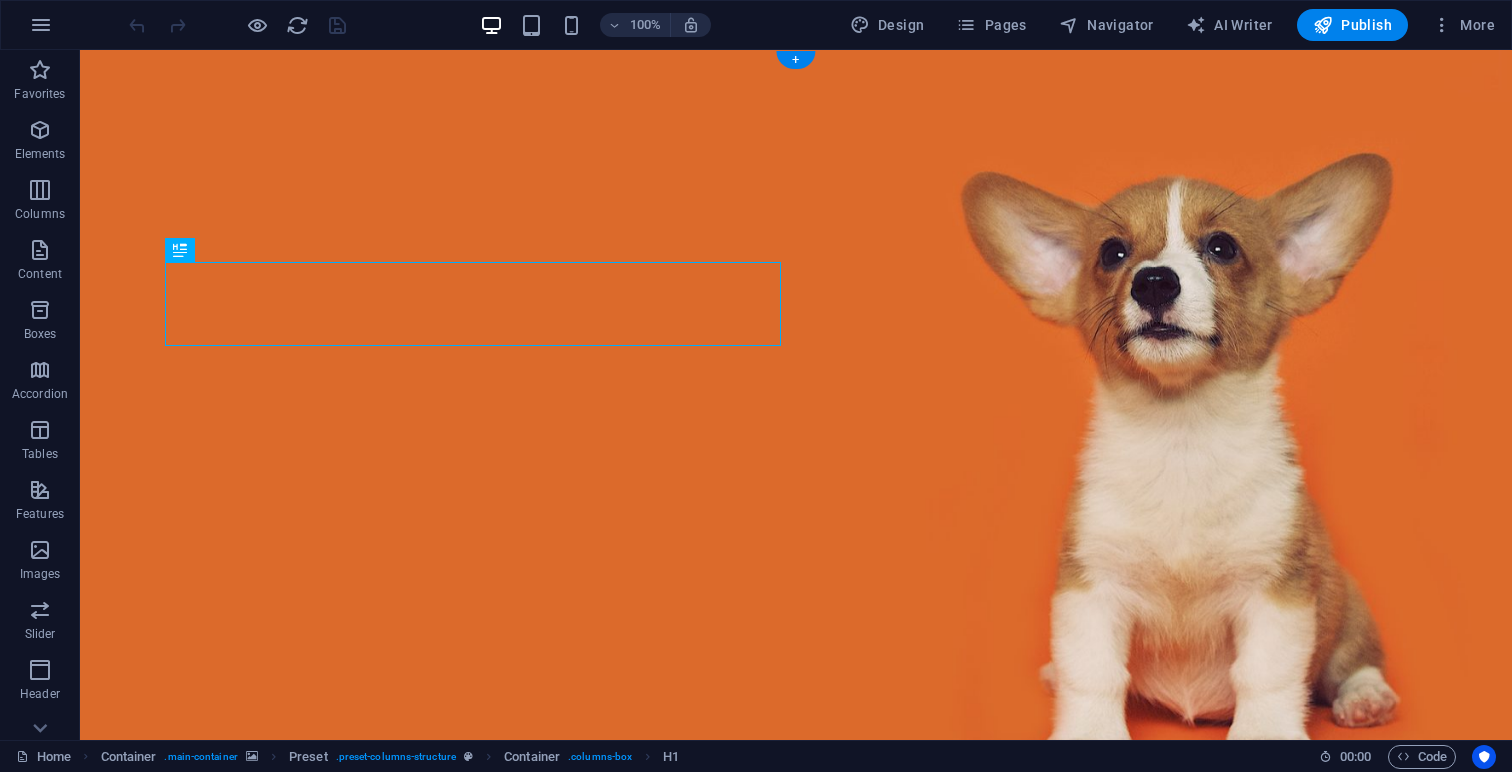 click at bounding box center (796, 448) 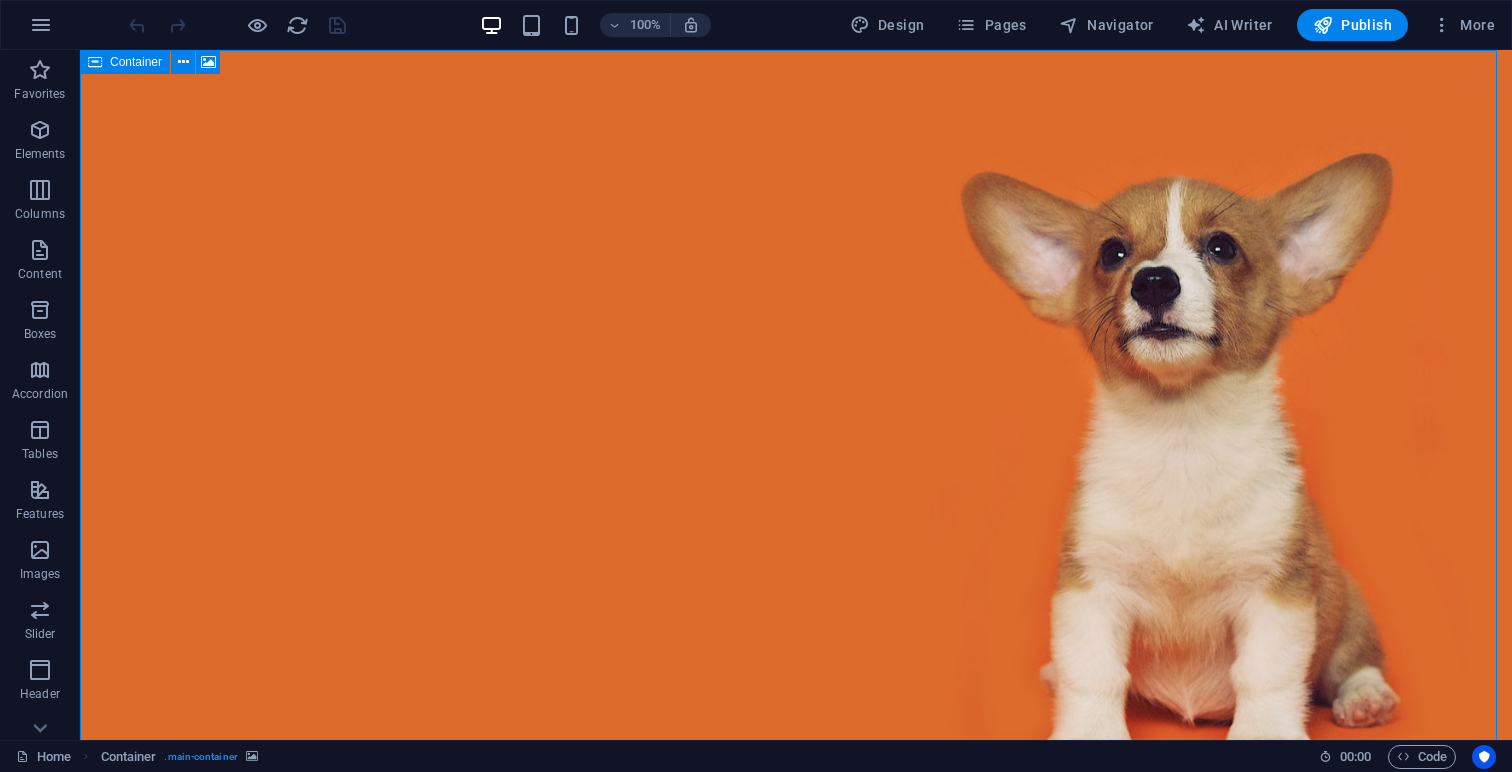 click at bounding box center (95, 62) 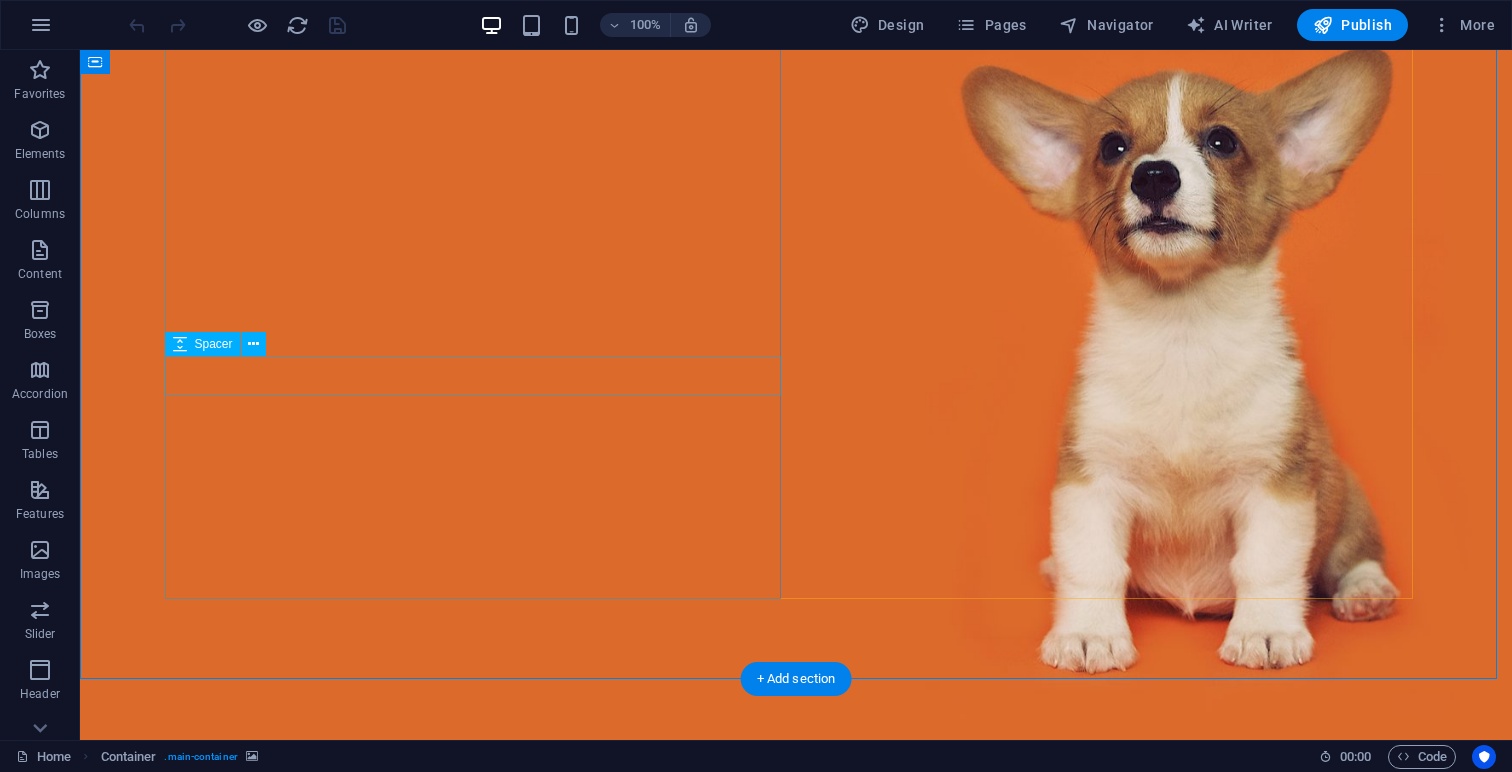 scroll, scrollTop: 0, scrollLeft: 0, axis: both 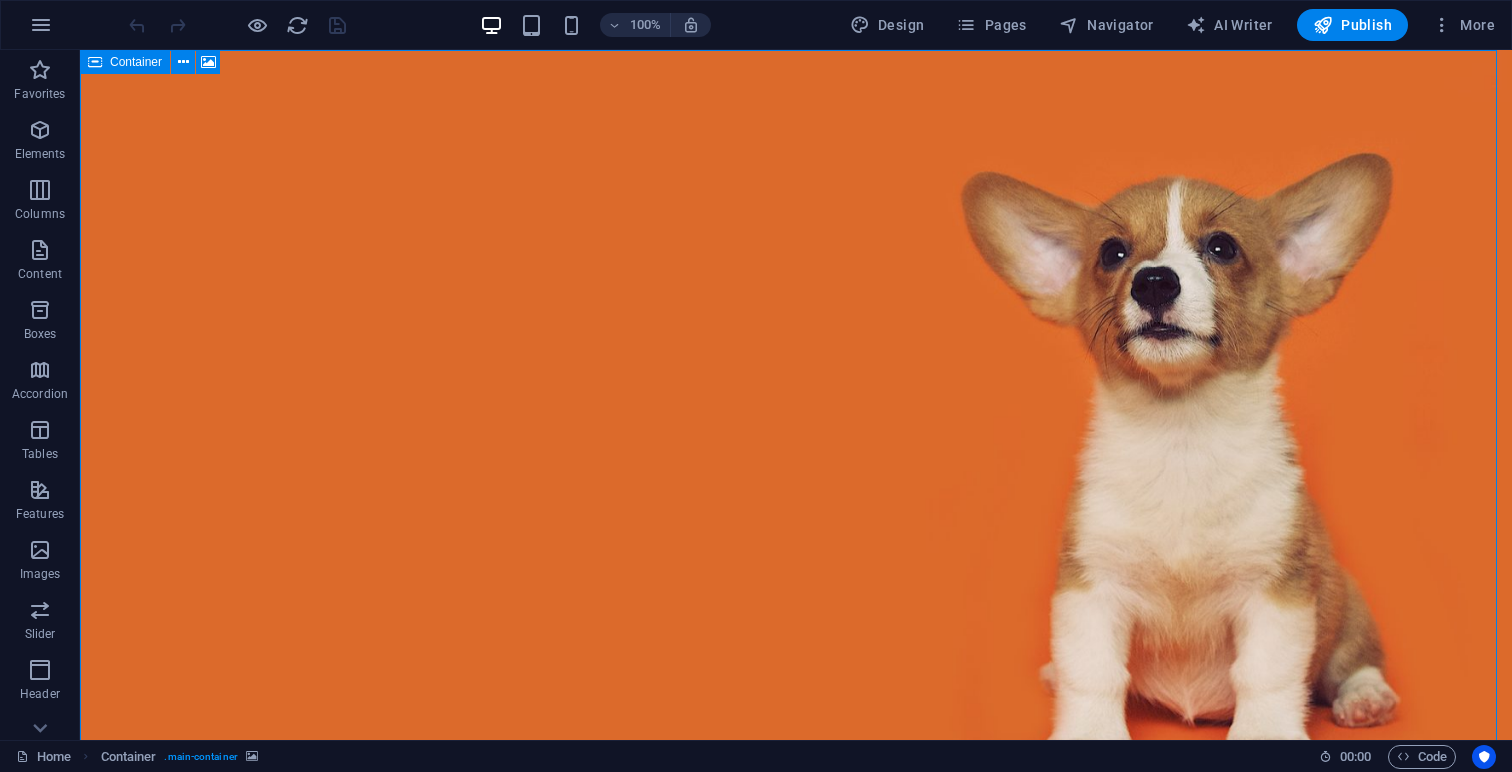 click at bounding box center (95, 62) 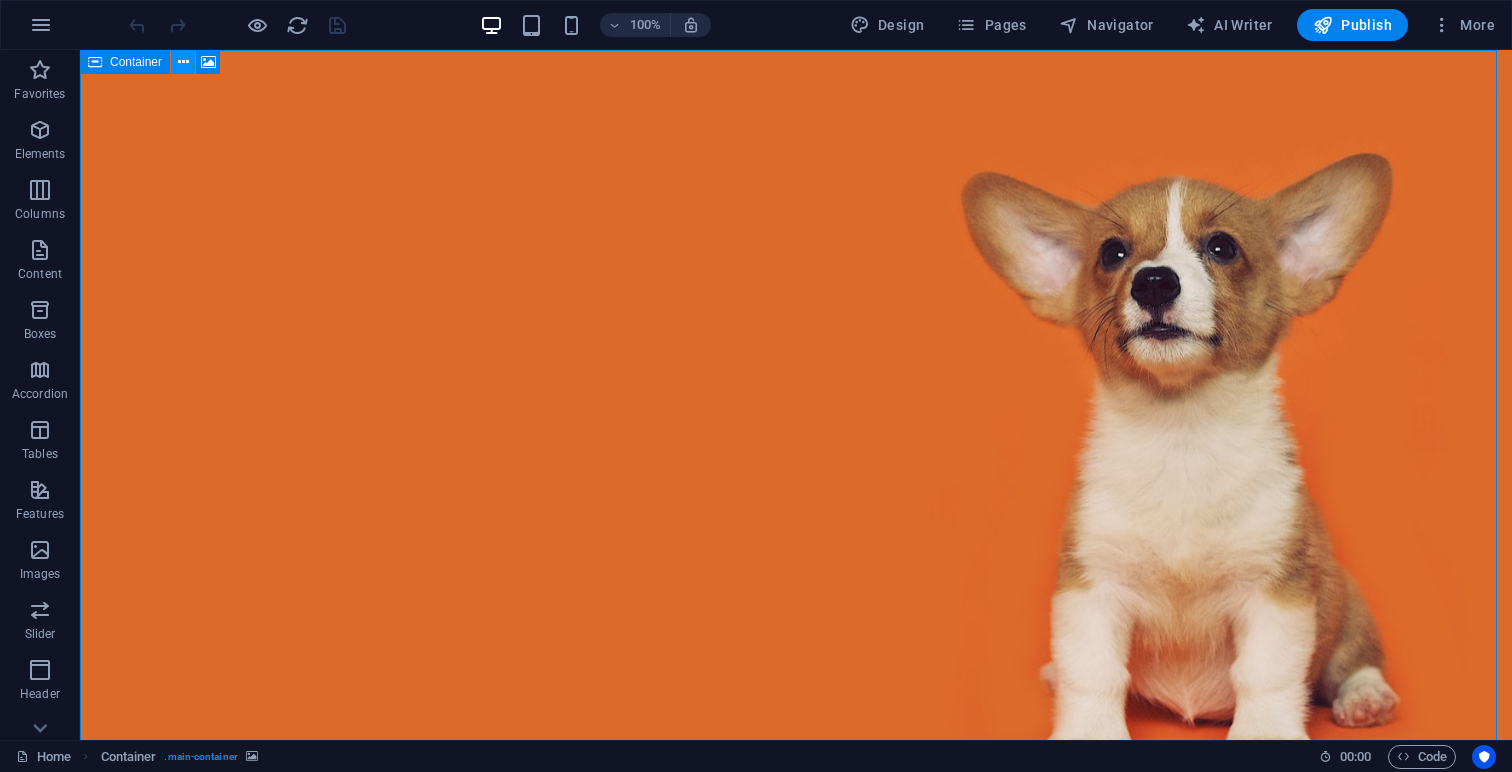 click at bounding box center (183, 62) 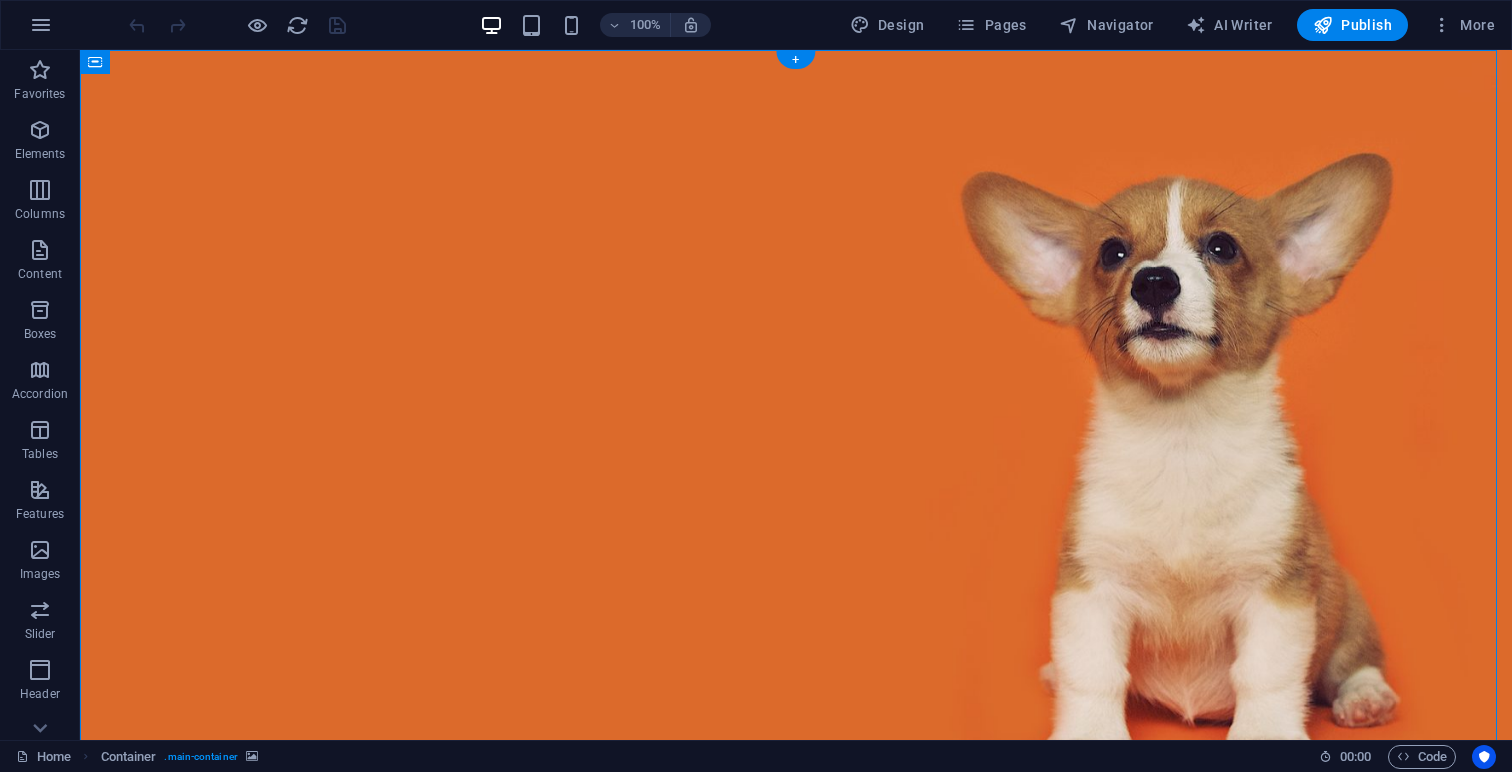 click at bounding box center [796, 448] 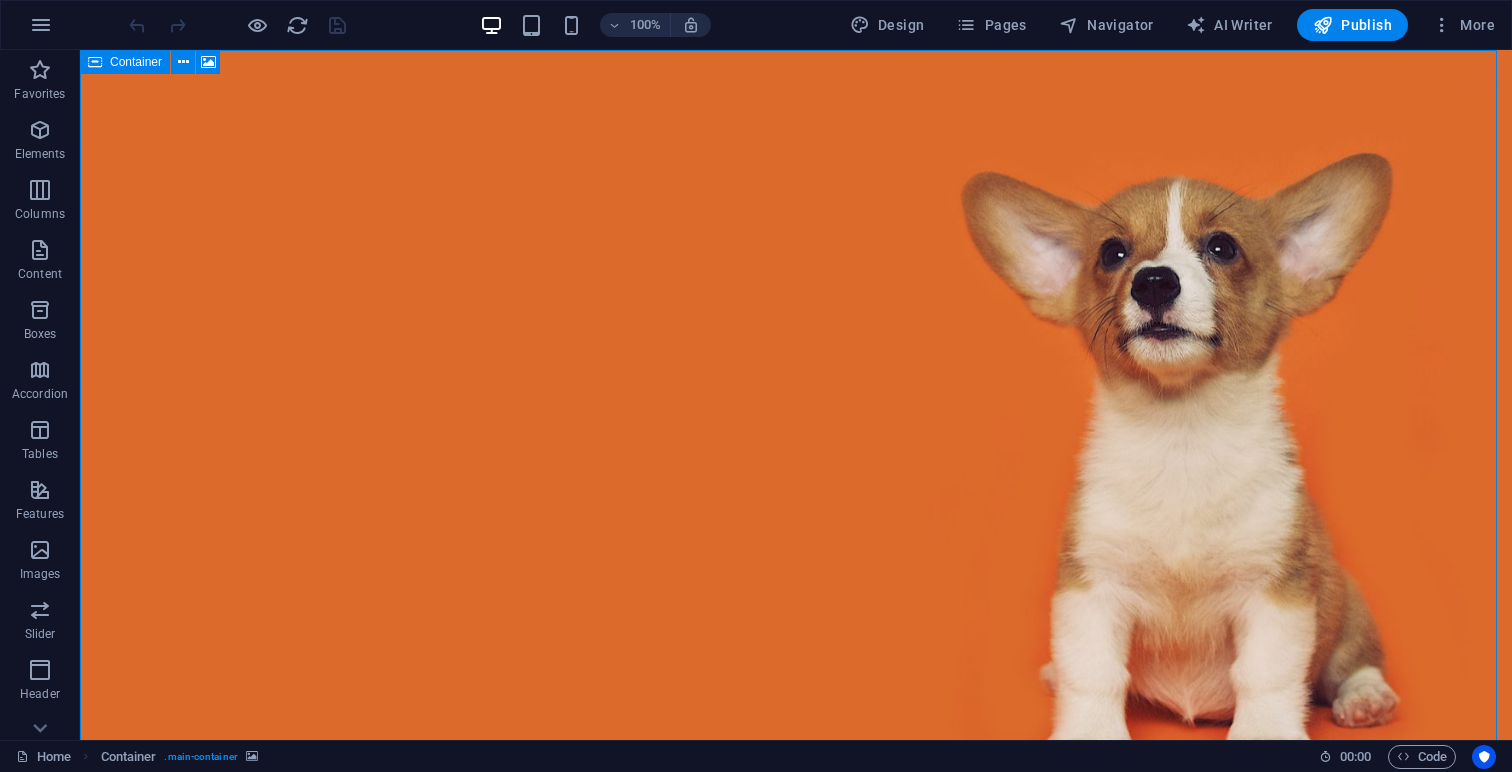 click on "Container" at bounding box center (125, 62) 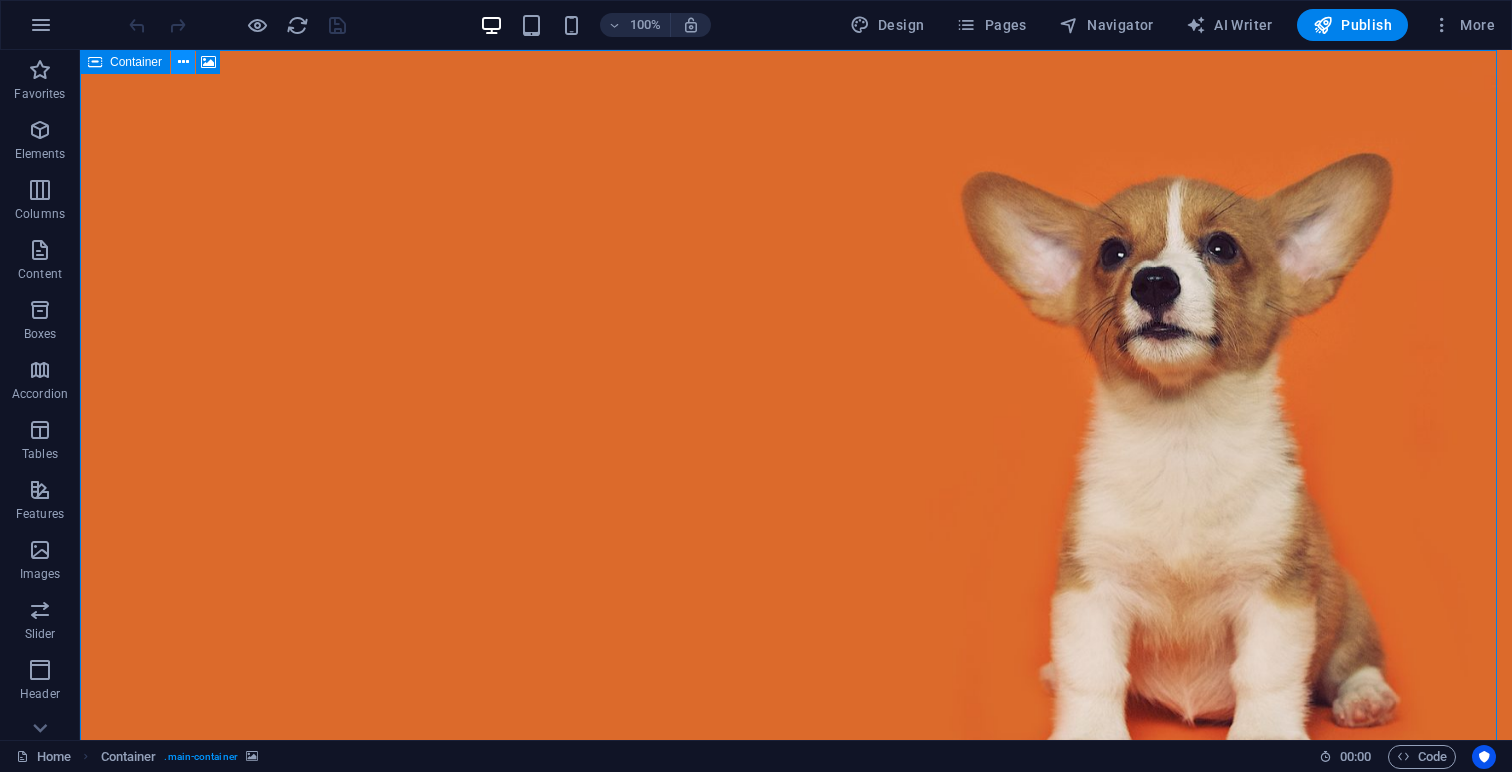 click at bounding box center [183, 62] 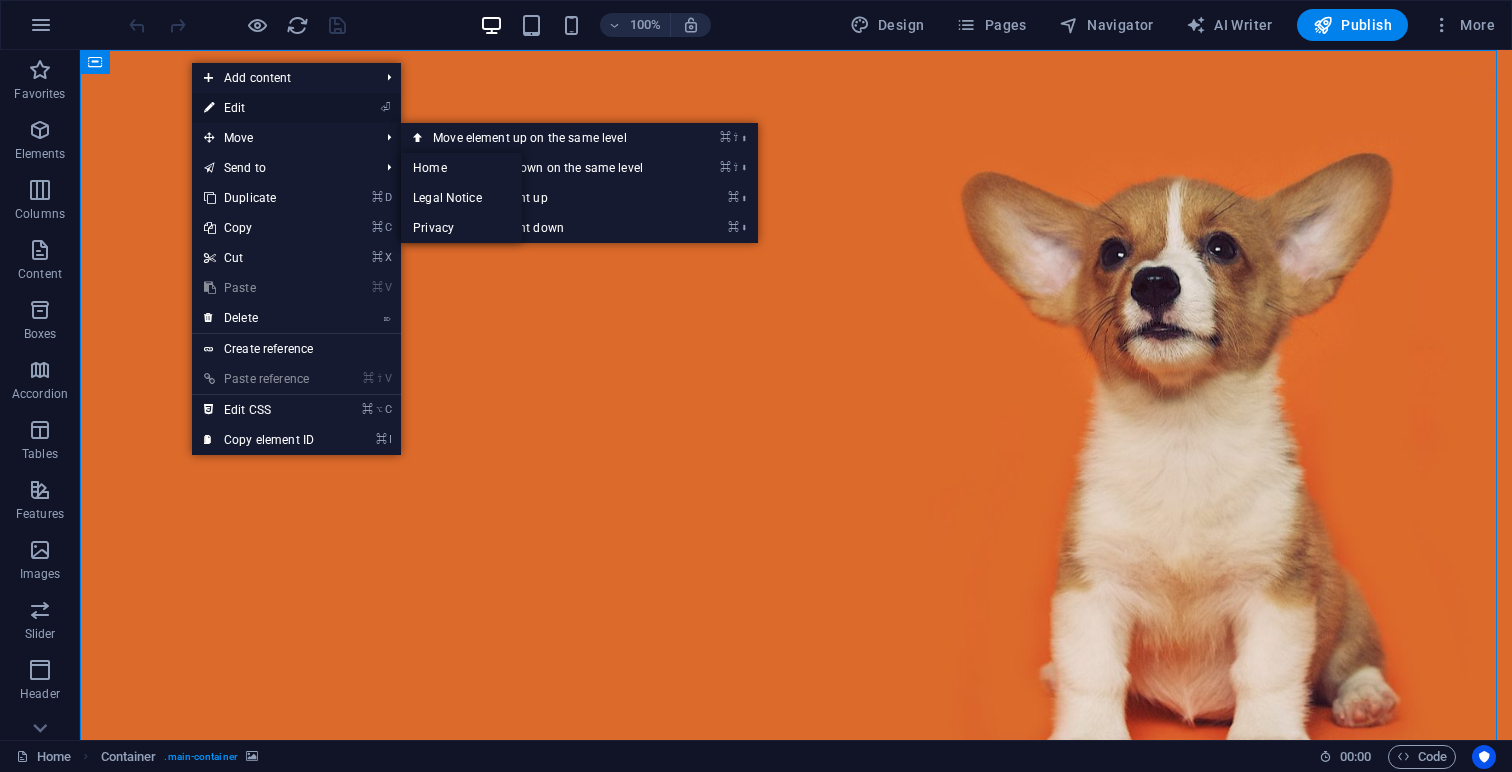 click on "⏎  Edit" at bounding box center (259, 108) 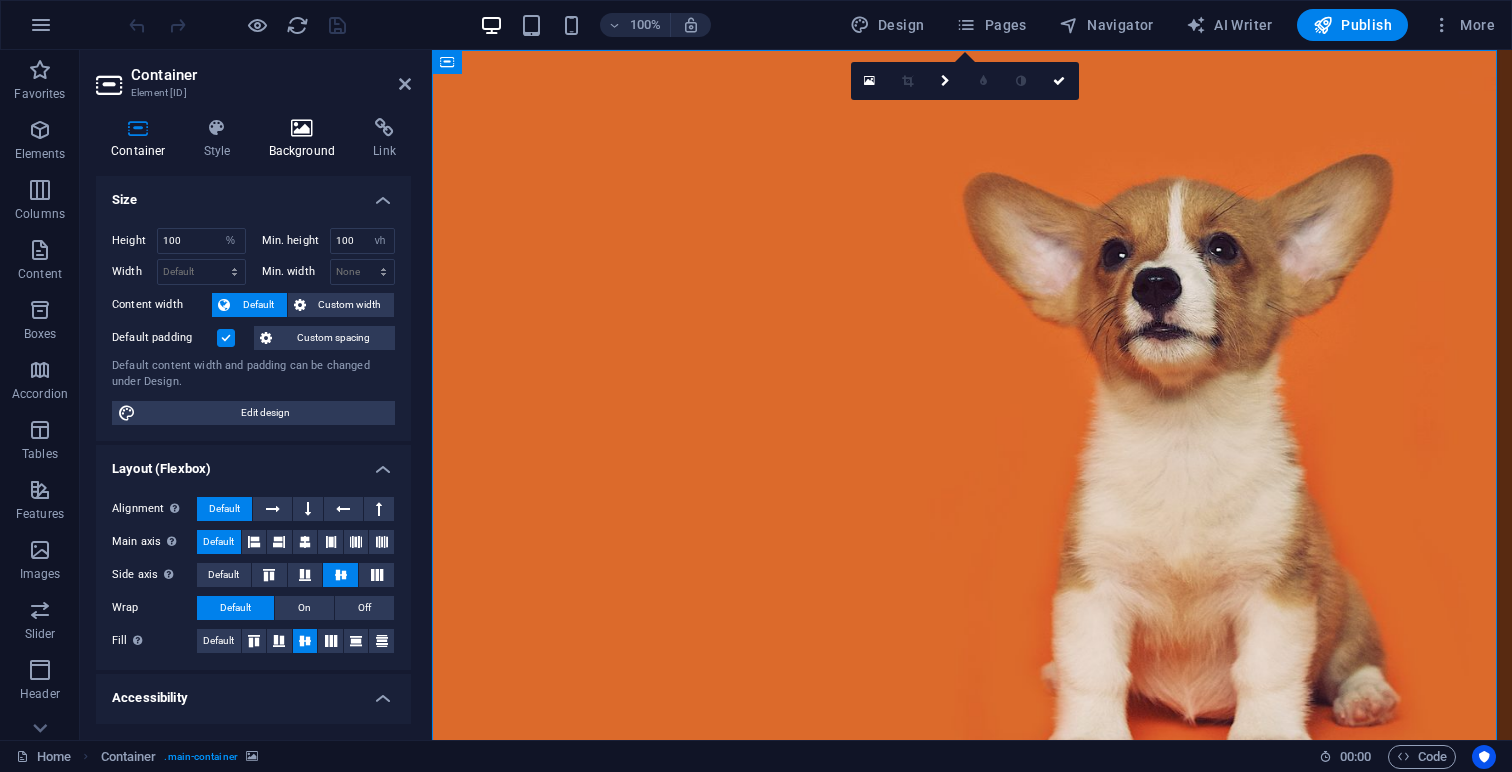 click at bounding box center [302, 128] 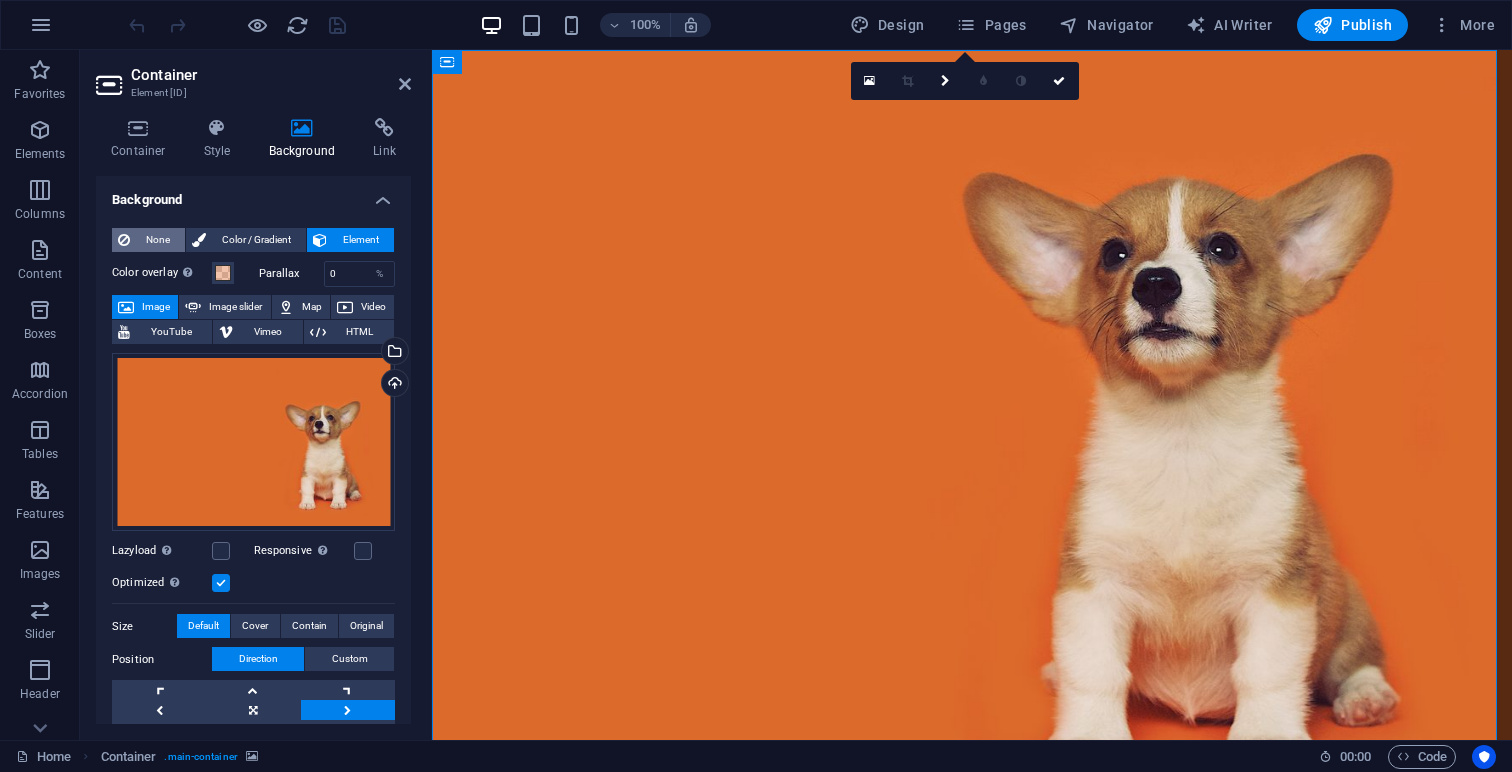 click on "None" at bounding box center [157, 240] 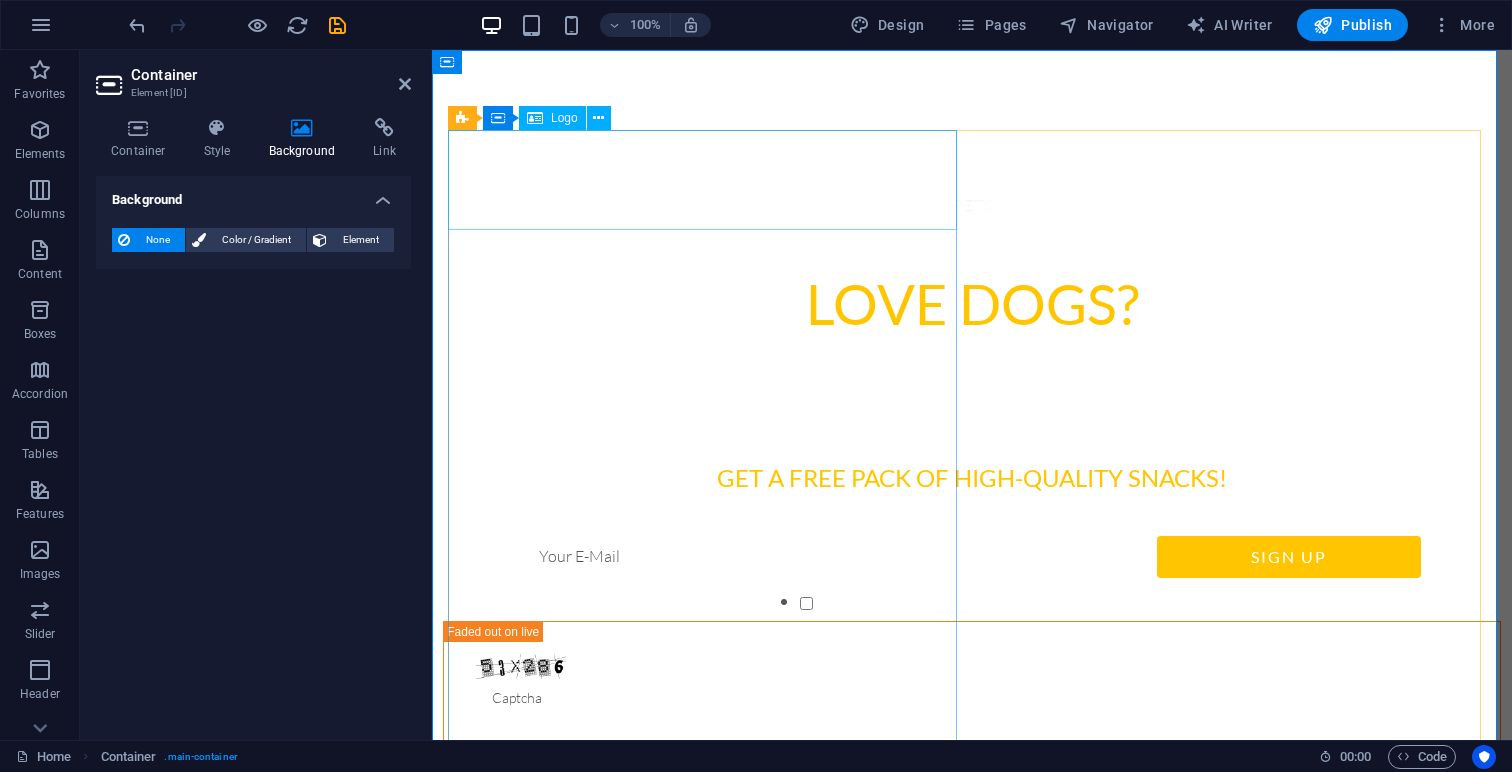 click at bounding box center [972, 180] 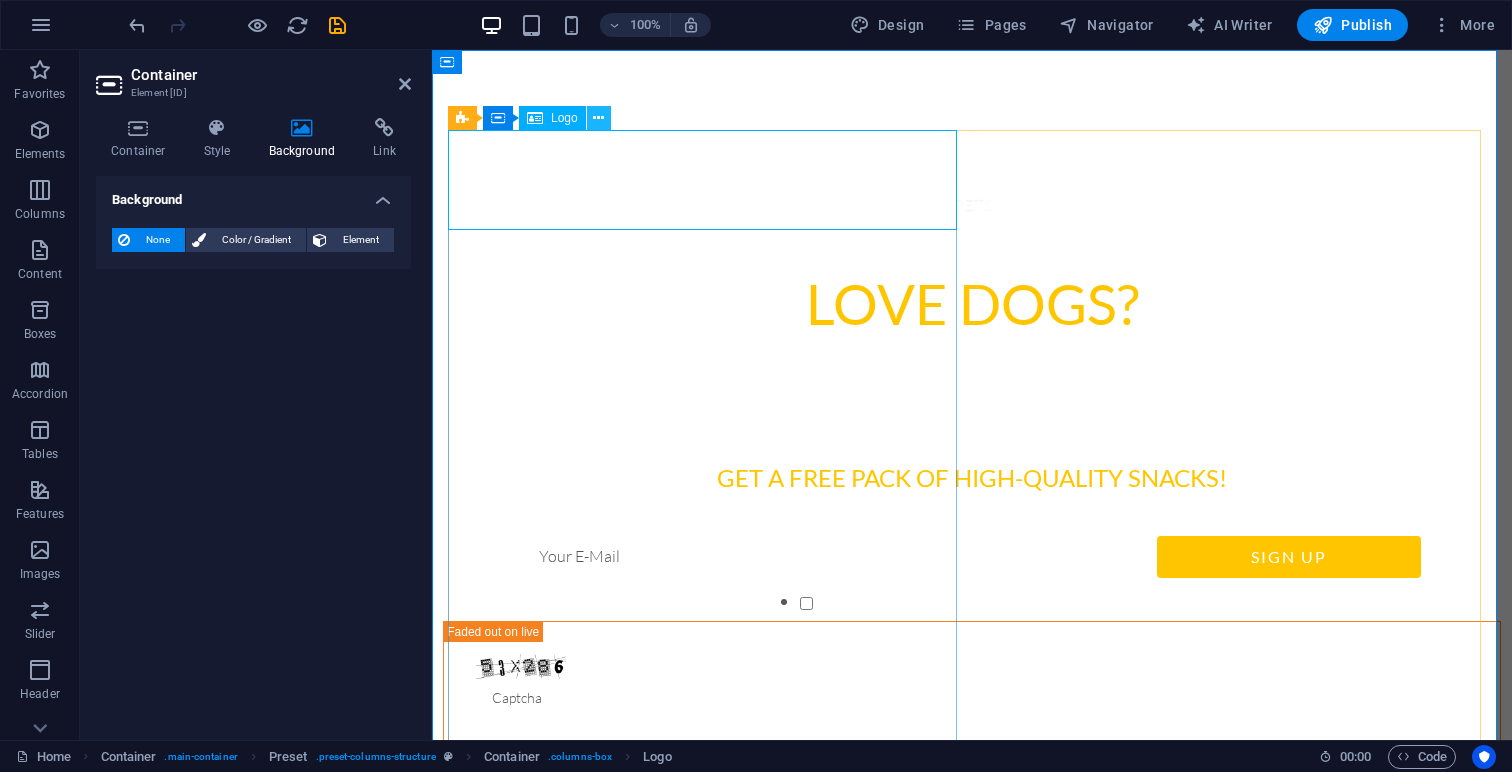 click at bounding box center [598, 118] 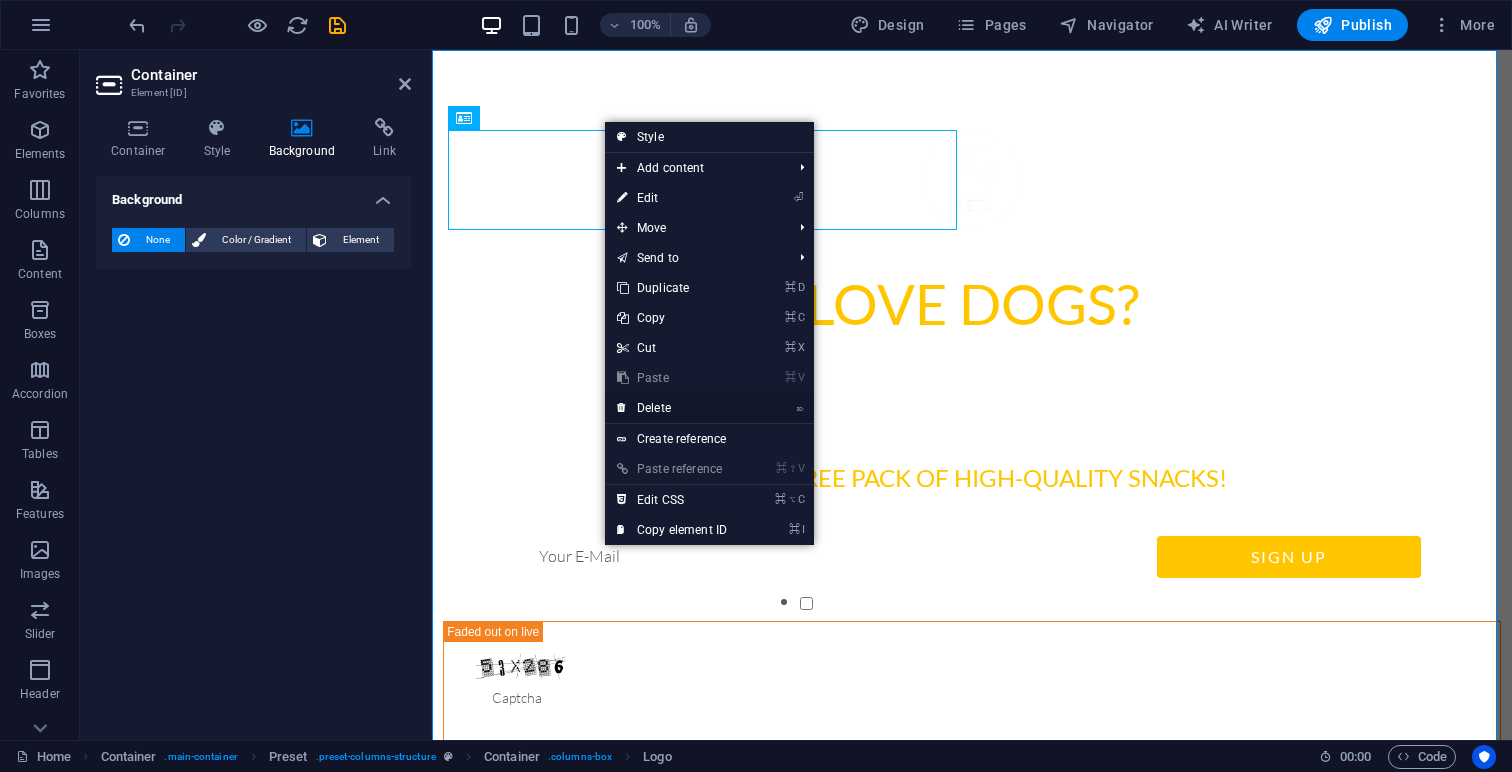 click on "⌦  Delete" at bounding box center [672, 408] 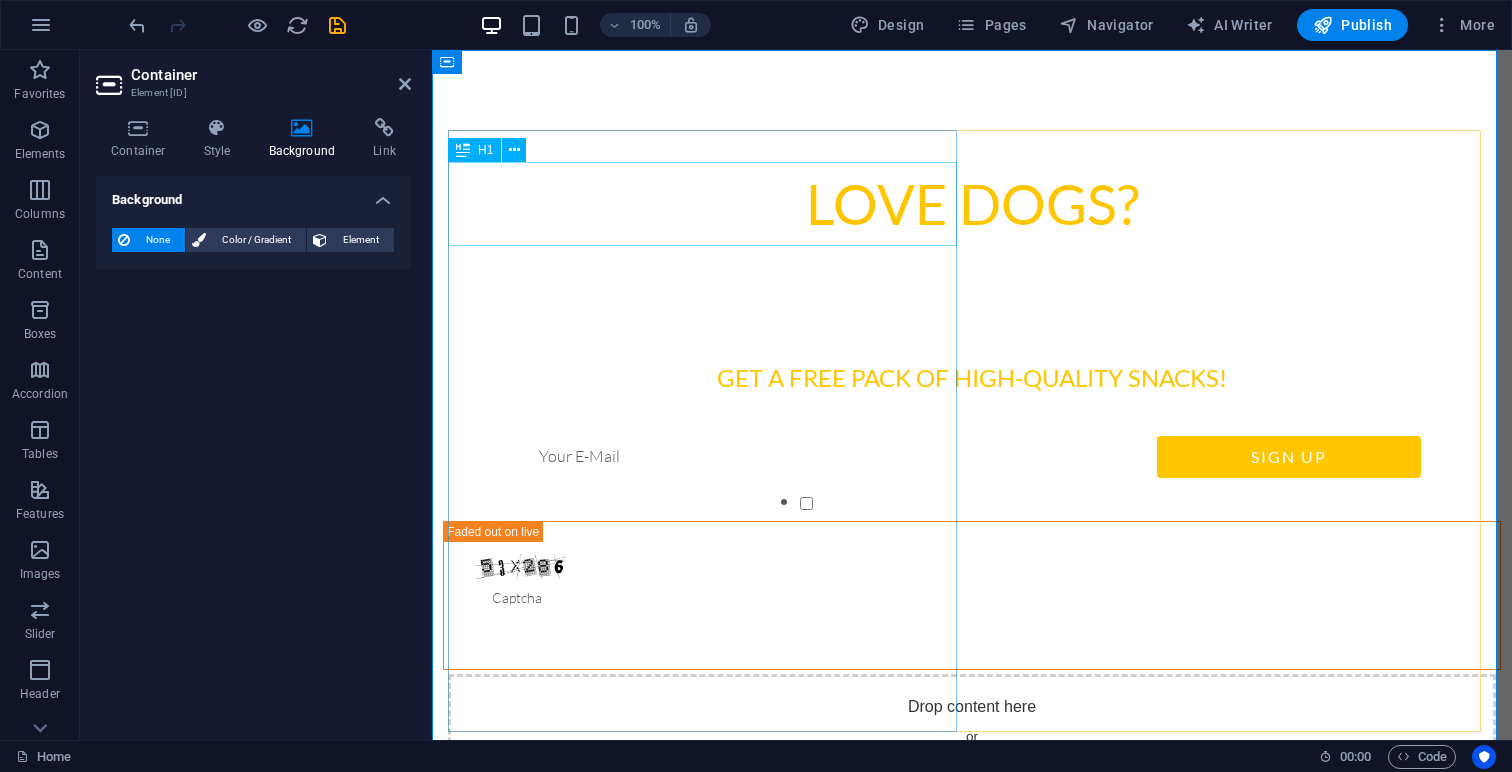 click on "Love dogs?" at bounding box center [972, 204] 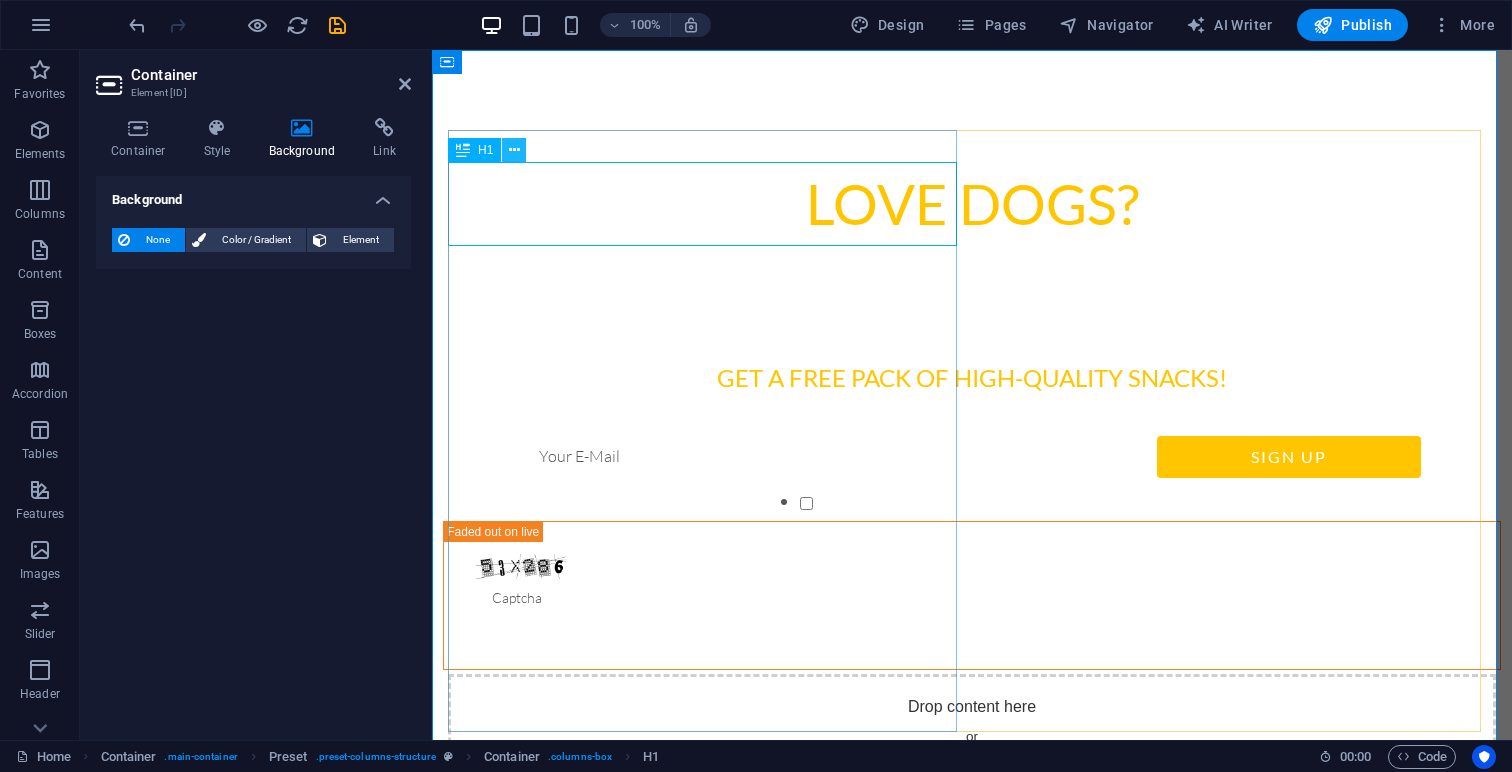 click at bounding box center [514, 150] 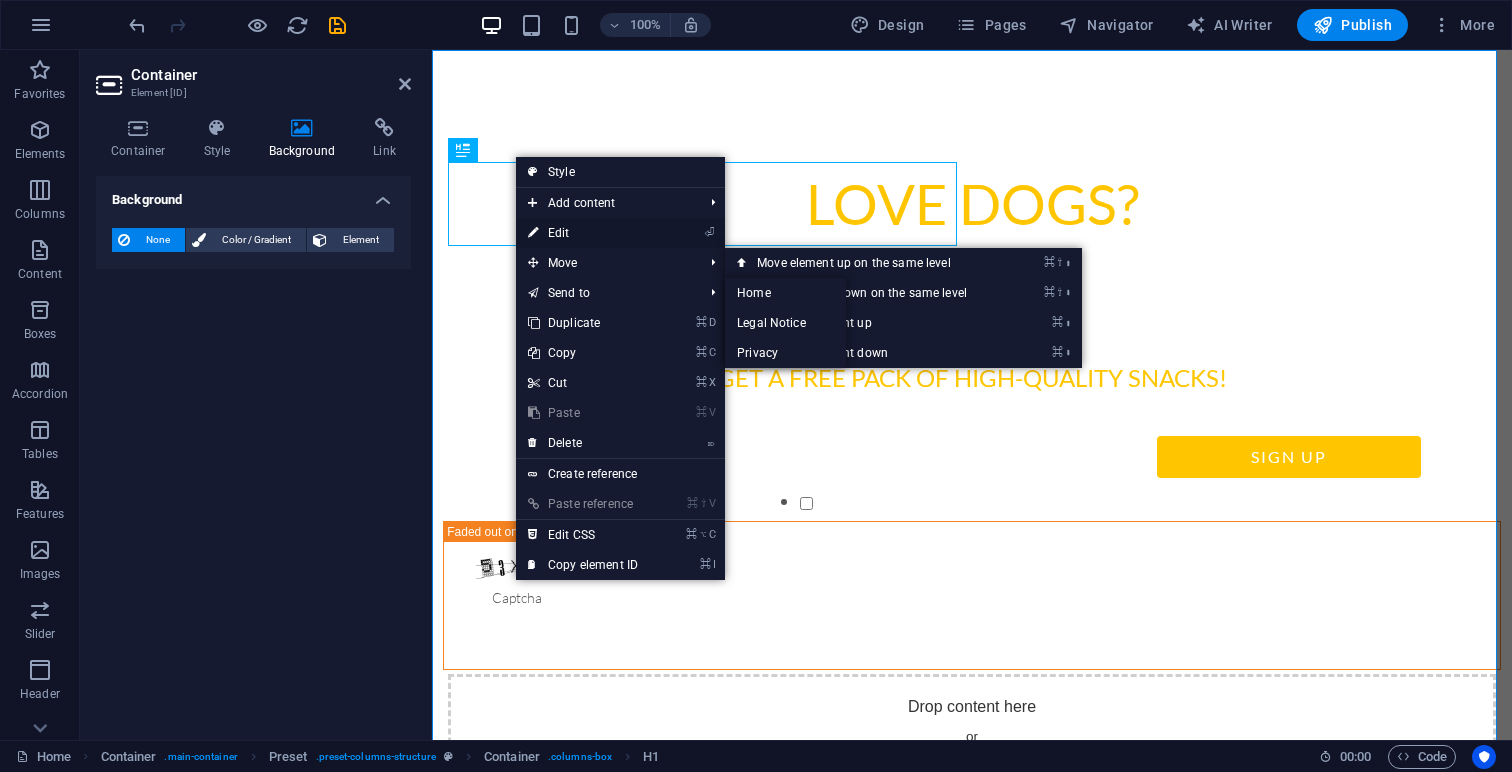 click on "⏎  Edit" at bounding box center [583, 233] 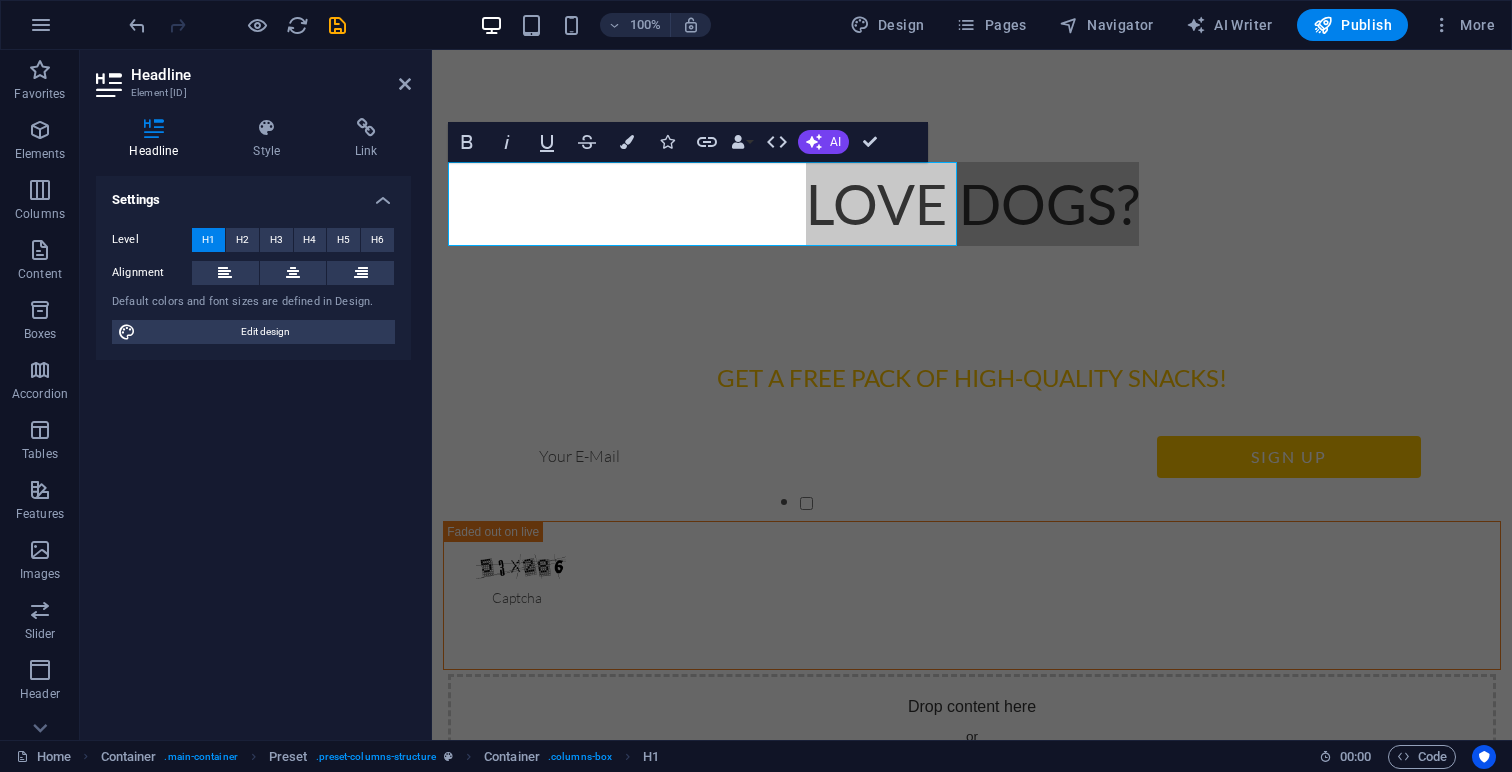 click on "Headline" at bounding box center (158, 139) 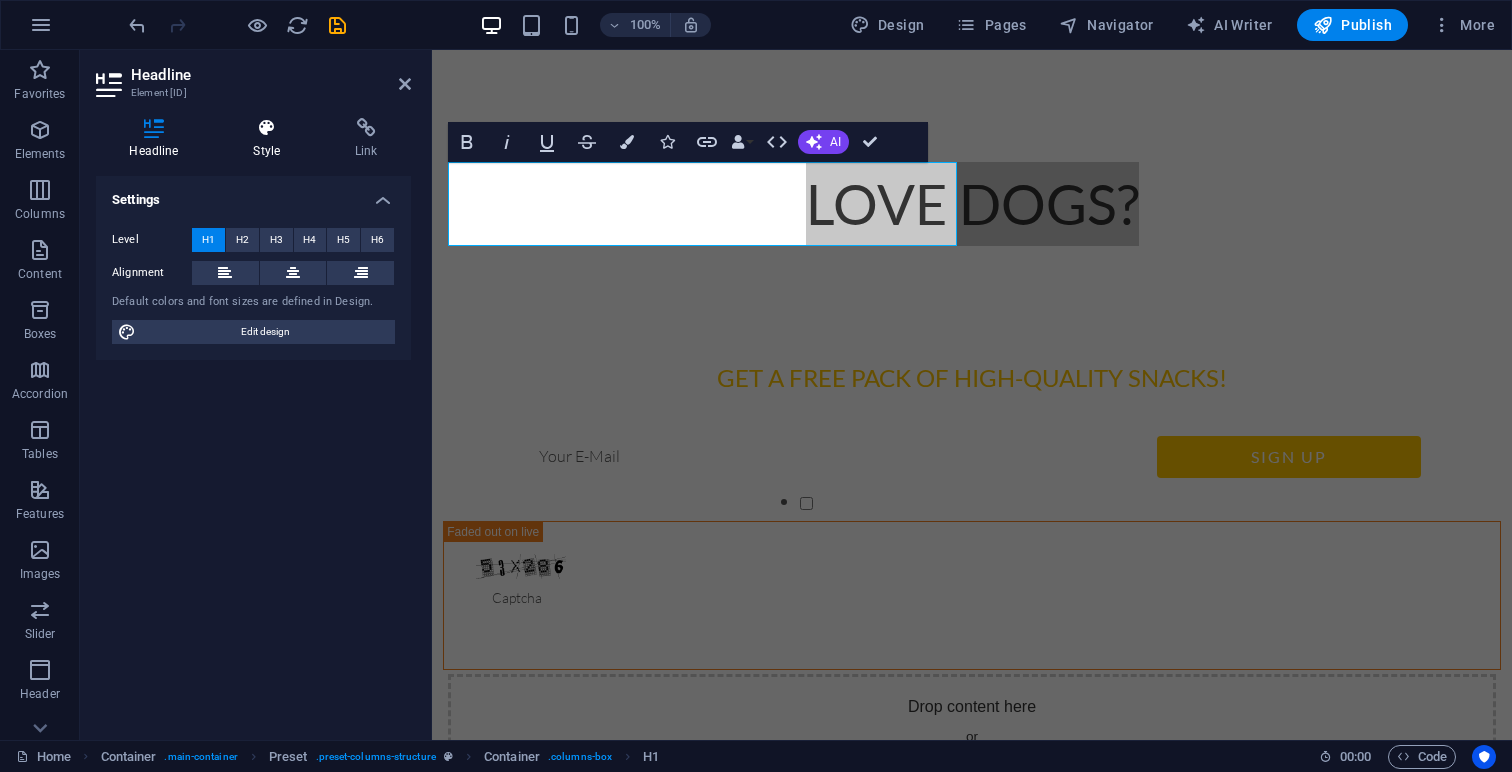 click on "Style" at bounding box center [271, 139] 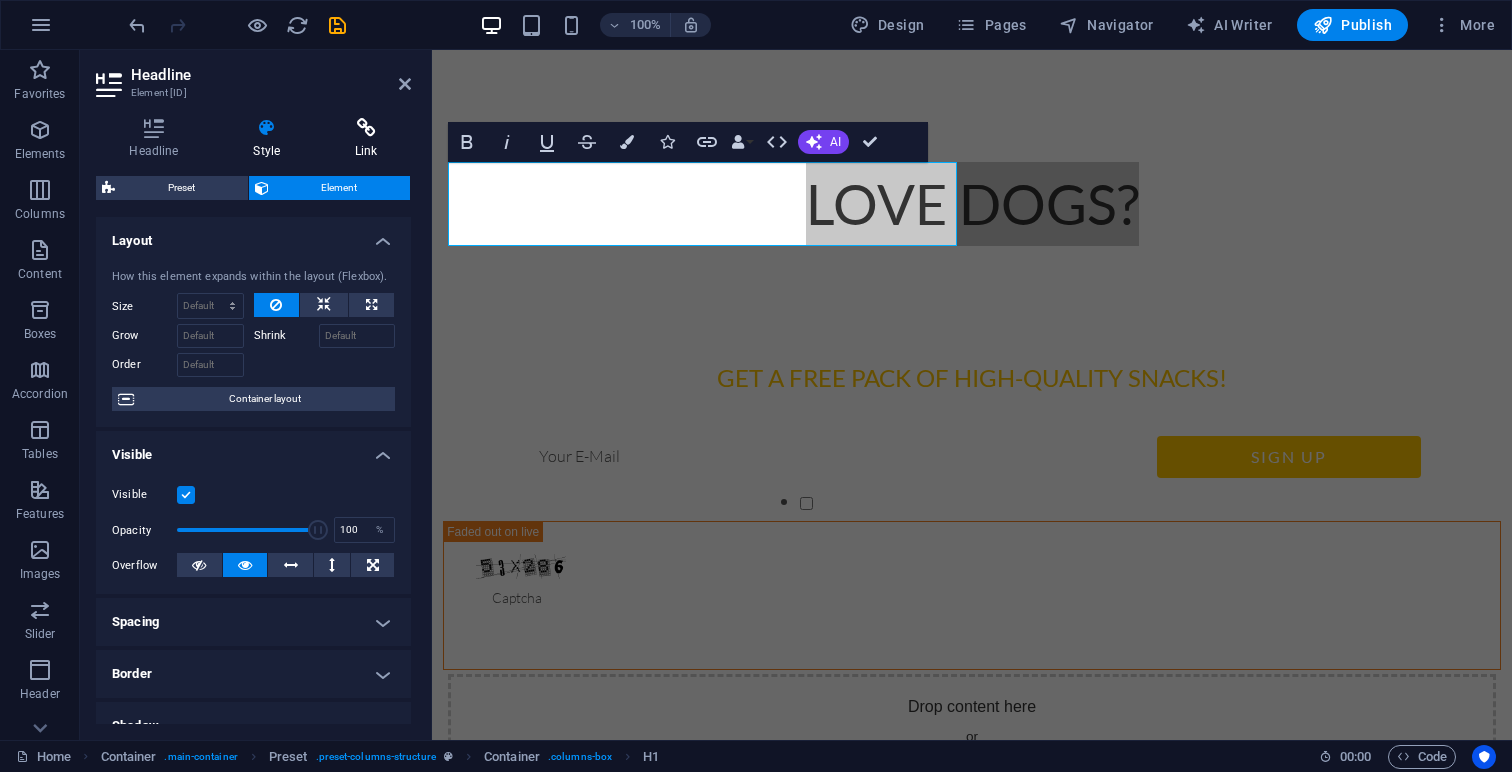 click on "Link" at bounding box center [366, 139] 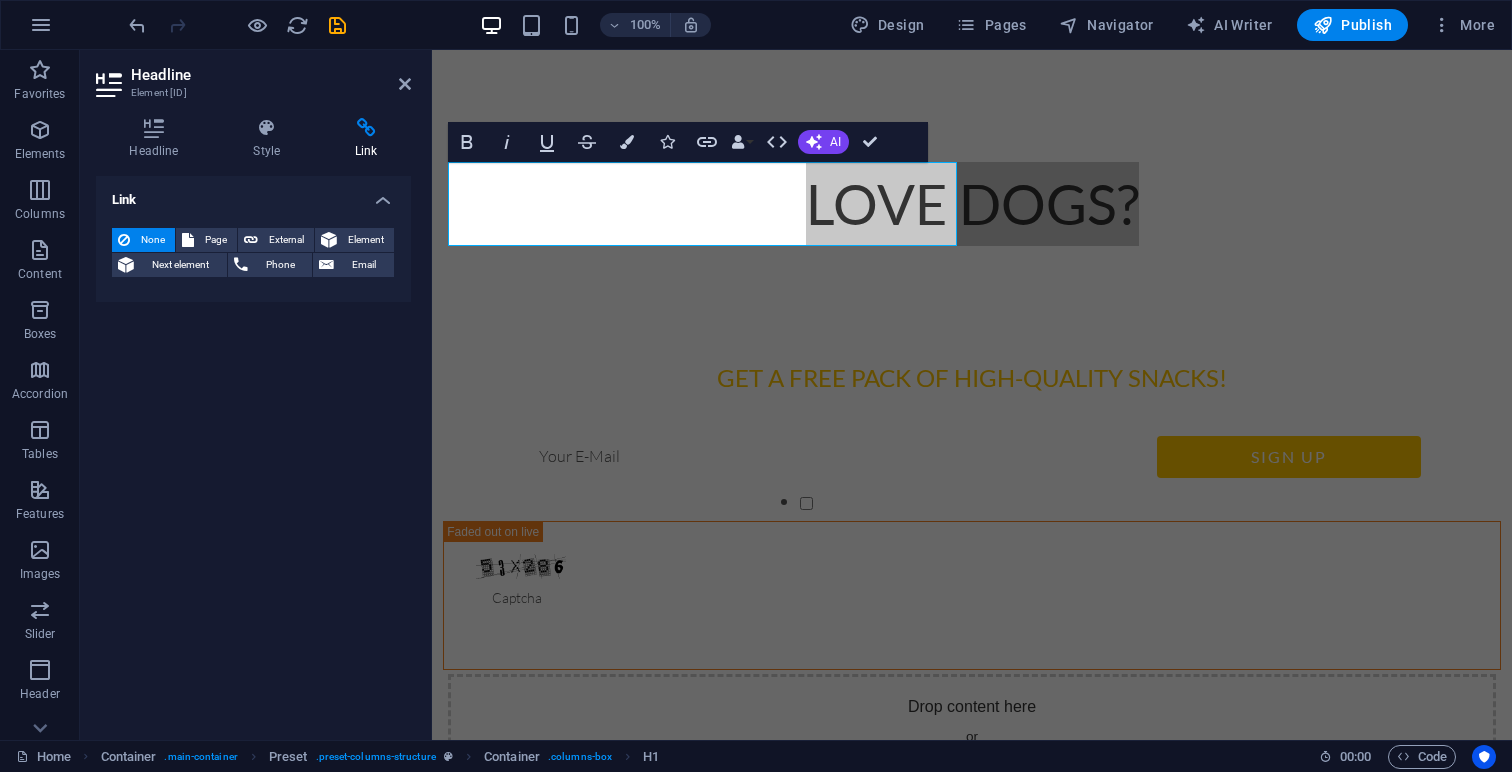 drag, startPoint x: 155, startPoint y: 145, endPoint x: 381, endPoint y: 167, distance: 227.06827 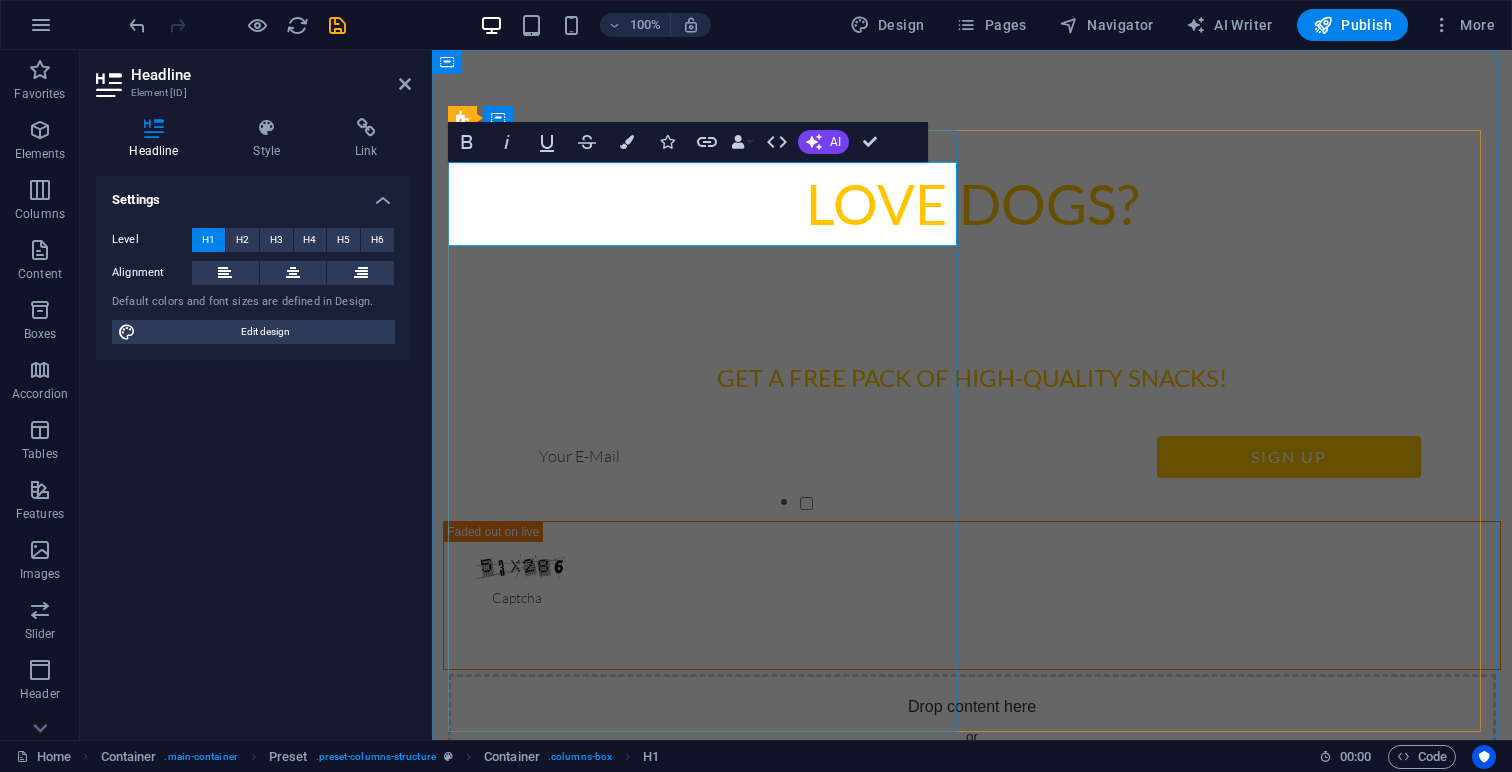 click on "Love dogs?" at bounding box center (972, 204) 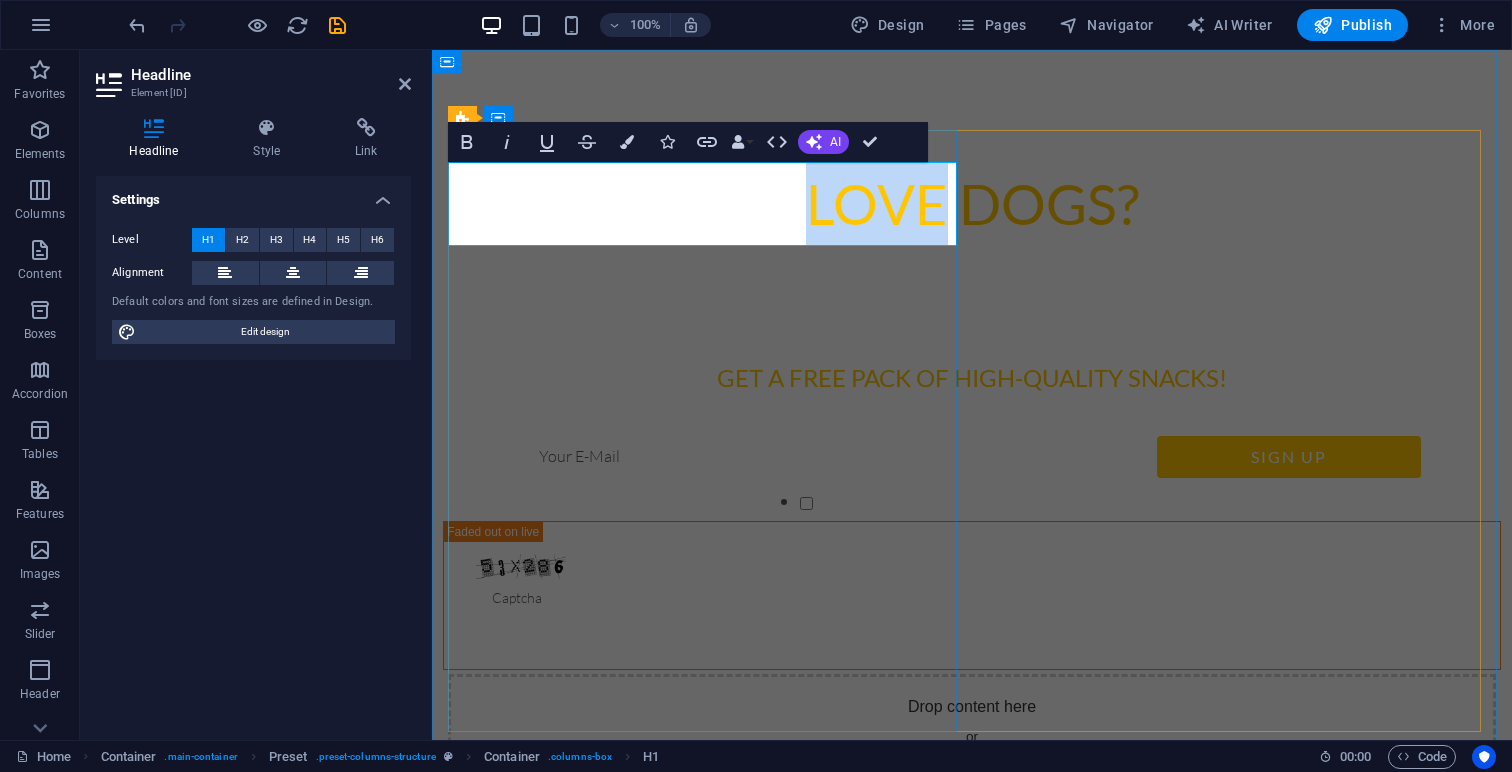 click on "Love dogs?" at bounding box center [972, 204] 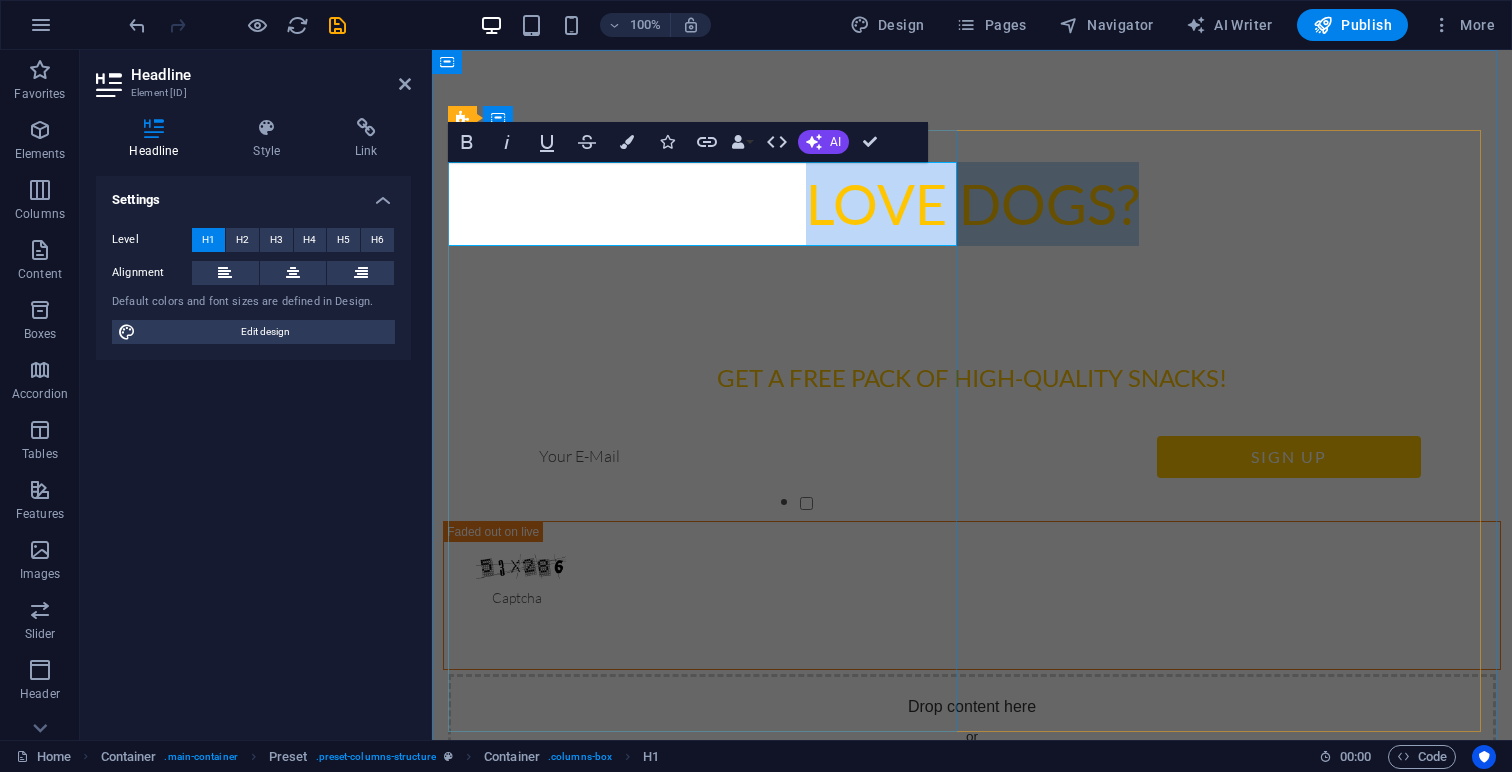 click on "Love dogs?" at bounding box center (972, 204) 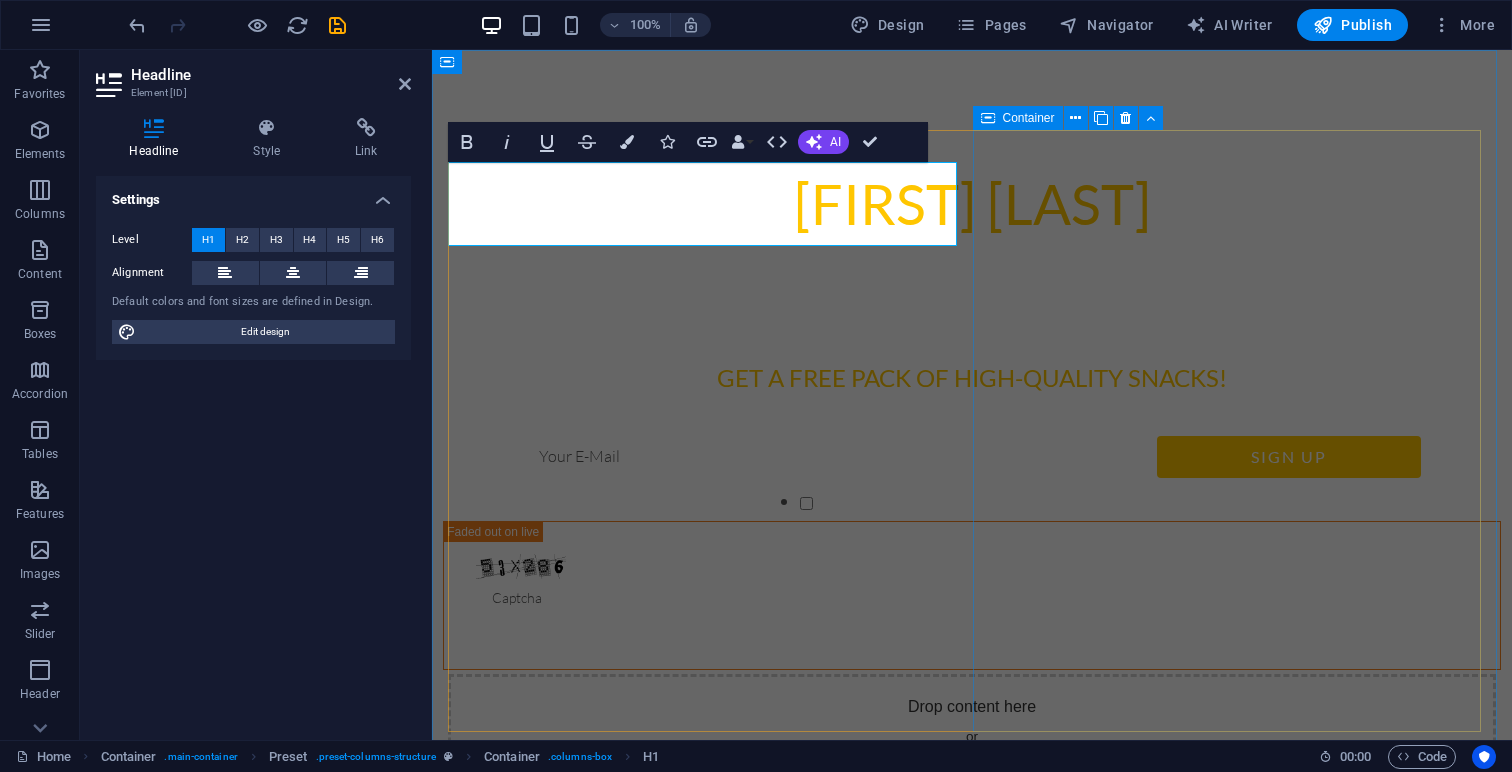 drag, startPoint x: 1074, startPoint y: 340, endPoint x: 1013, endPoint y: 332, distance: 61.522354 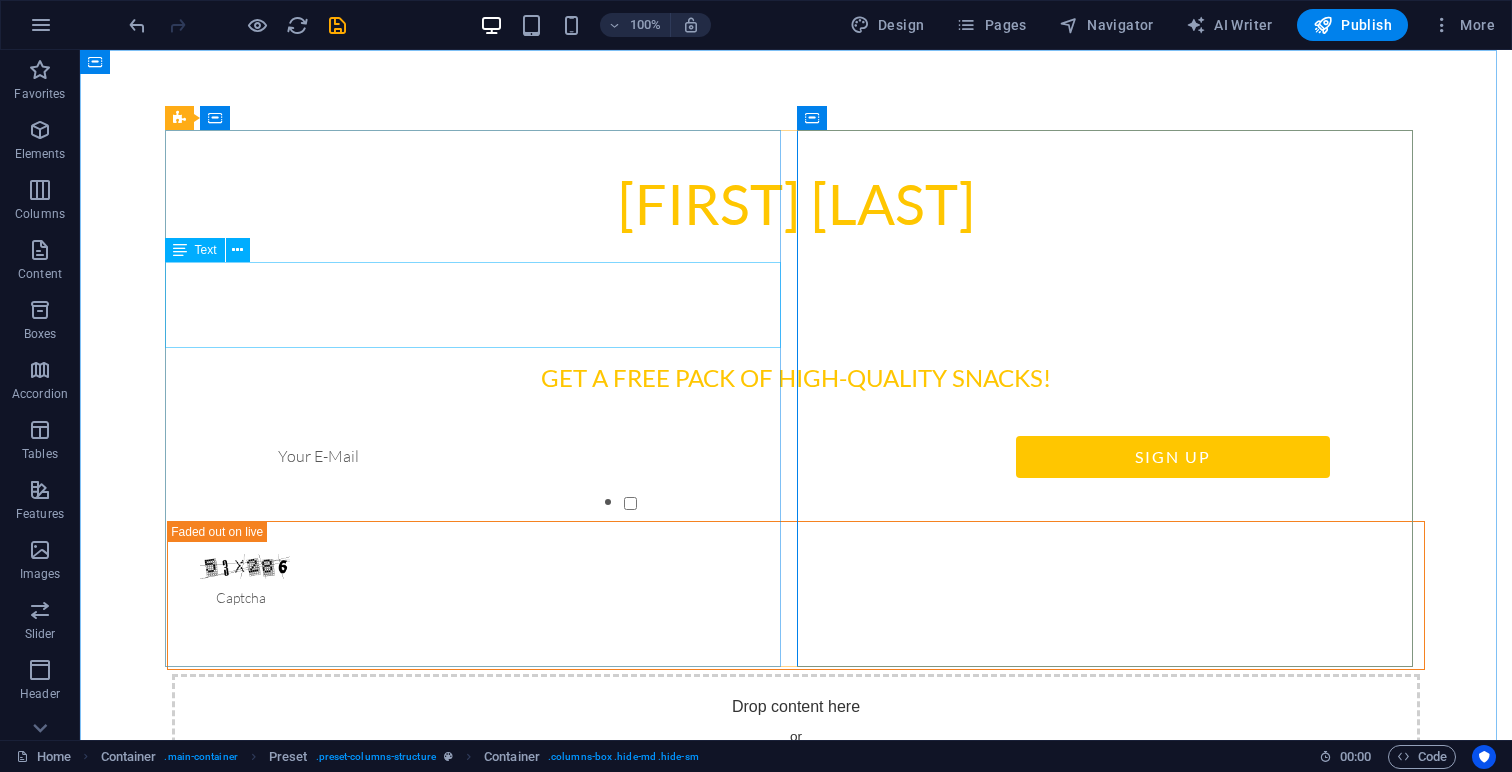 click on "Lorem ipsum dolor sit amet, consetetur sadipscing elitr, sed diam nonumy eirmod tempor invidunt ut labore et dolore magna aliquyam erat, sed diam voluptua. At vero eos et accusam et justo duo dolores et ea rebum." at bounding box center (796, 291) 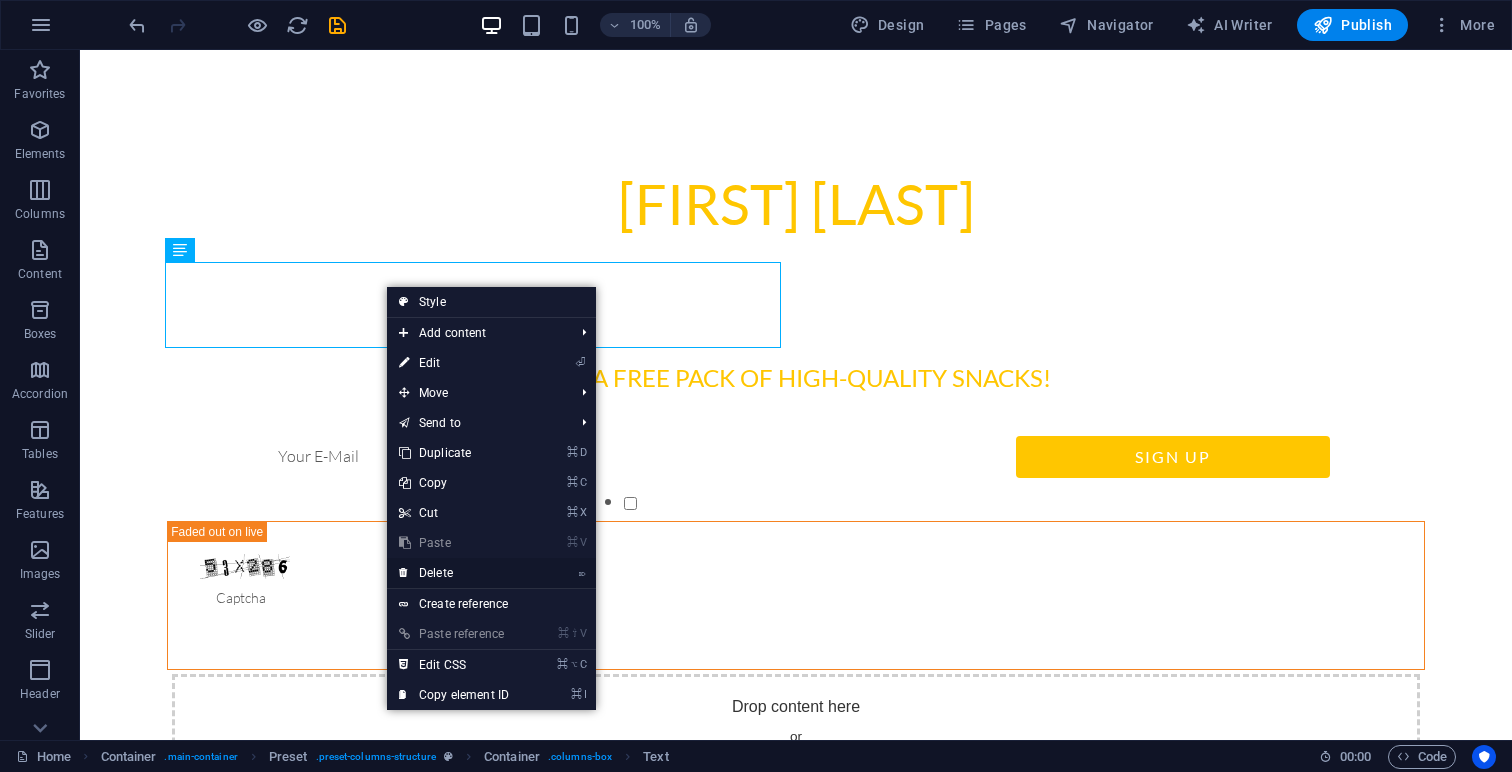 click on "⌦  Delete" at bounding box center [454, 573] 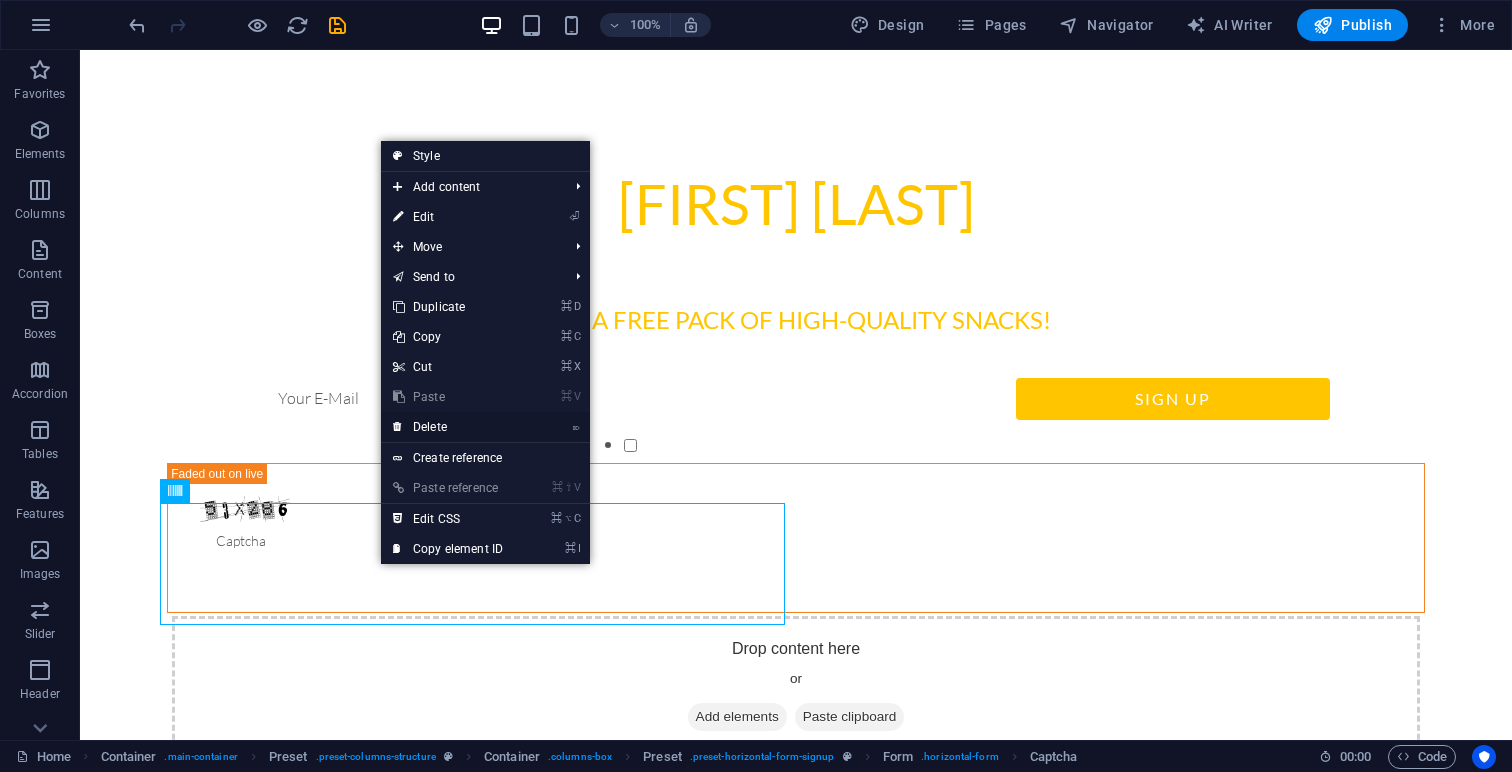 click on "⌦  Delete" at bounding box center (448, 427) 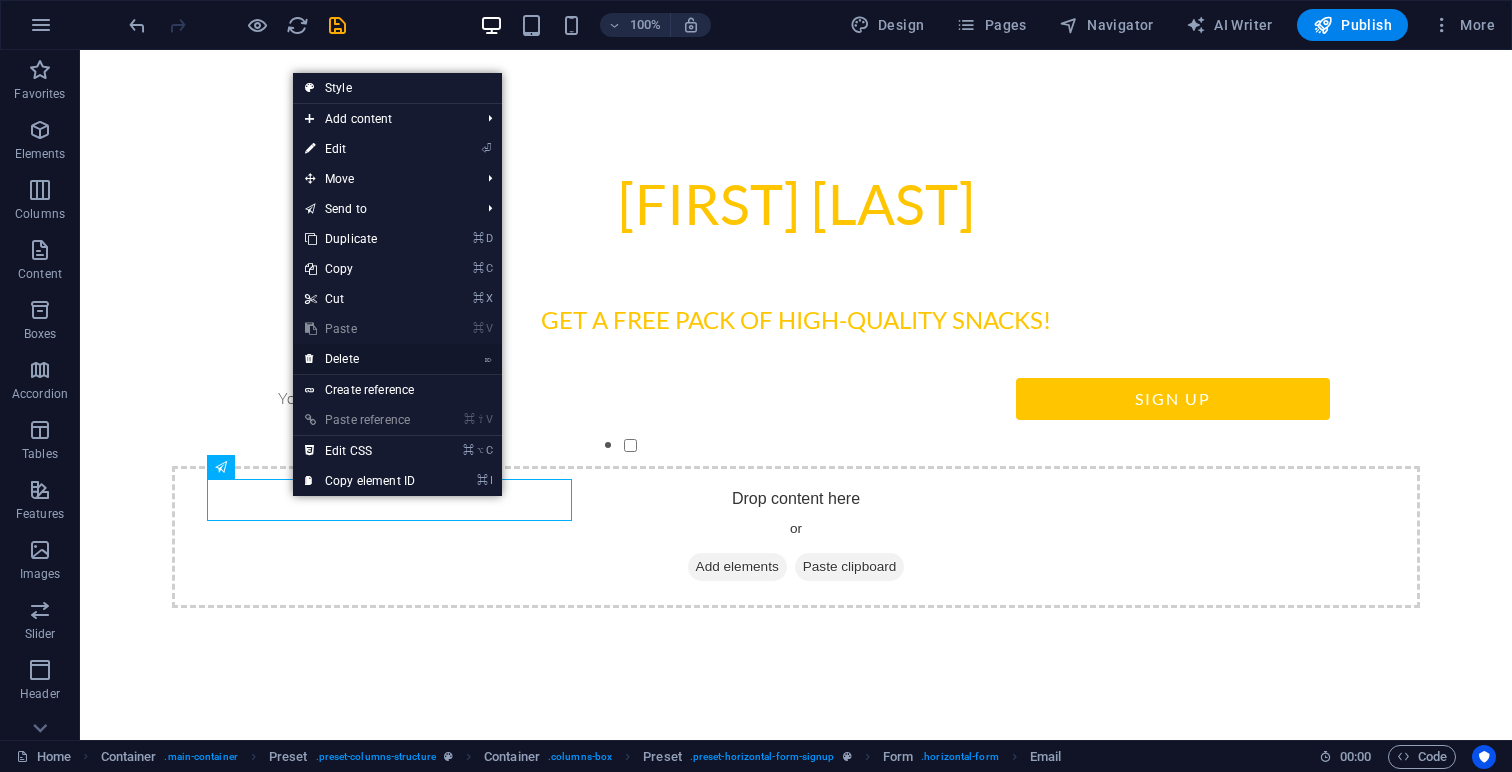 click on "⌦  Delete" at bounding box center [360, 359] 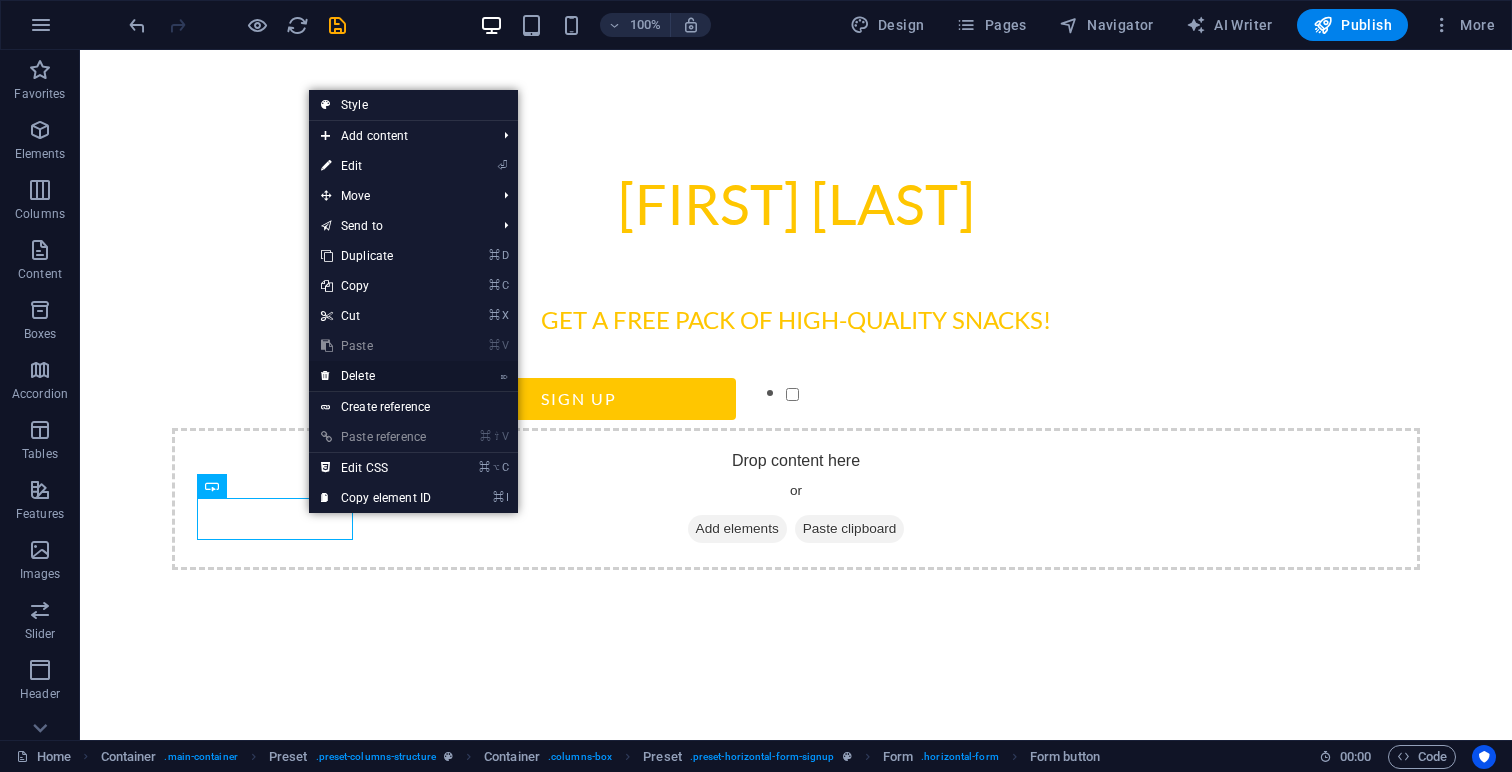 drag, startPoint x: 390, startPoint y: 369, endPoint x: 366, endPoint y: 381, distance: 26.832815 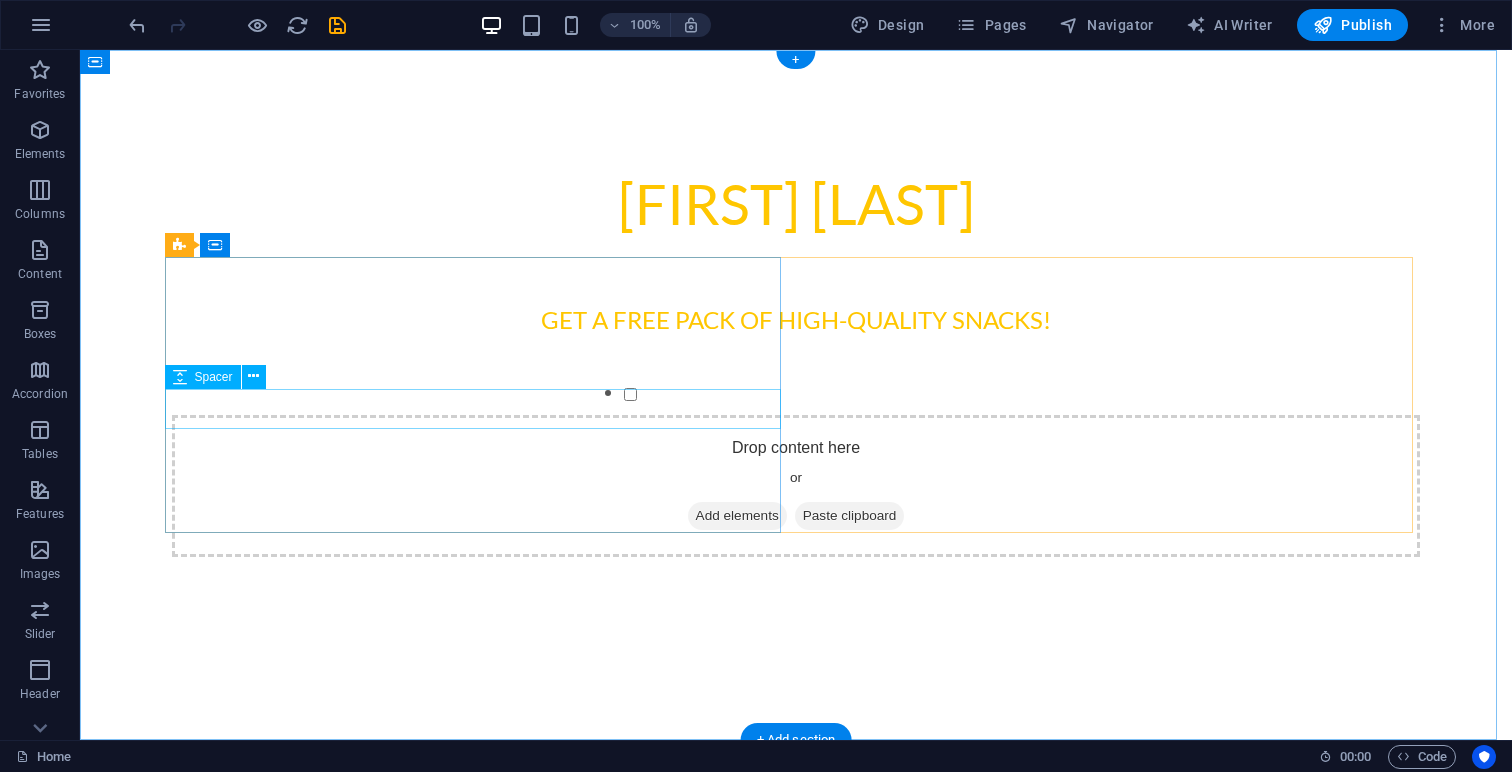 click at bounding box center [796, 282] 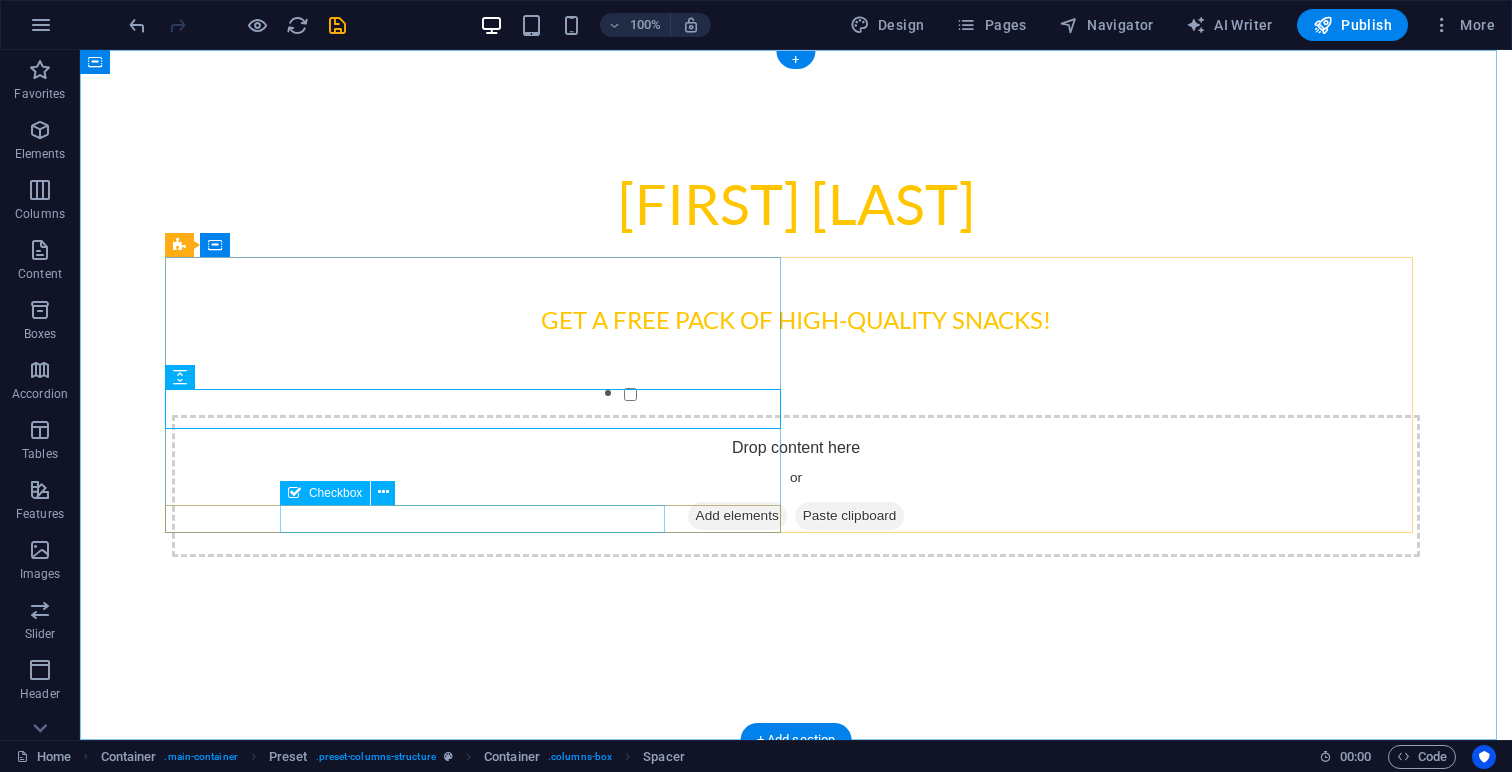 click on "I have read and understand the privacy policy." 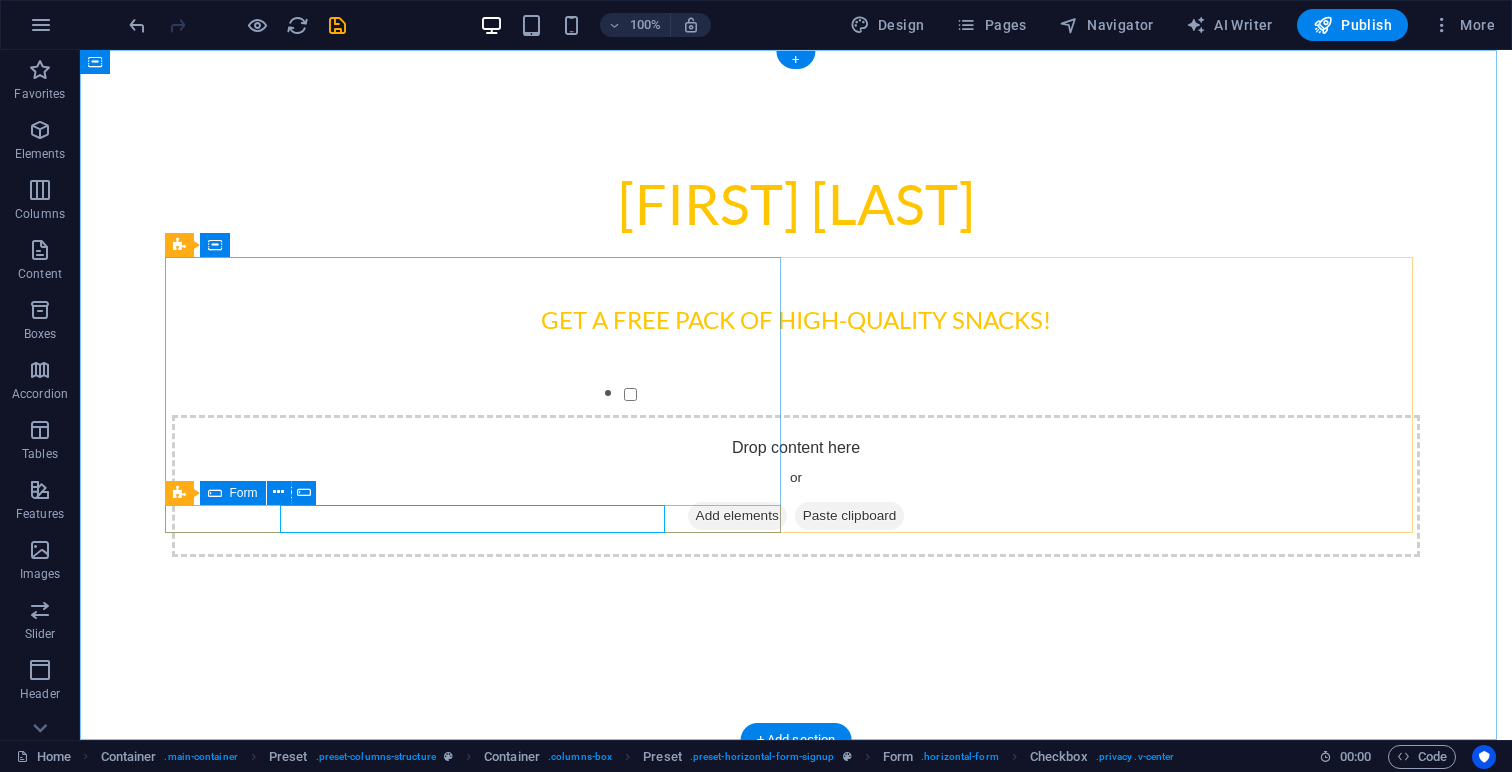 click on "I have read and understand the privacy policy." 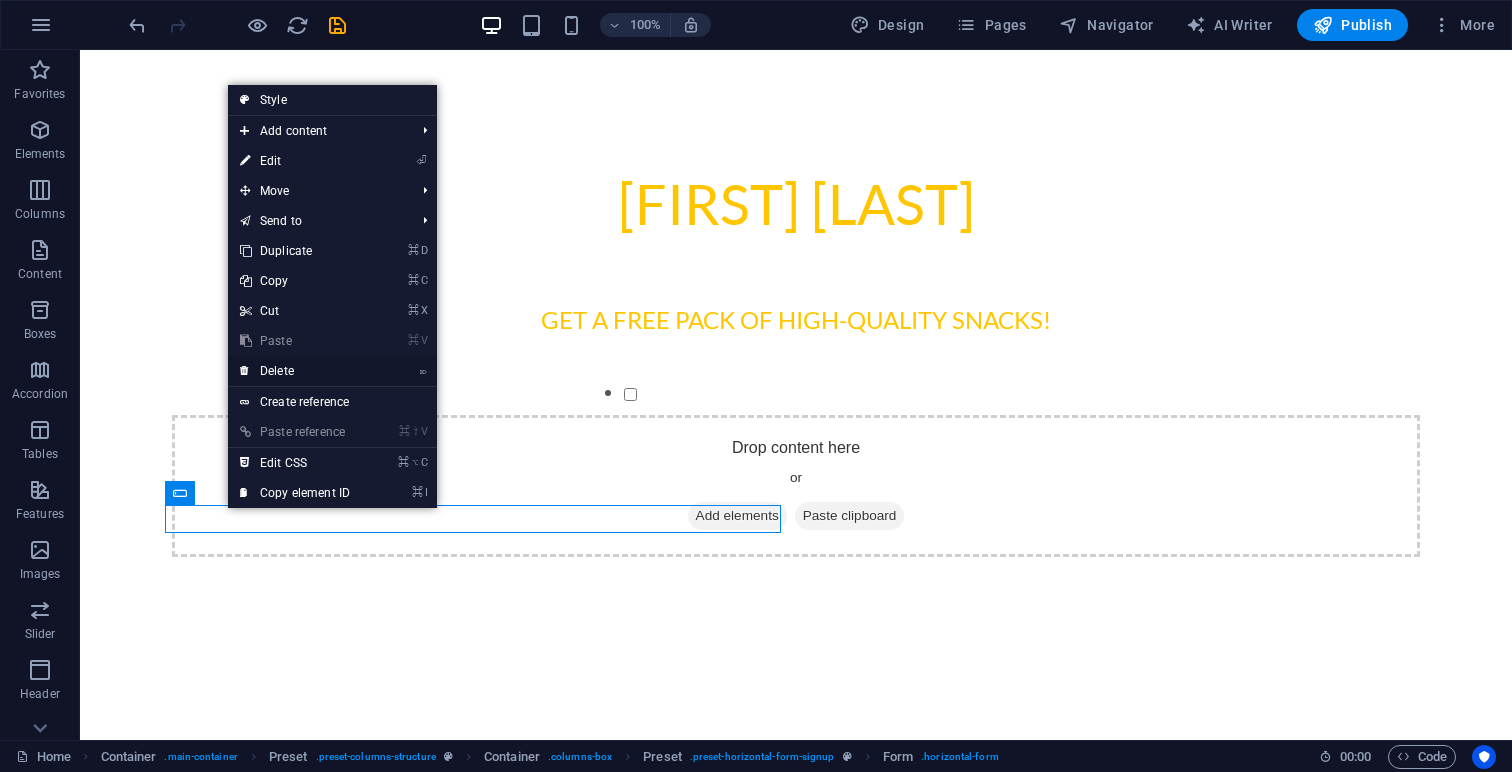 click on "⌦  Delete" at bounding box center (295, 371) 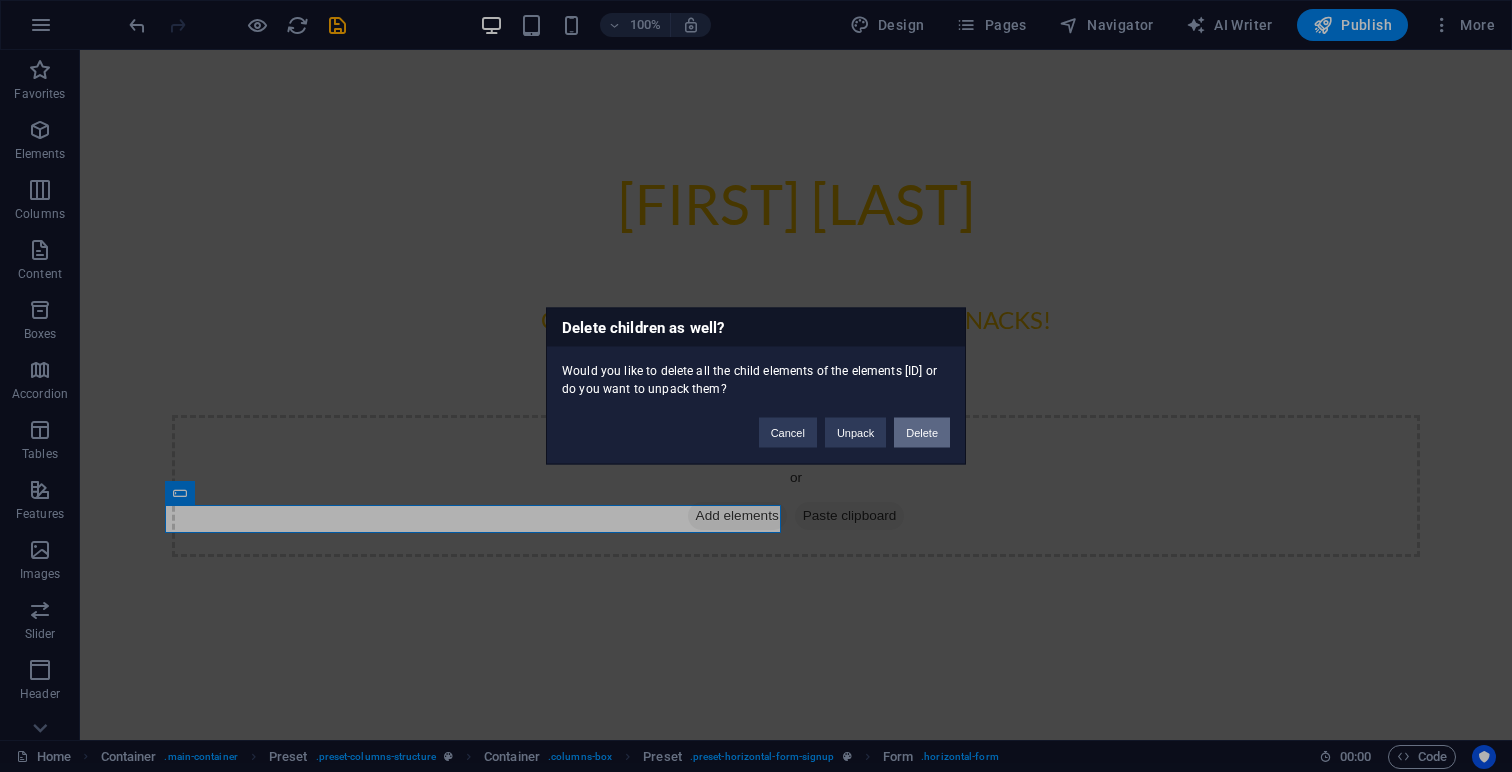 click on "Delete" at bounding box center [922, 433] 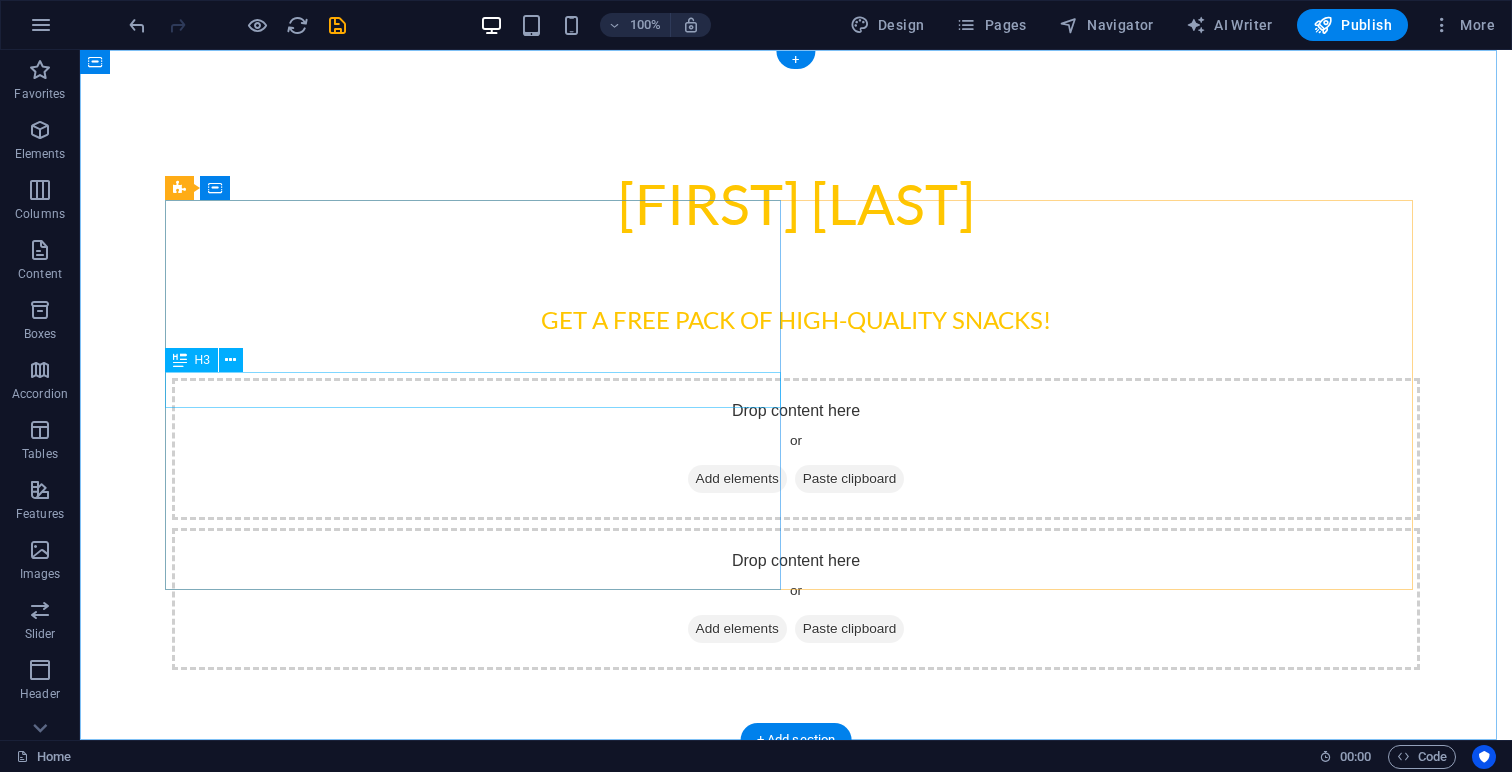 click on "Get a free Pack of high-quality snacks!" at bounding box center (796, 320) 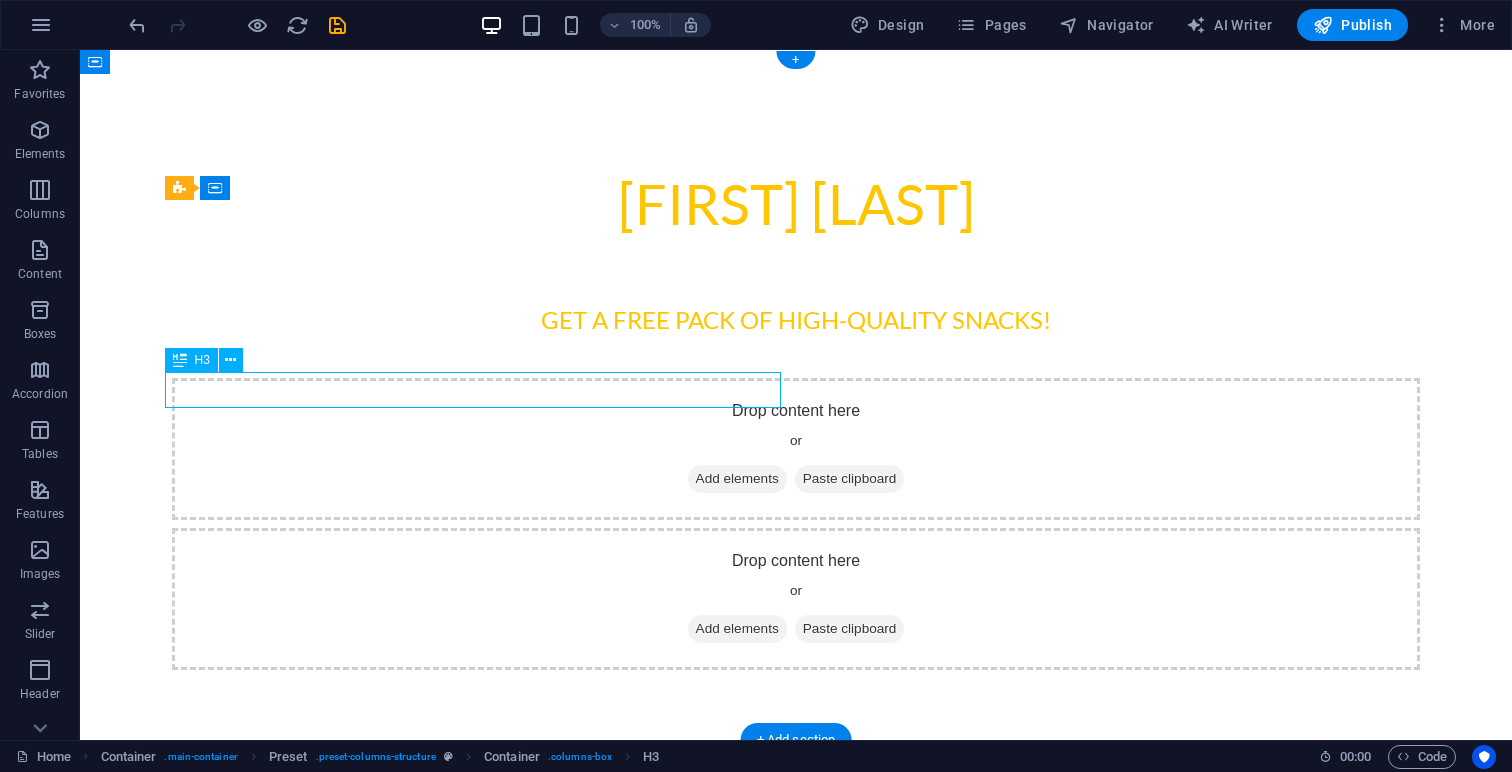 click on "Get a free Pack of high-quality snacks!" at bounding box center [796, 320] 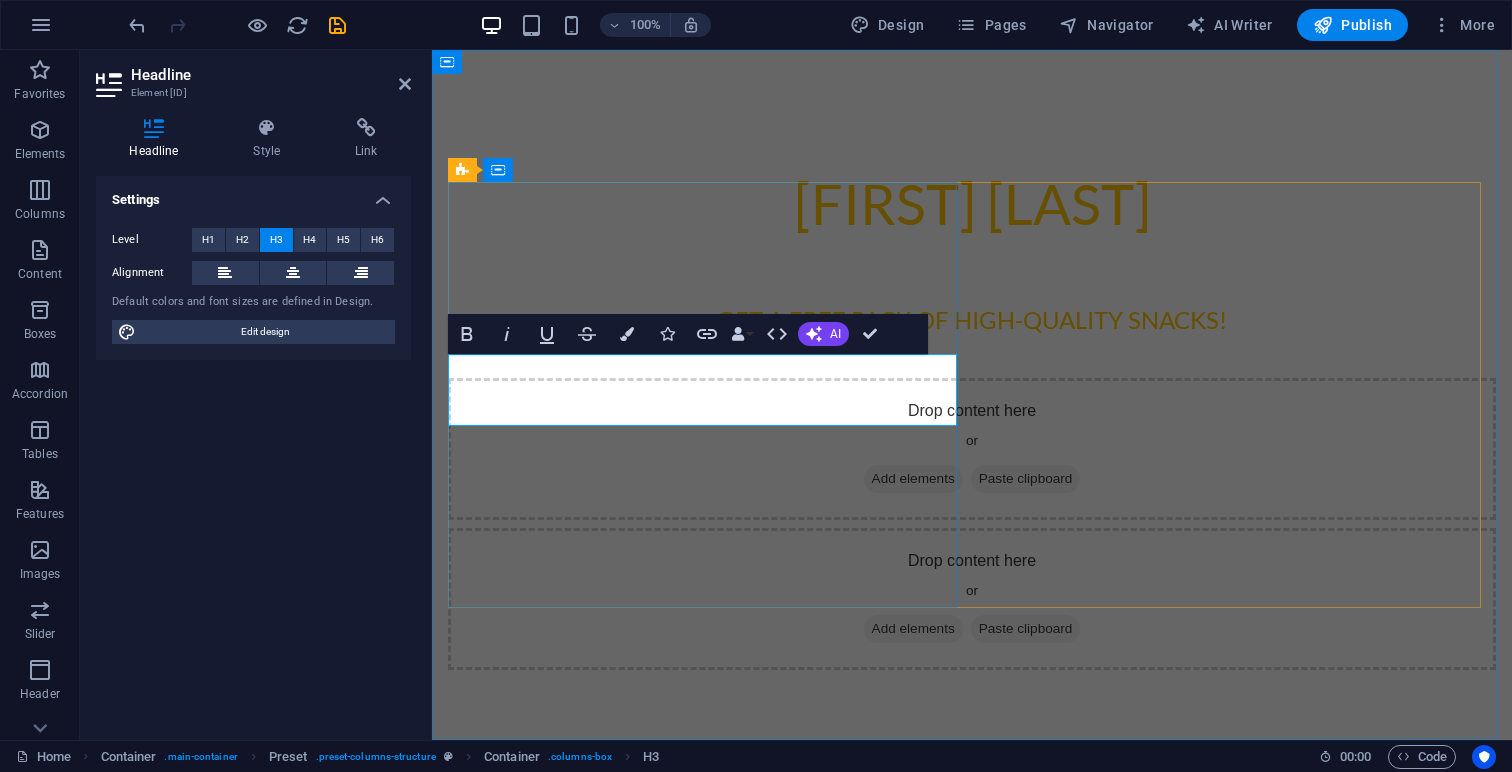 type 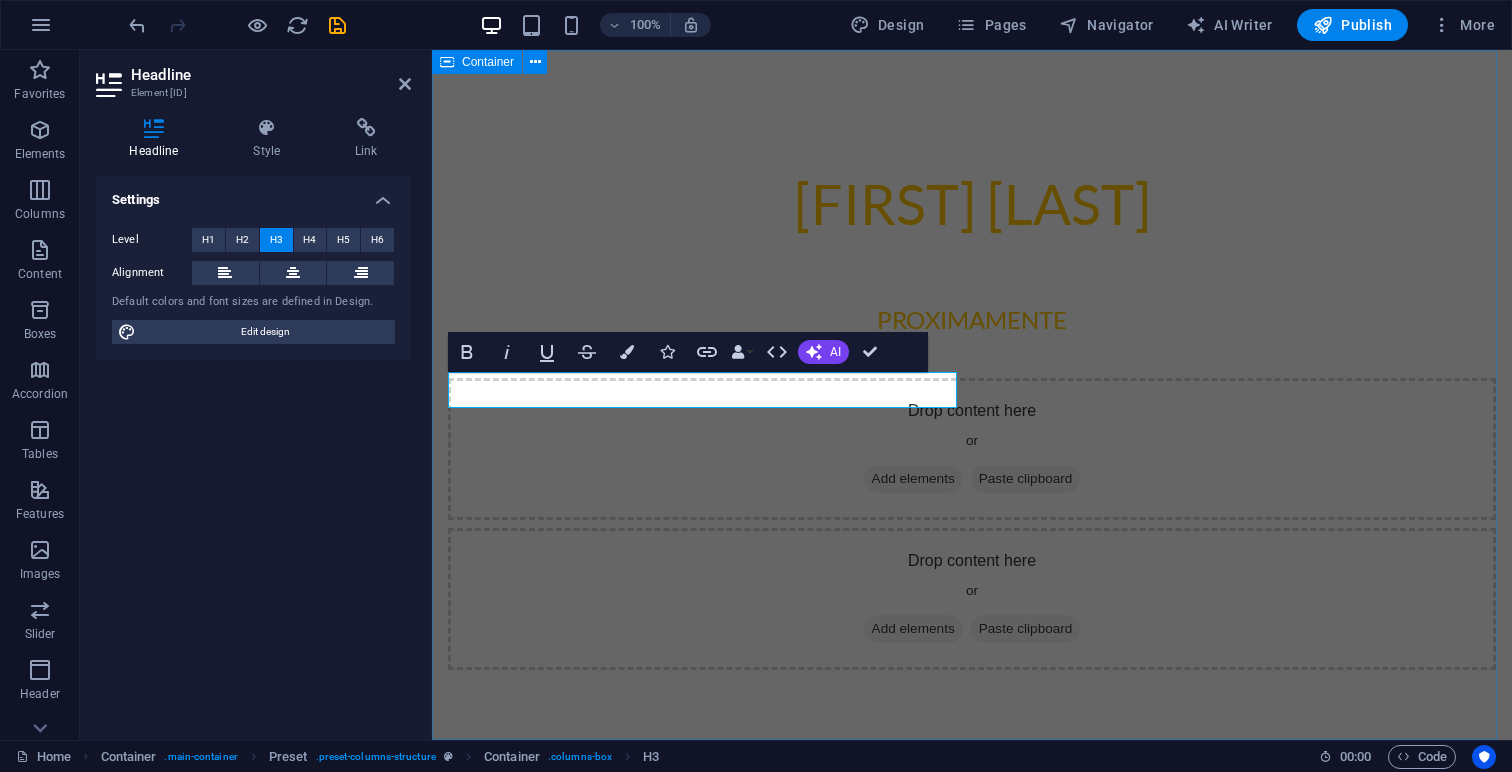 click on "[FIRST] [LAST] Drop content here or  Add elements  Paste clipboard Drop content here or  Add elements  Paste clipboard" at bounding box center (972, 400) 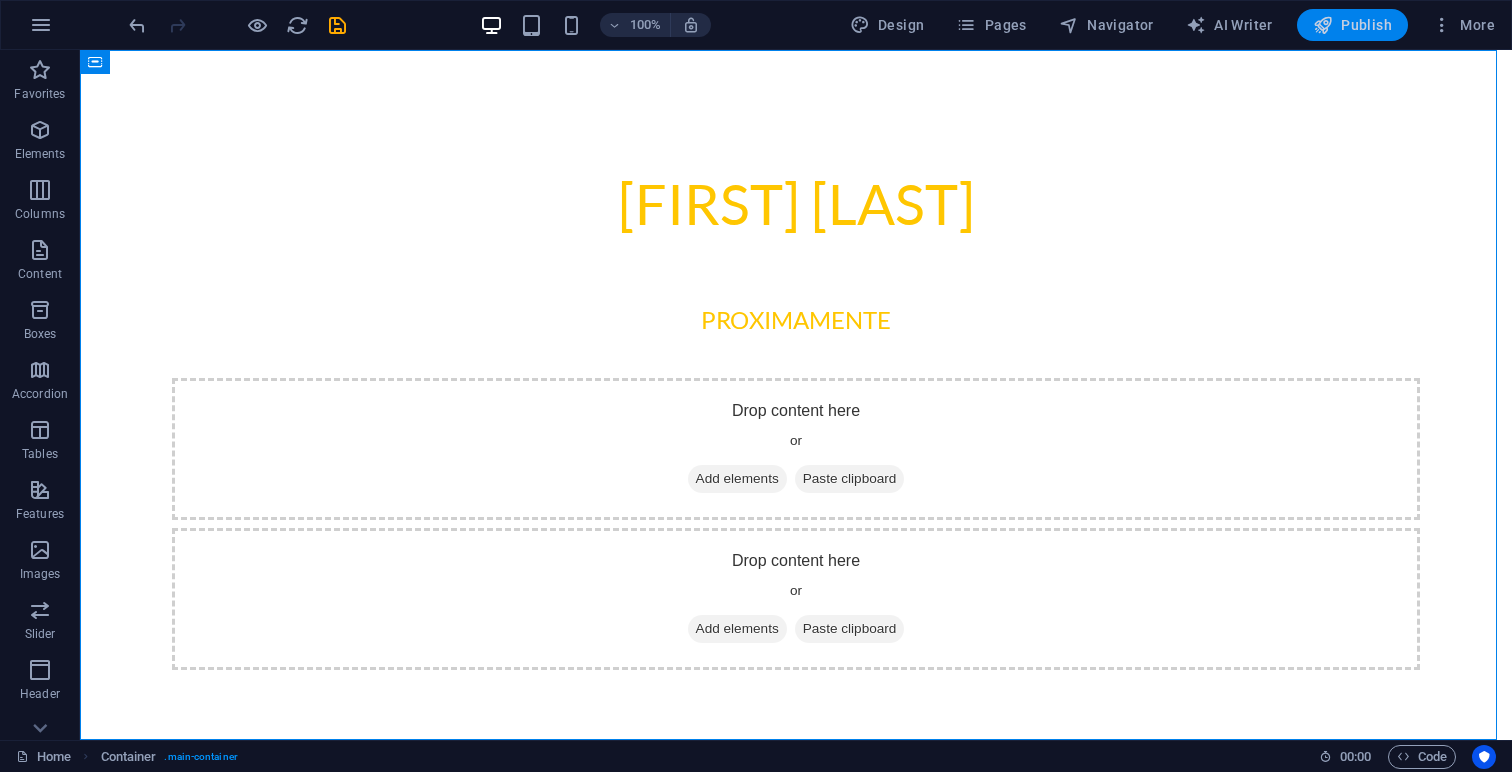 click on "Publish" at bounding box center (1352, 25) 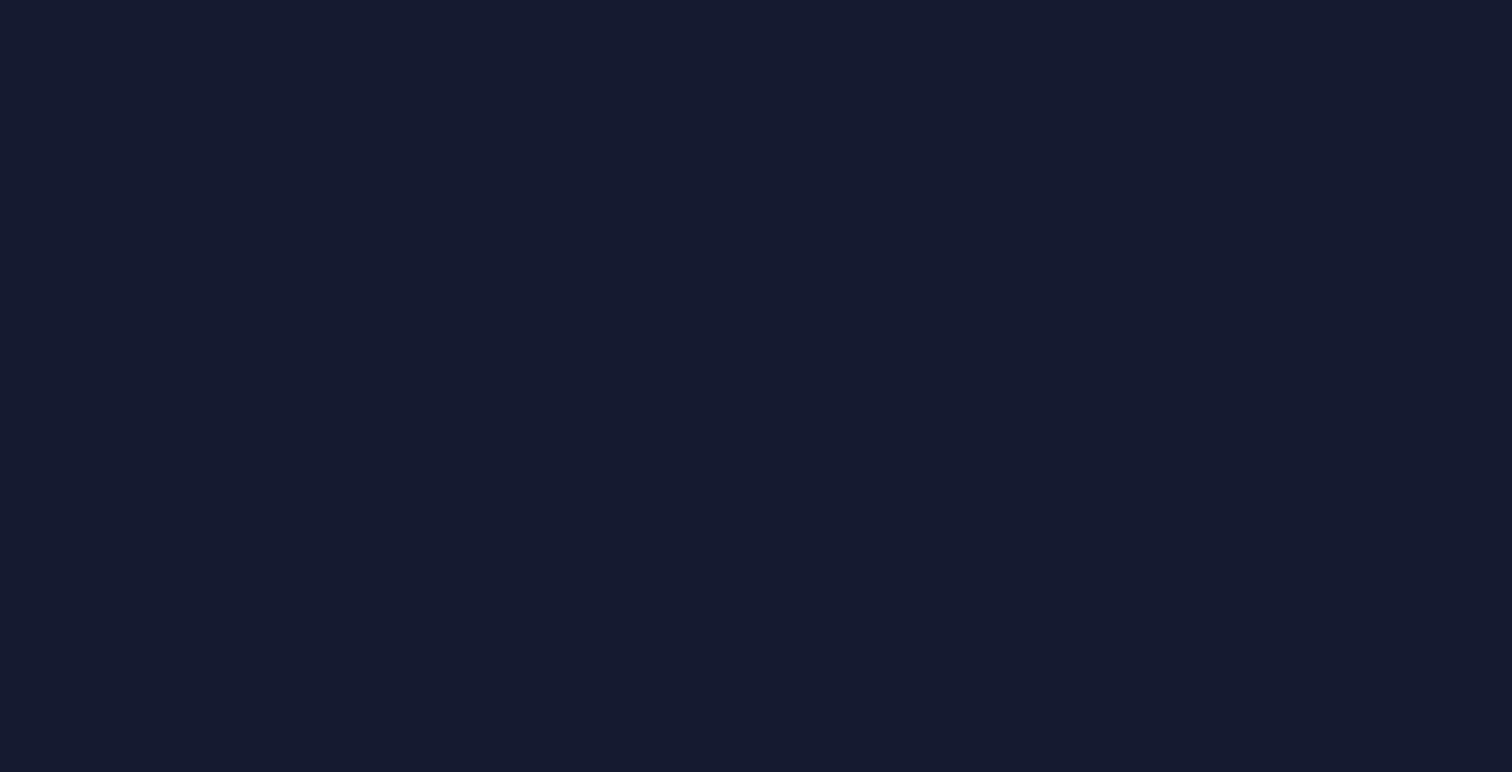 scroll, scrollTop: 0, scrollLeft: 0, axis: both 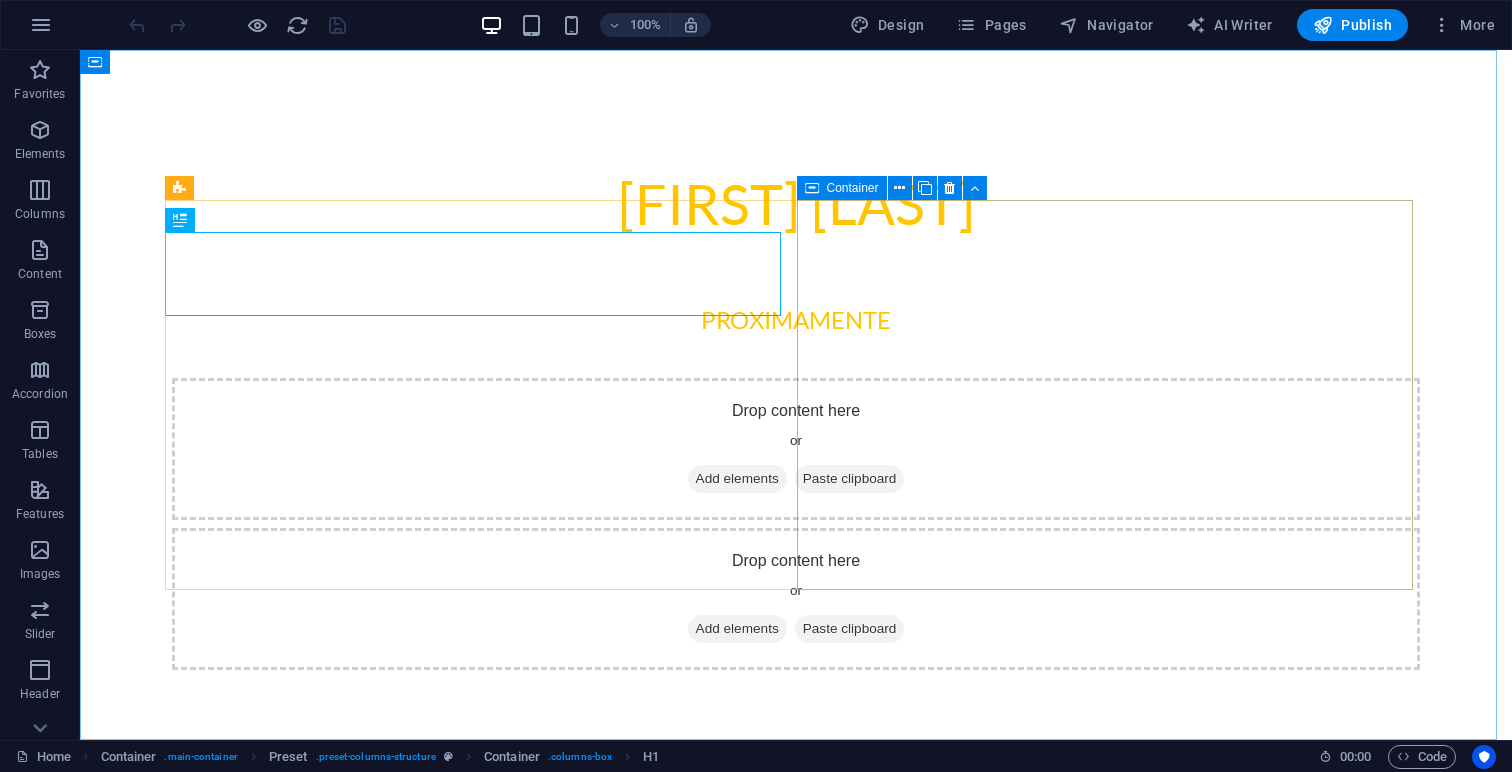 click on "Container" at bounding box center [853, 188] 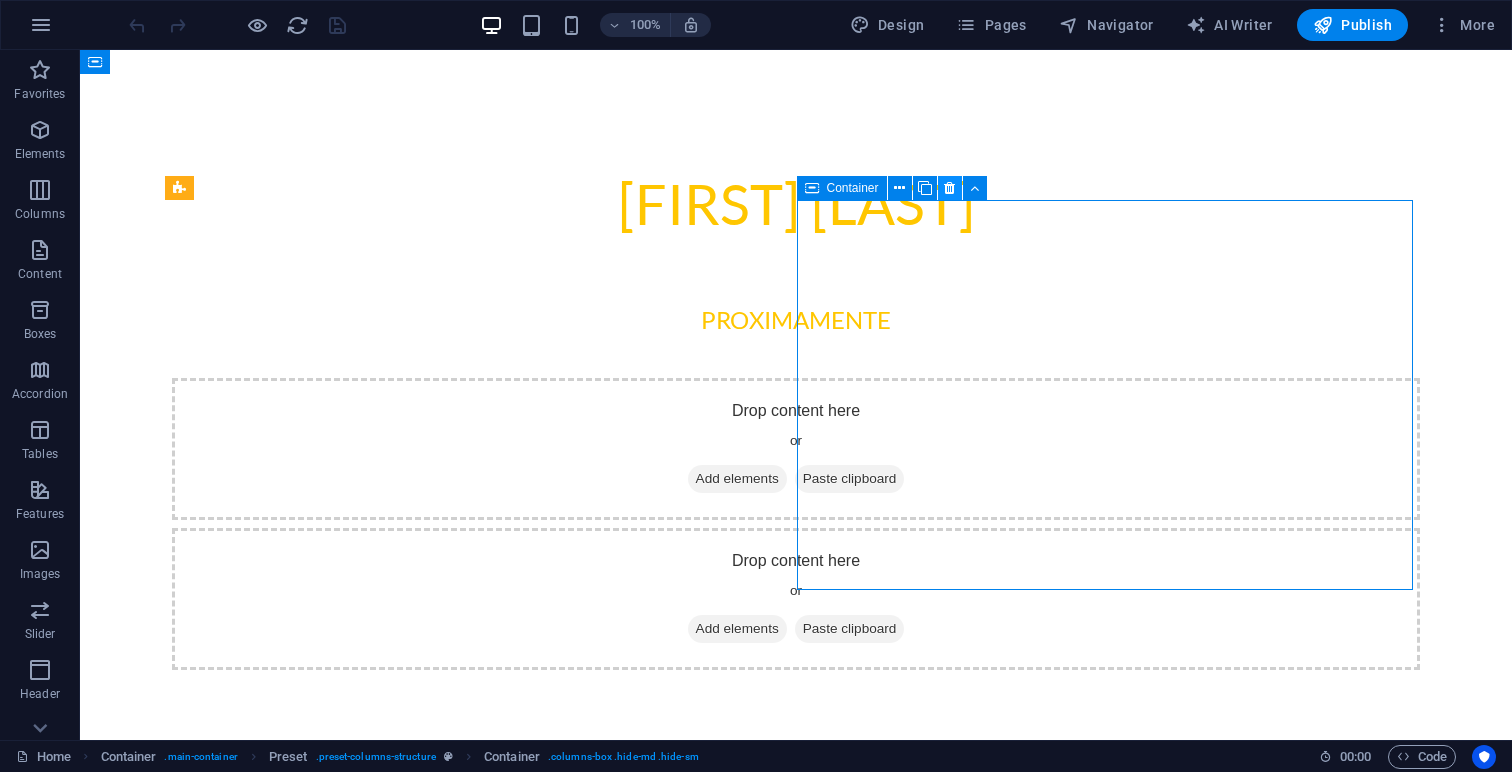 click at bounding box center [949, 188] 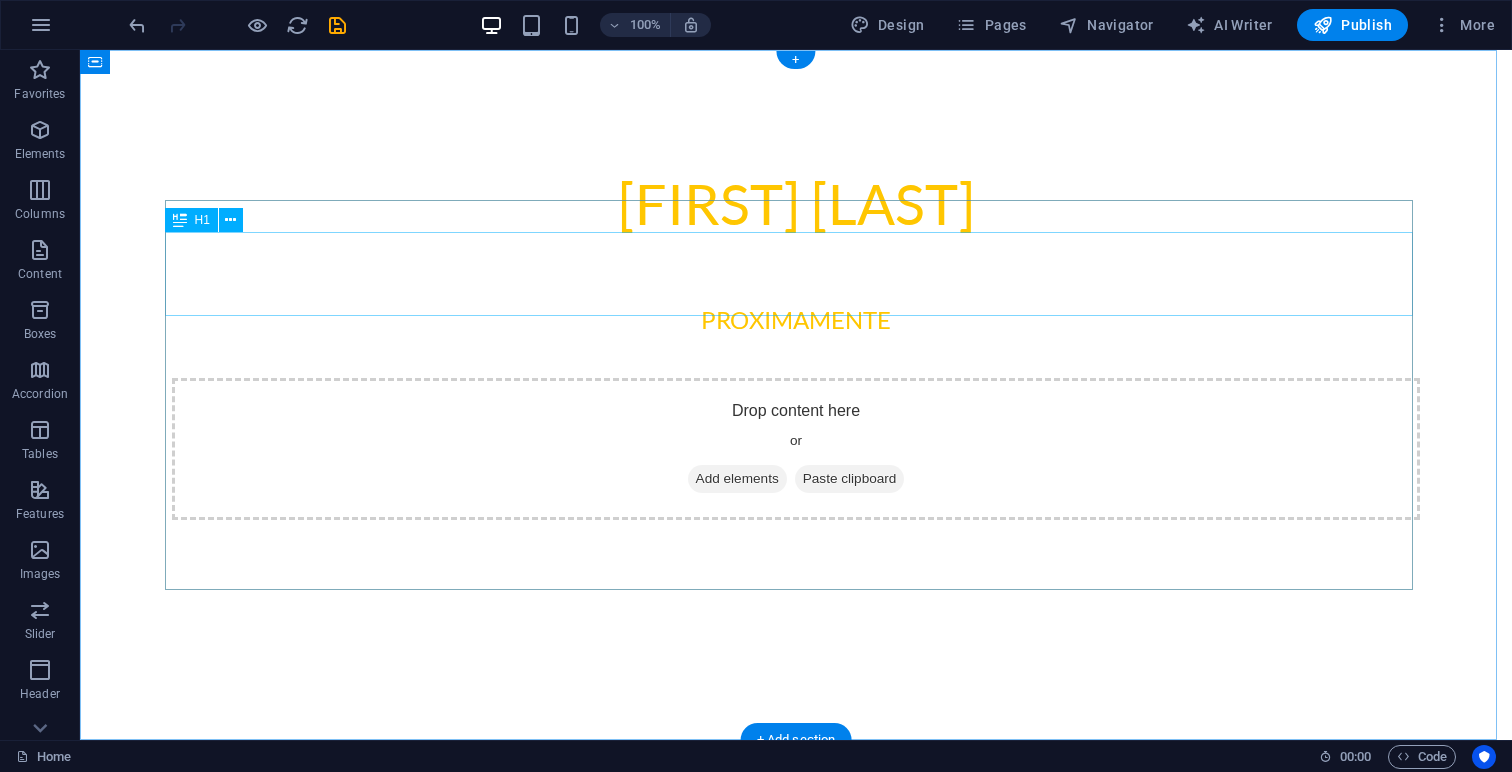 click on "[FIRST] [LAST]" at bounding box center [796, 204] 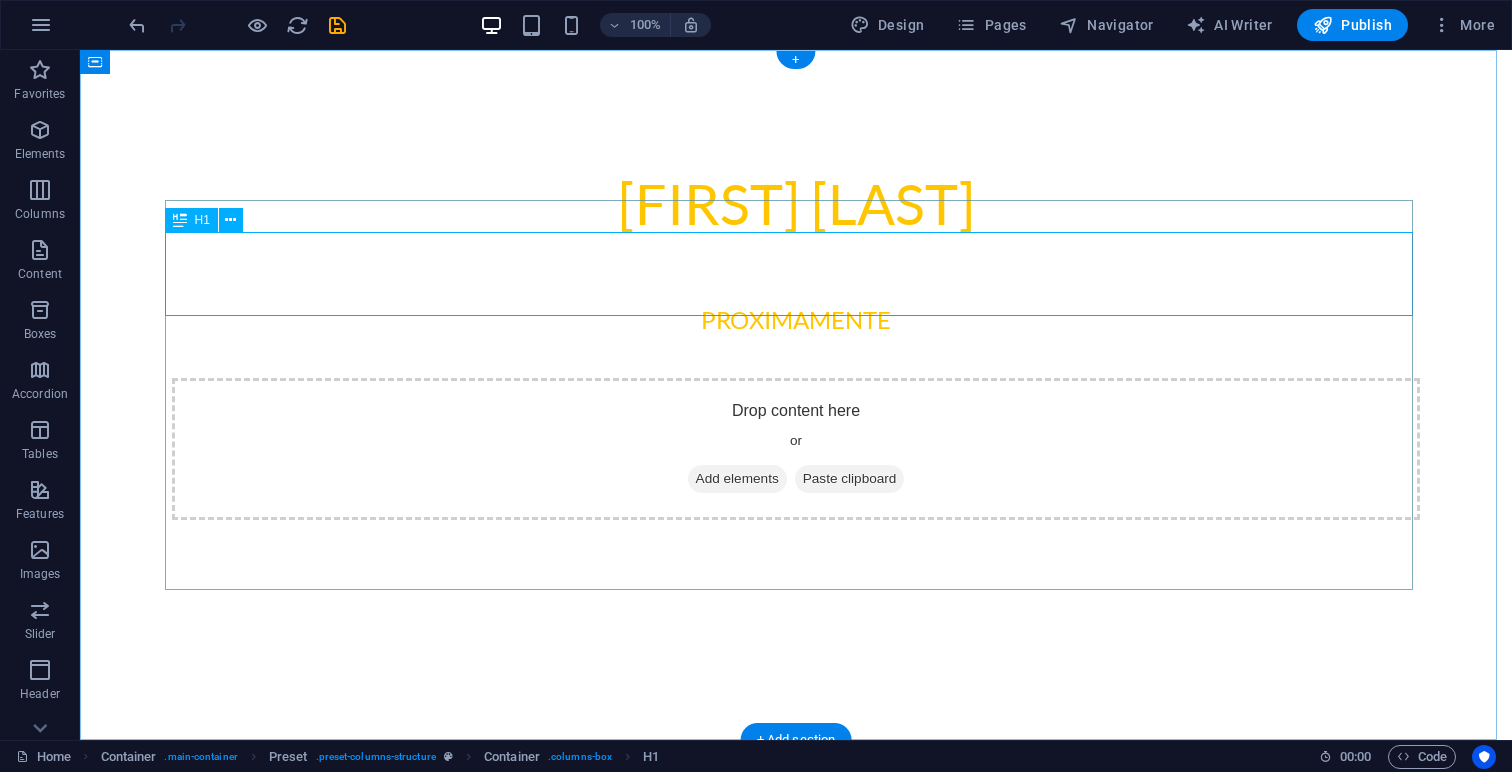 click on "[FIRST] [LAST]" at bounding box center [796, 204] 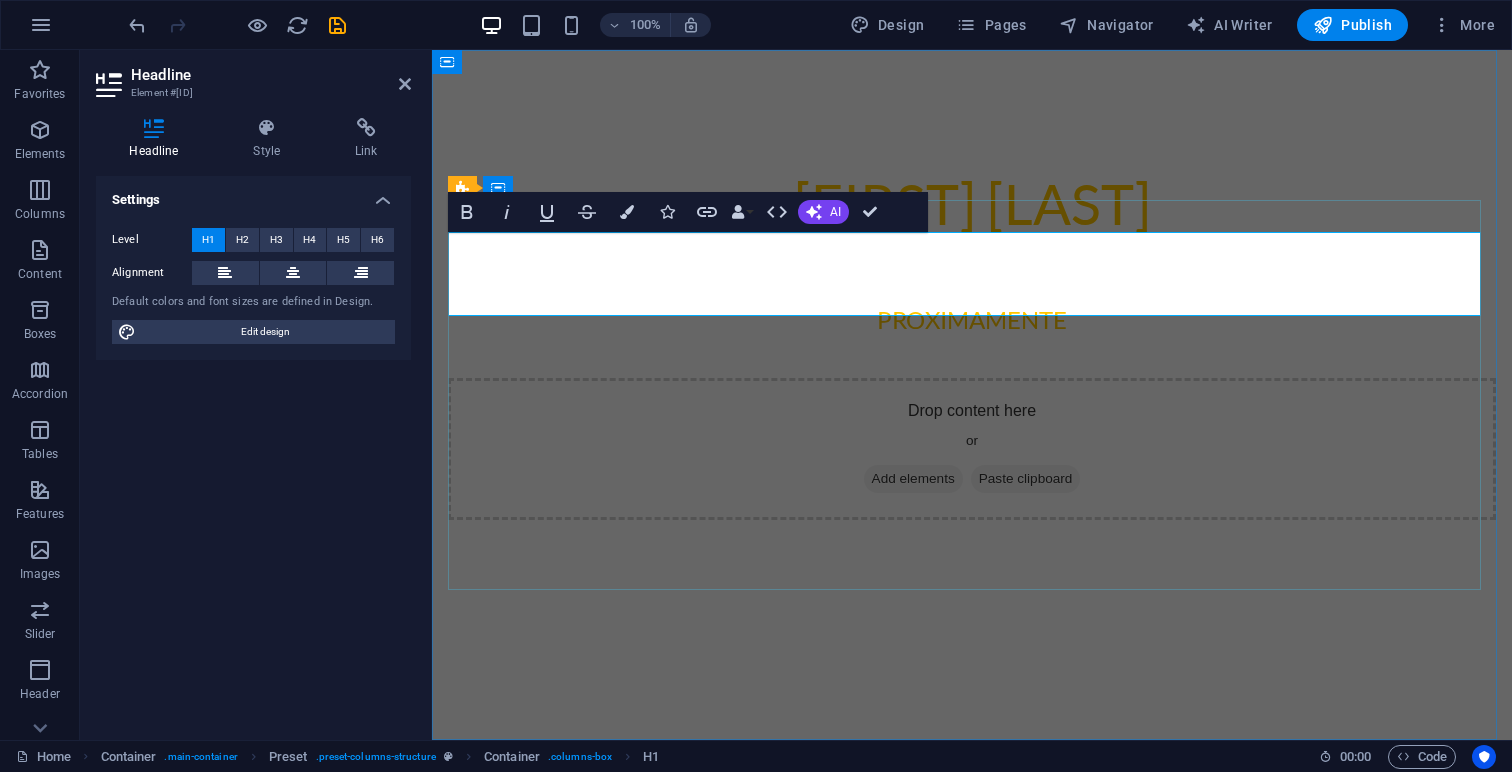 click on "[FIRST] [LAST]" at bounding box center (972, 204) 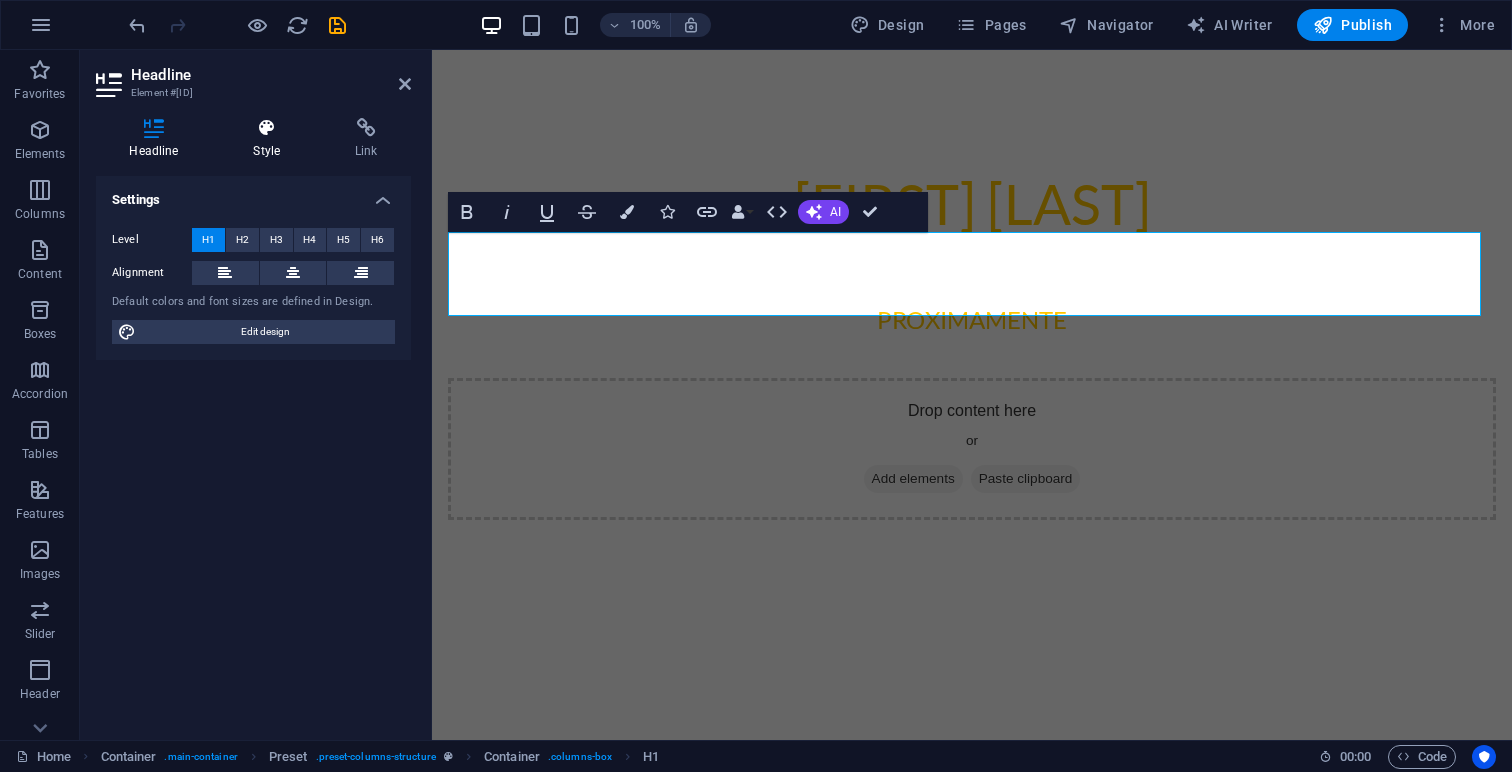 click on "Style" at bounding box center [271, 139] 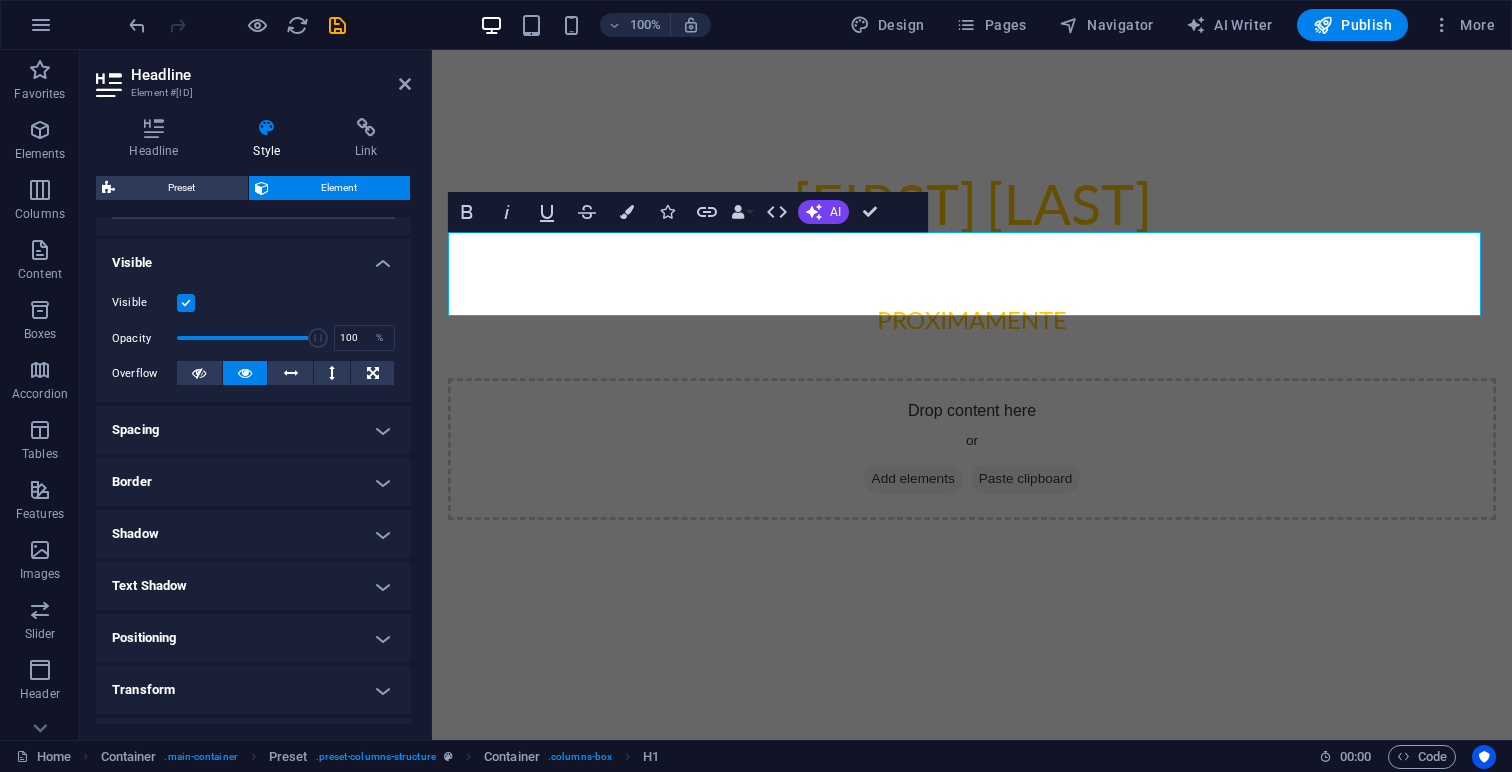 scroll, scrollTop: 0, scrollLeft: 0, axis: both 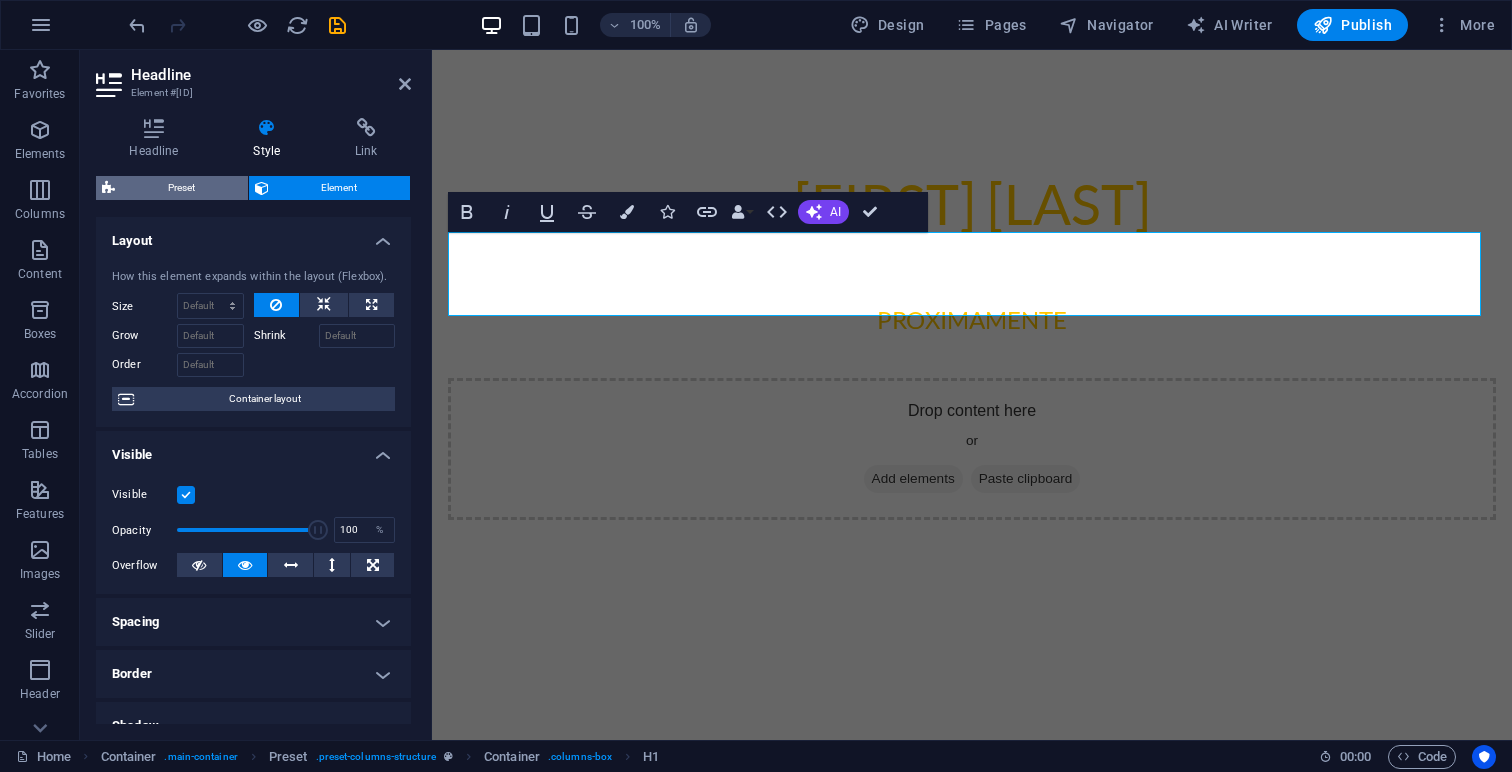 click on "Preset" at bounding box center (181, 188) 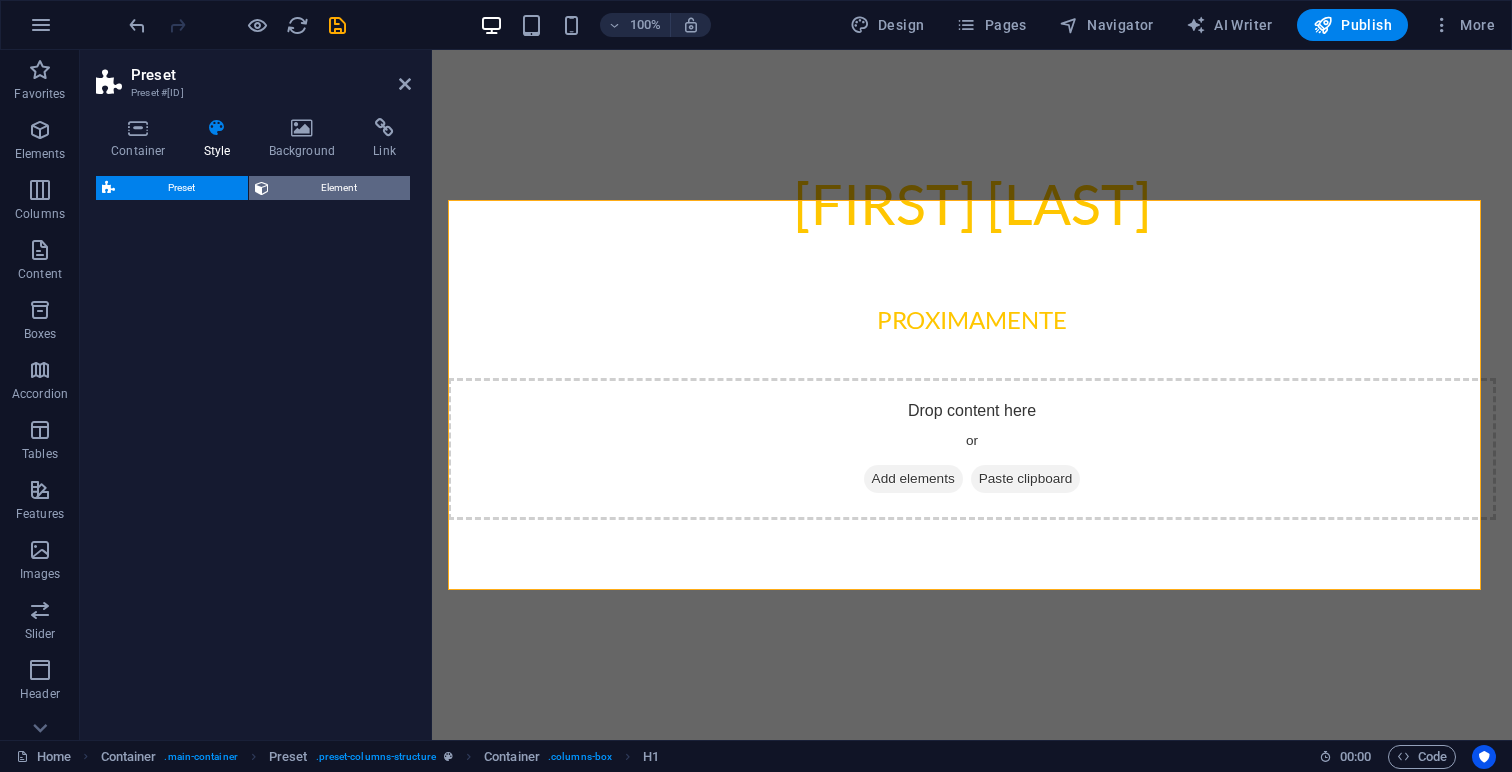 select on "px" 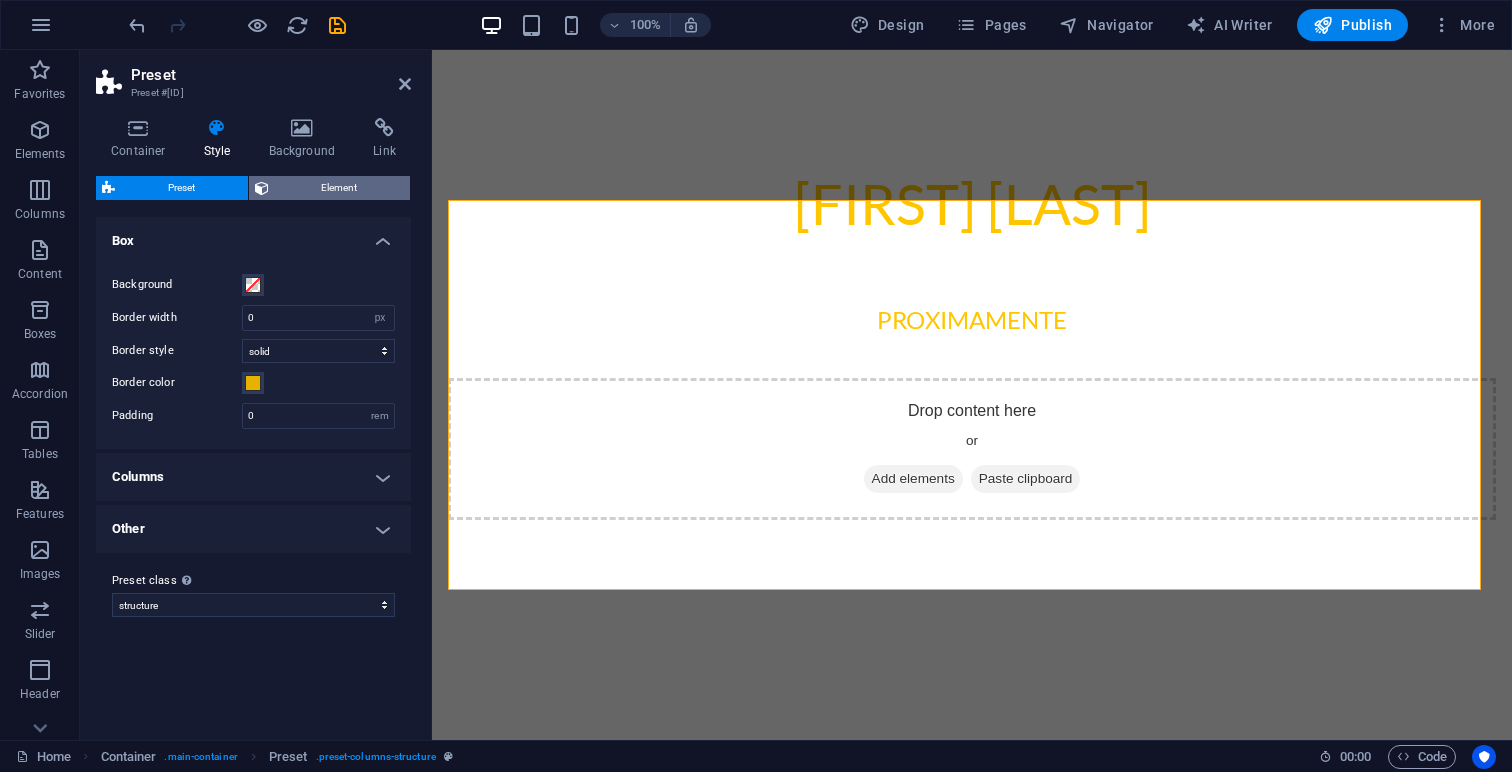 click on "Element" at bounding box center [340, 188] 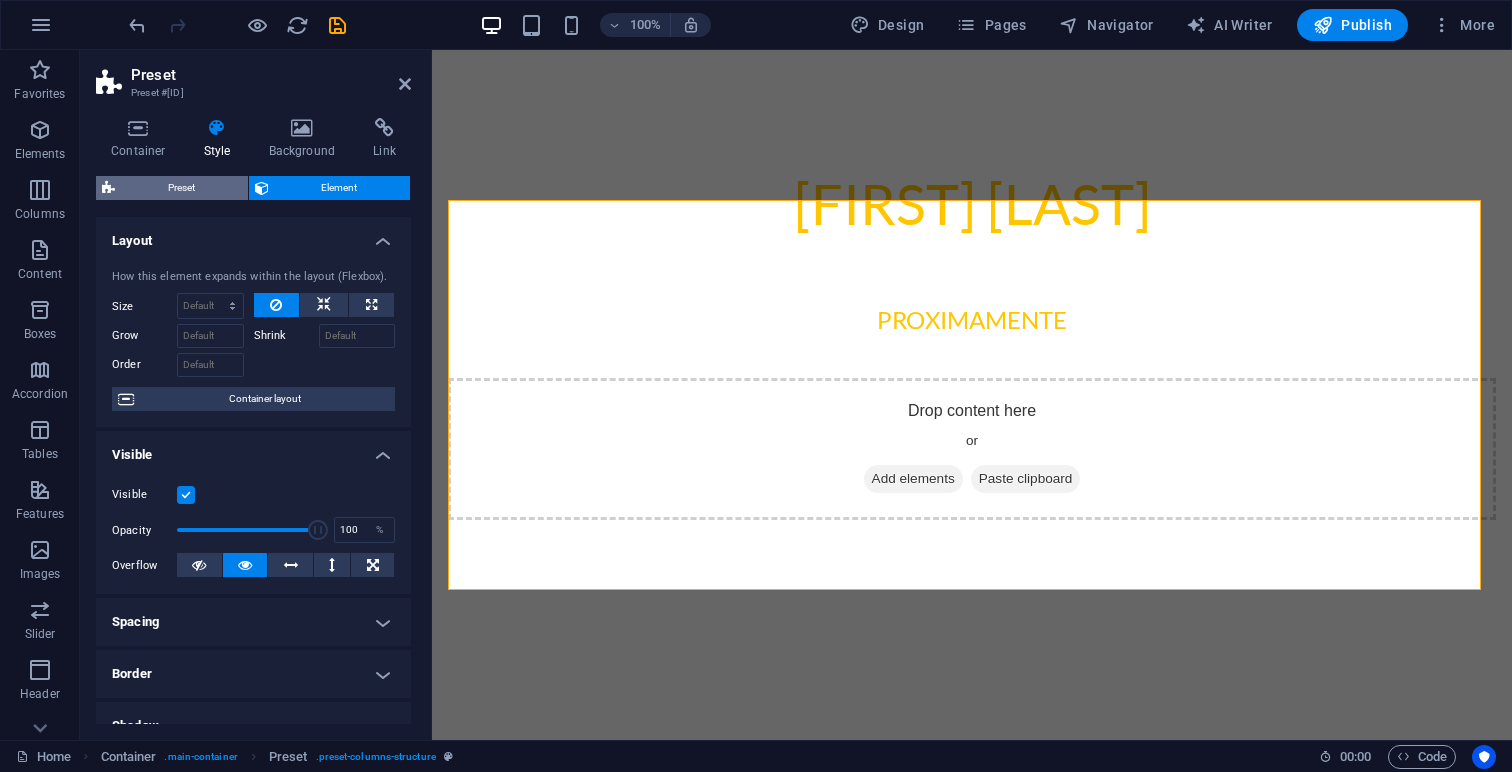 click on "Preset" at bounding box center (181, 188) 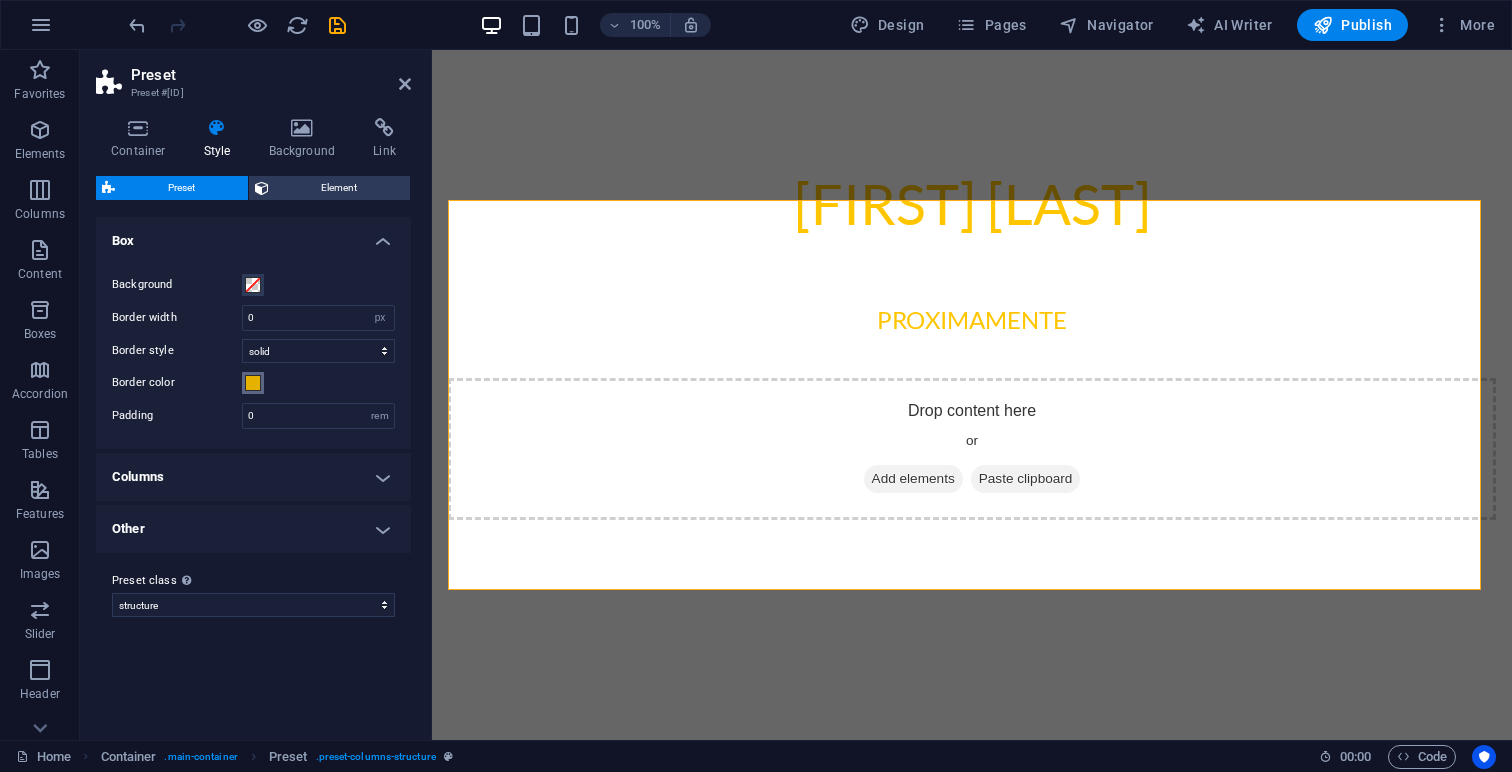 click at bounding box center (253, 383) 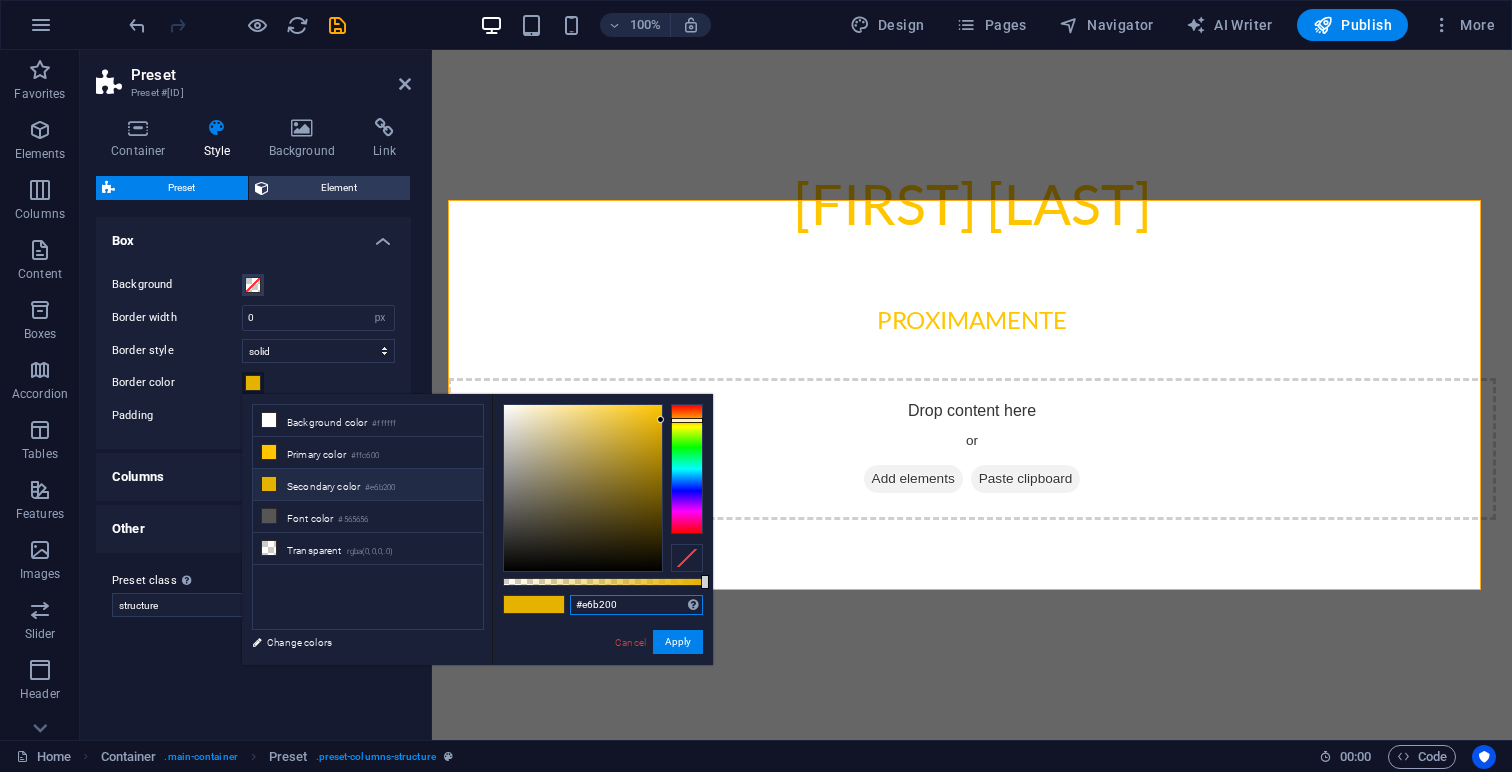 click on "#e6b200" at bounding box center [636, 605] 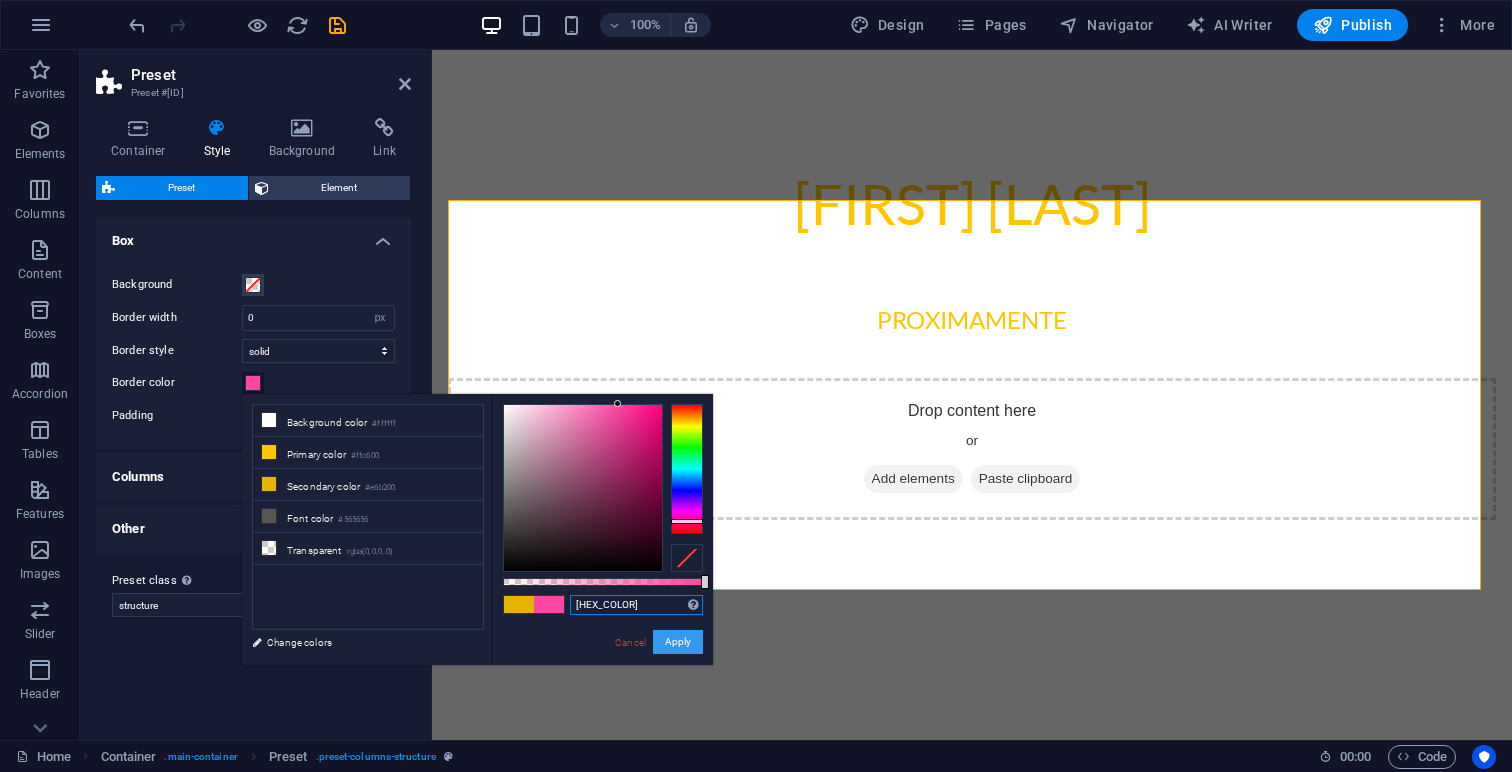 type on "#ff46a2" 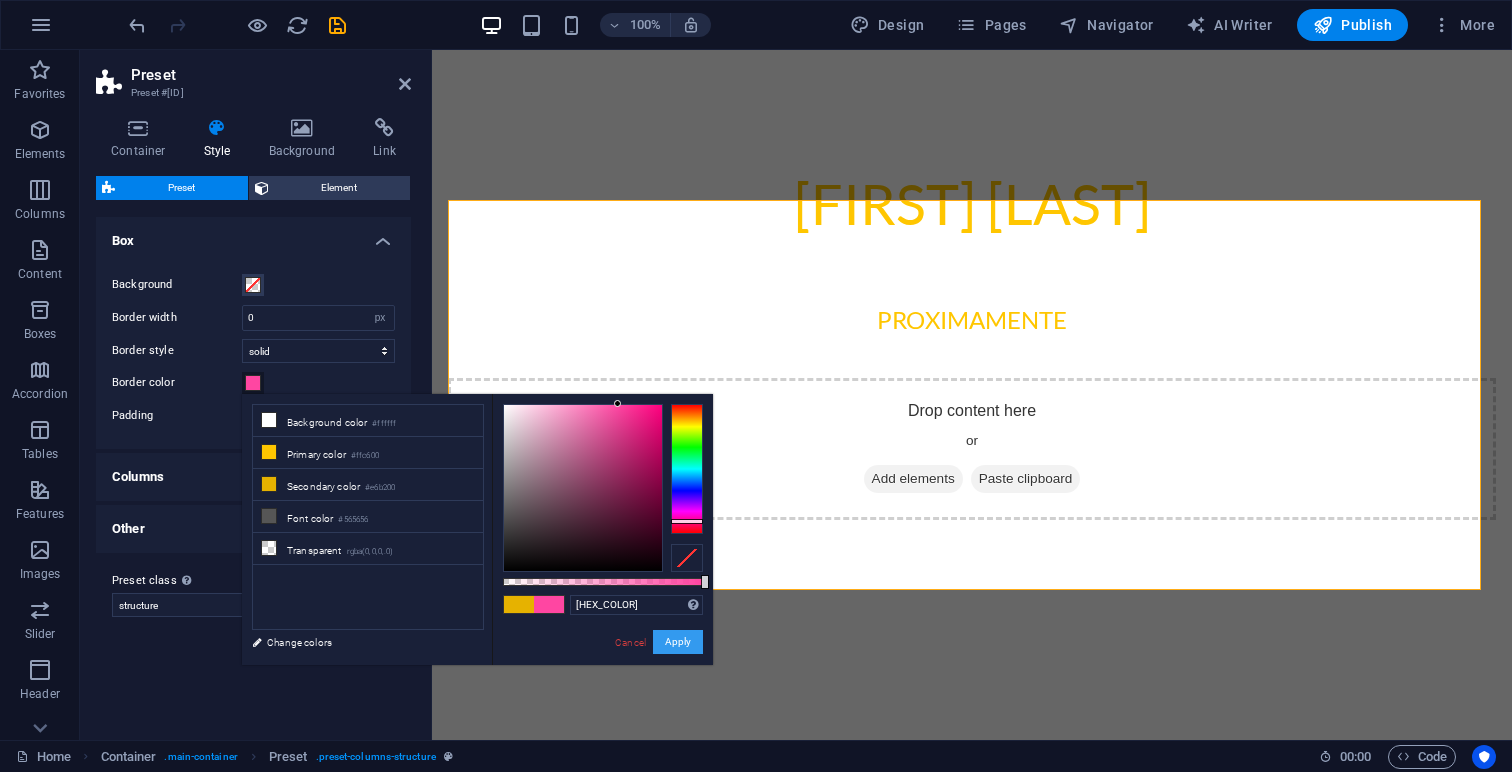 click on "Apply" at bounding box center (678, 642) 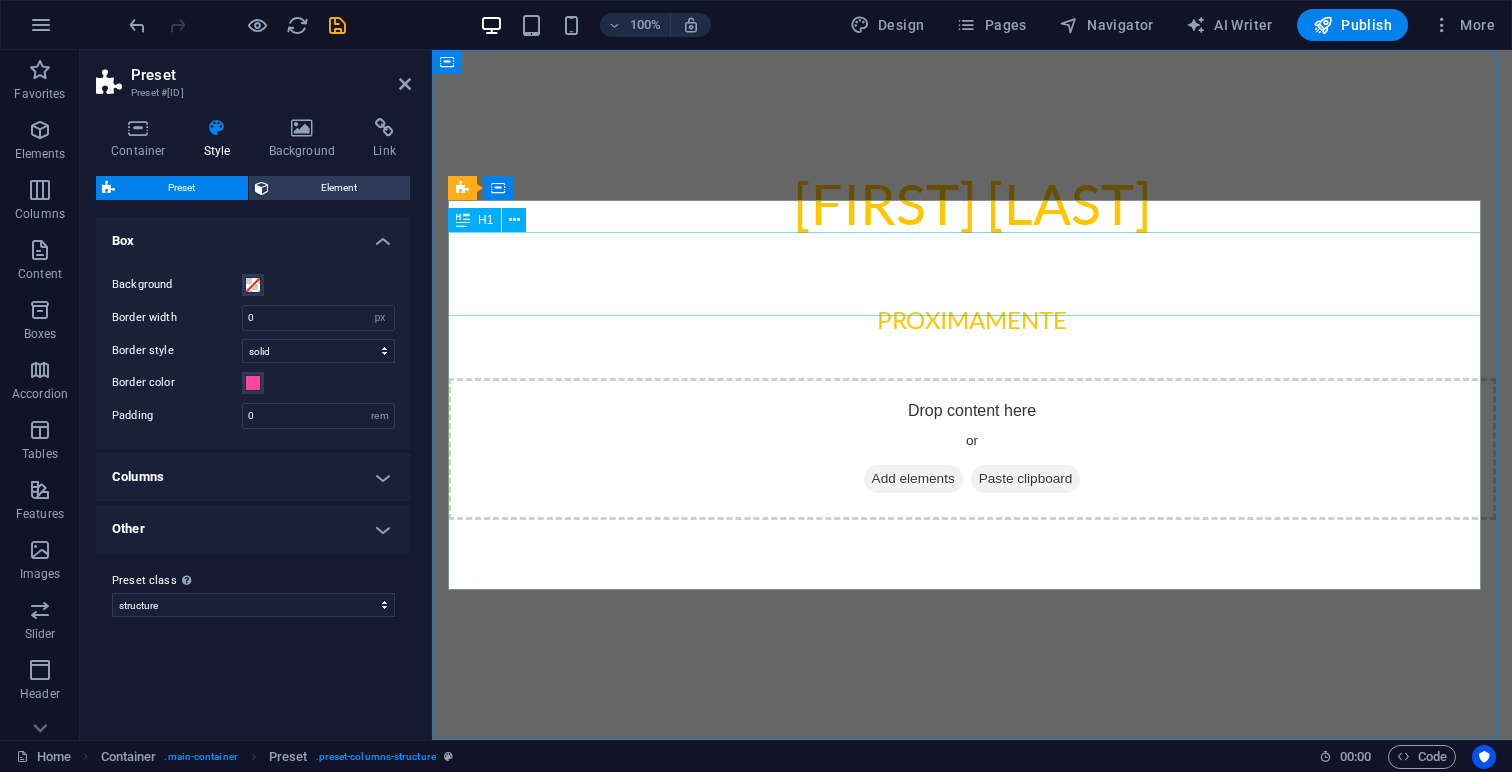 click on "[FIRST] [LAST]" at bounding box center (972, 204) 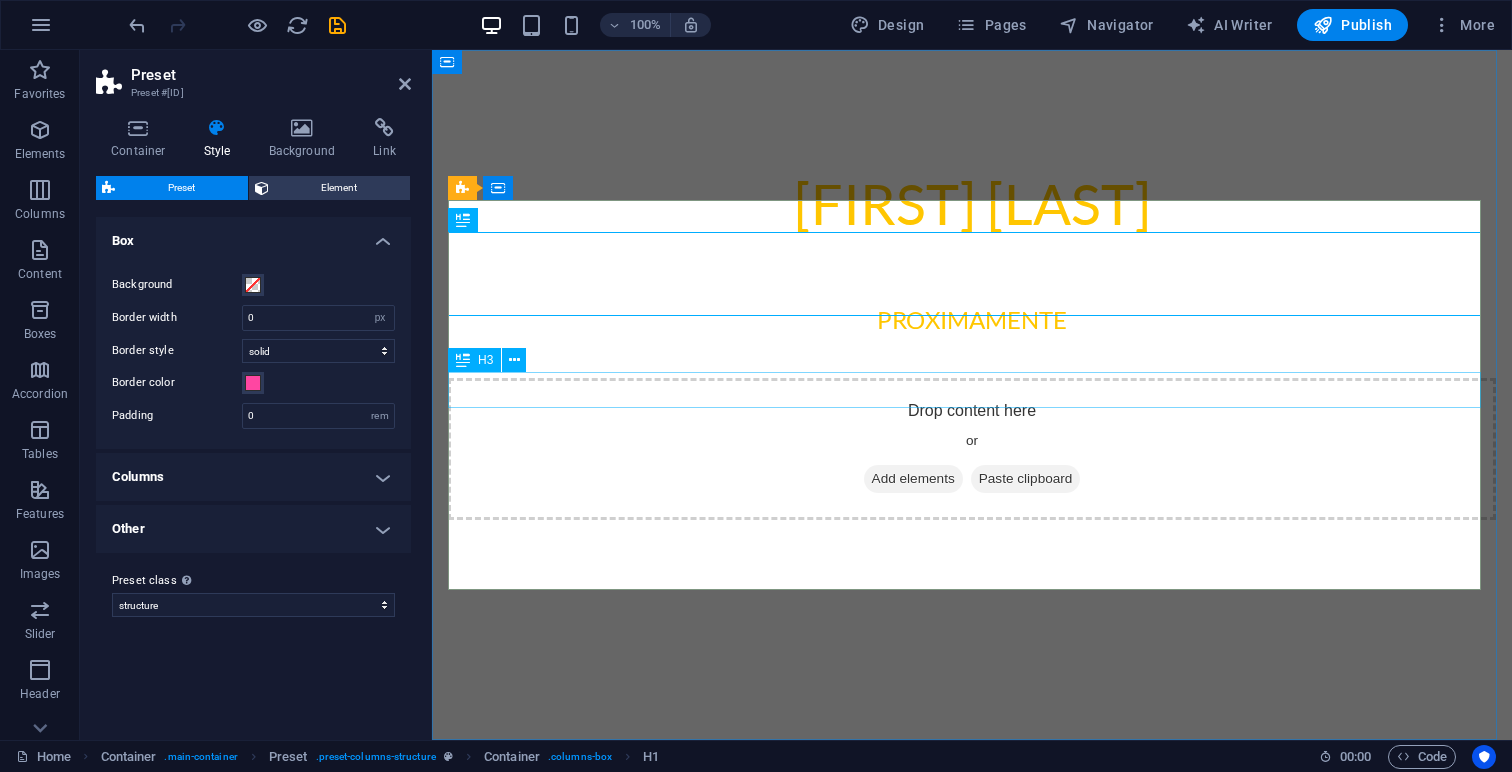 click on "Proximamente" at bounding box center [972, 320] 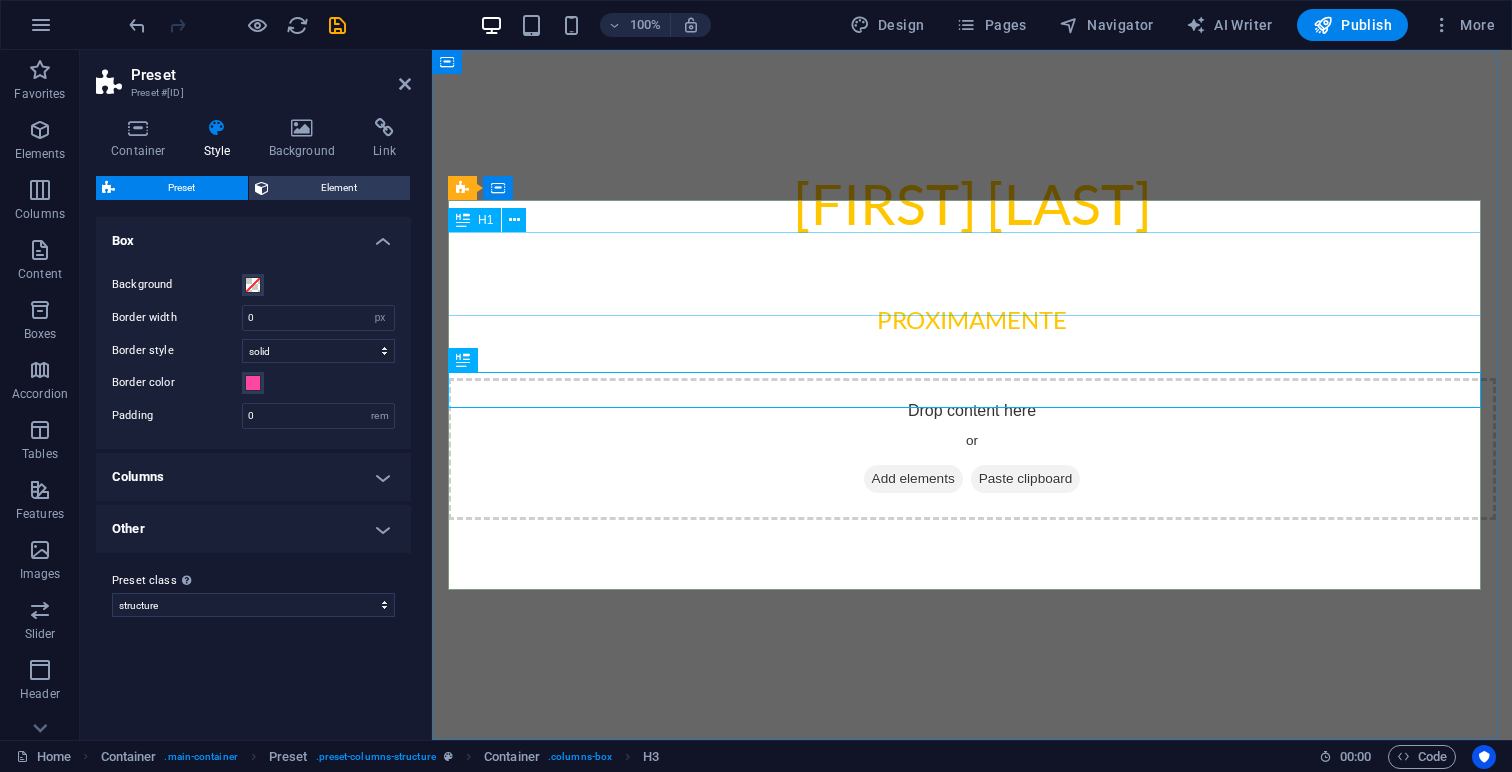 click on "[FIRST] [LAST]" at bounding box center (972, 204) 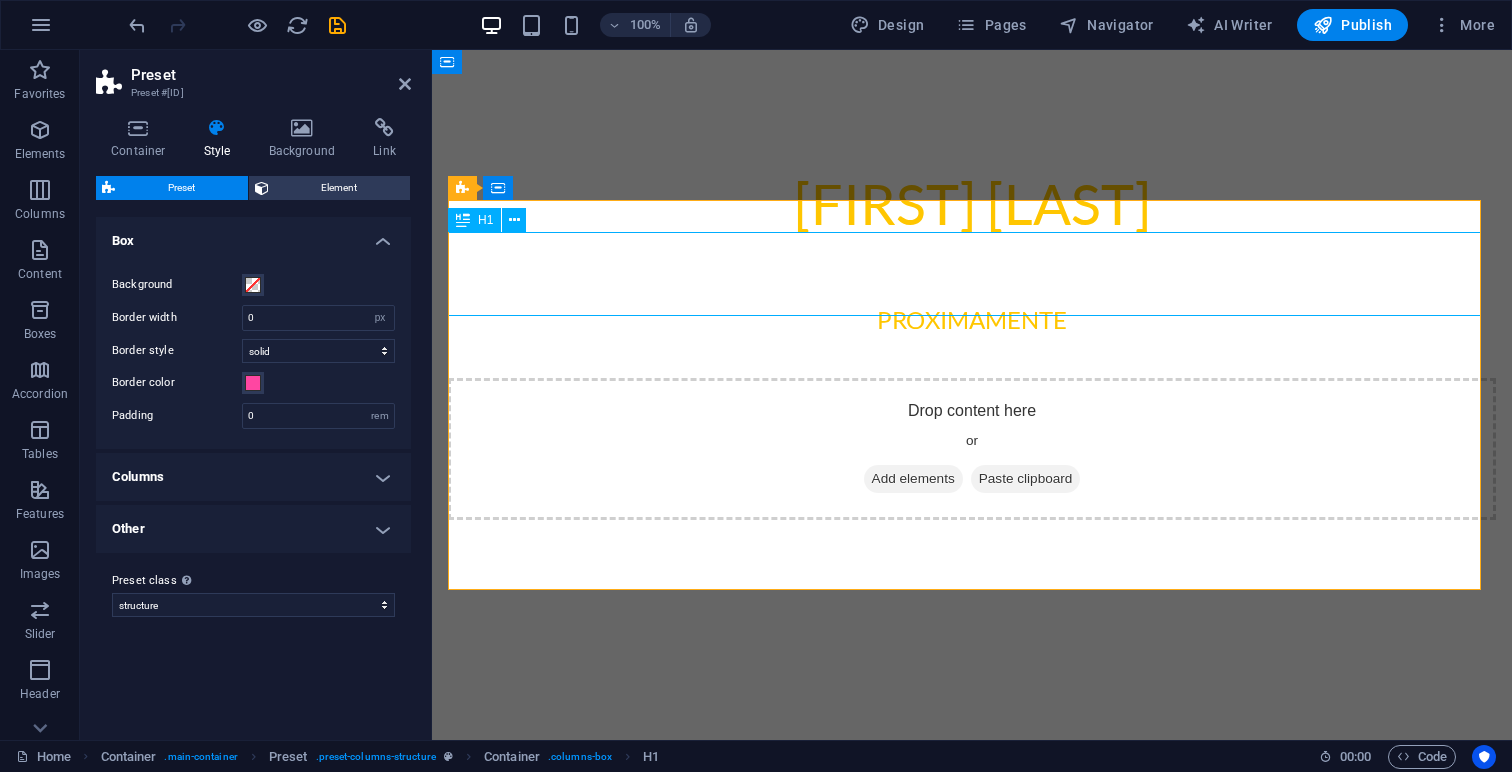 click on "[FIRST] [LAST]" at bounding box center [972, 204] 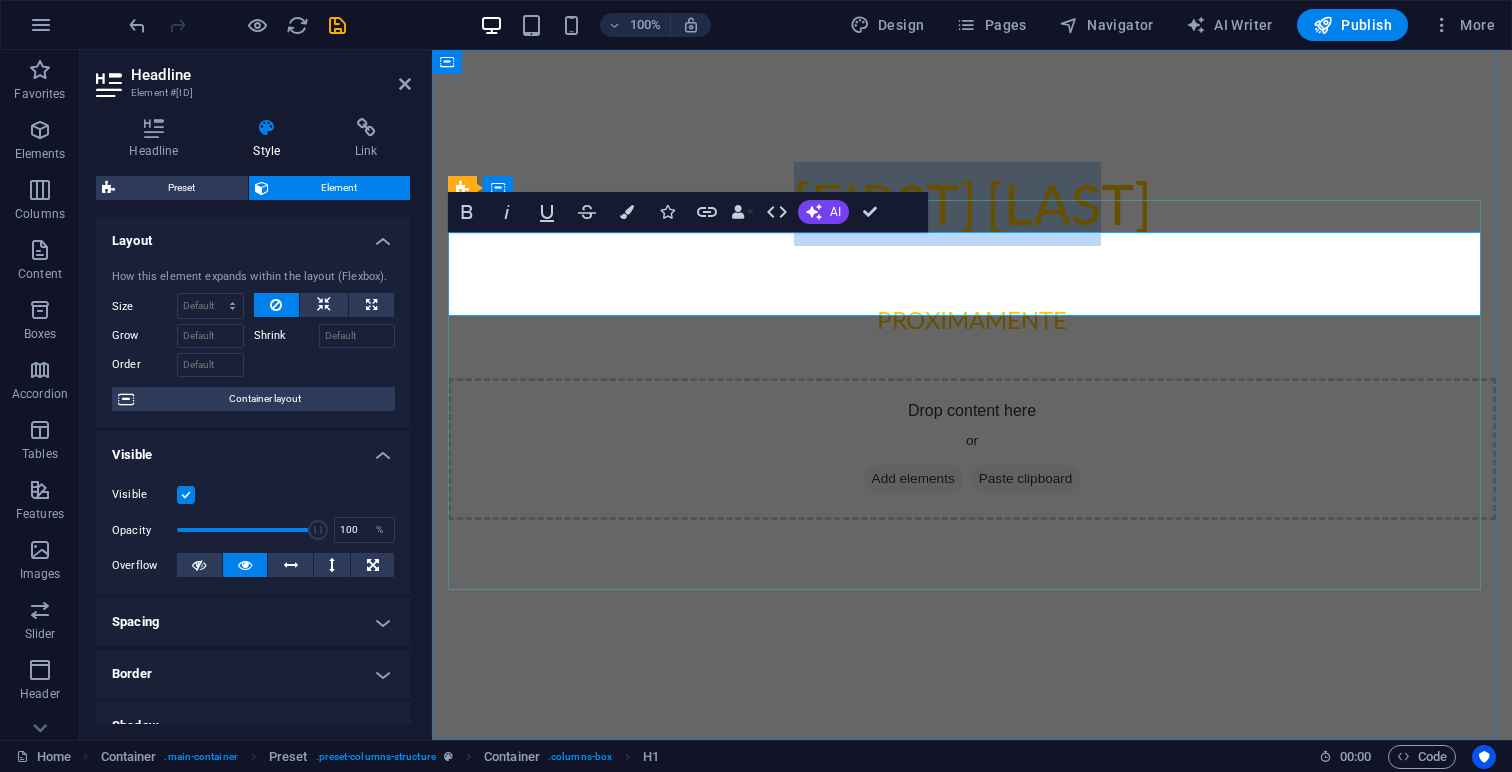 click on "[FIRST] [LAST]" at bounding box center [972, 204] 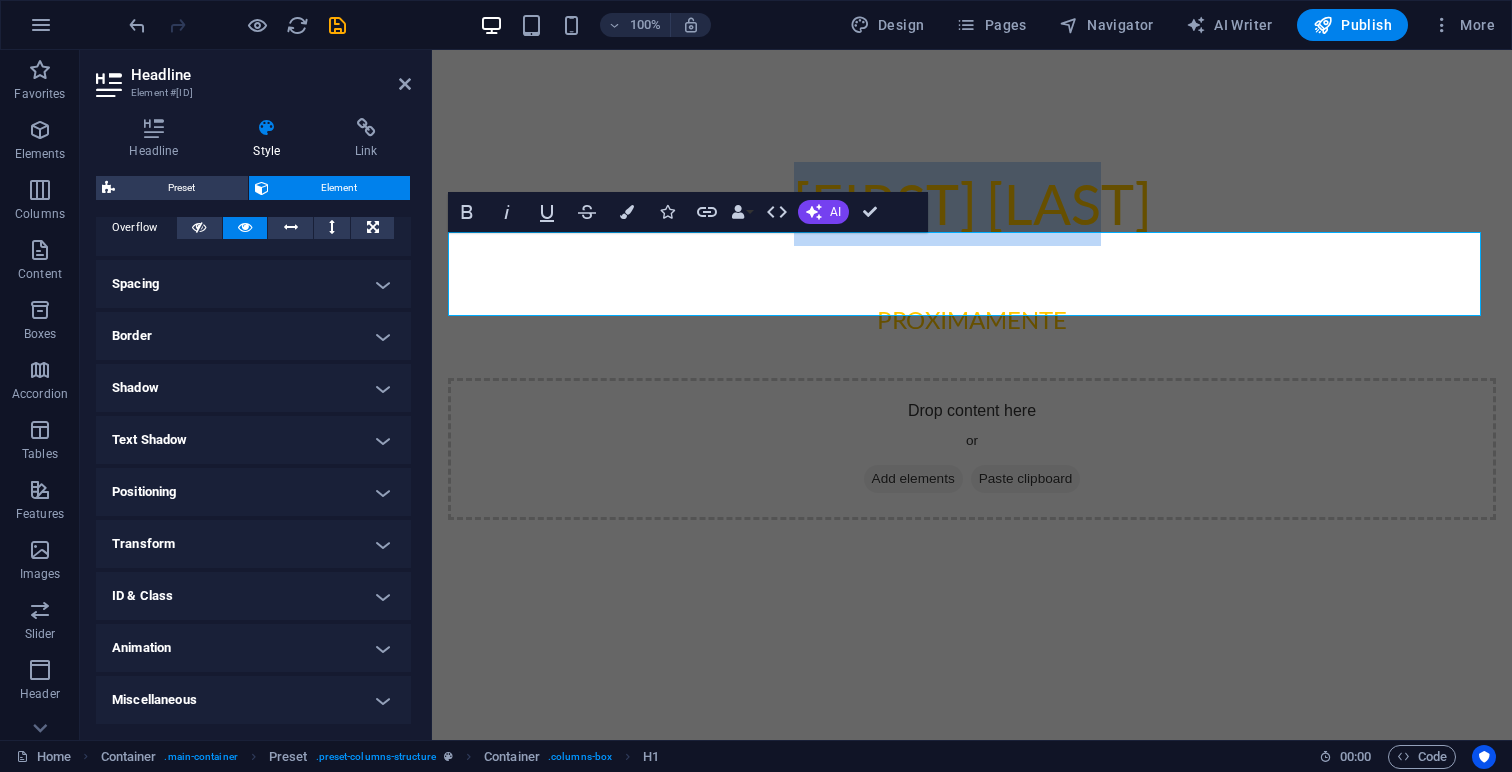 scroll, scrollTop: 0, scrollLeft: 0, axis: both 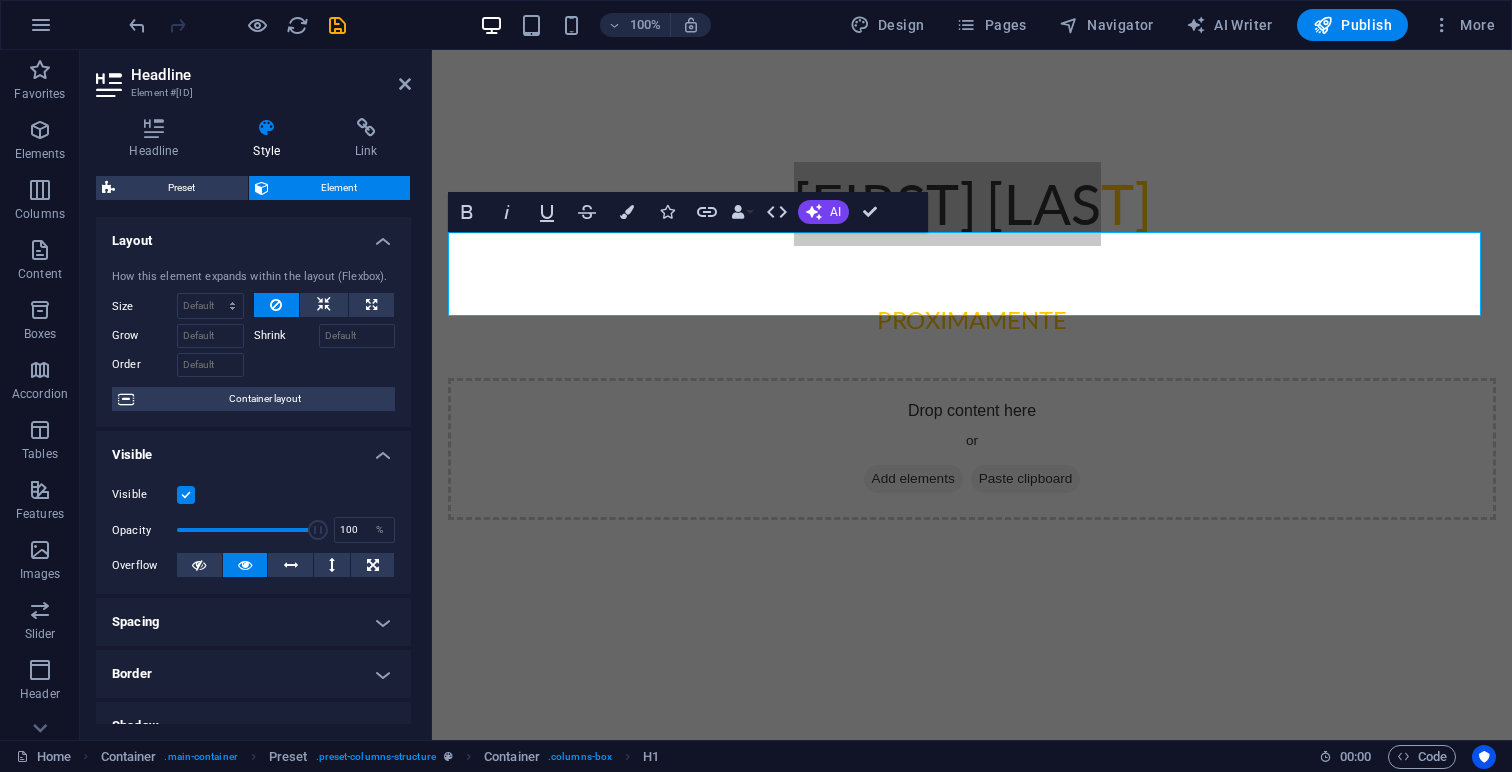 click at bounding box center [267, 128] 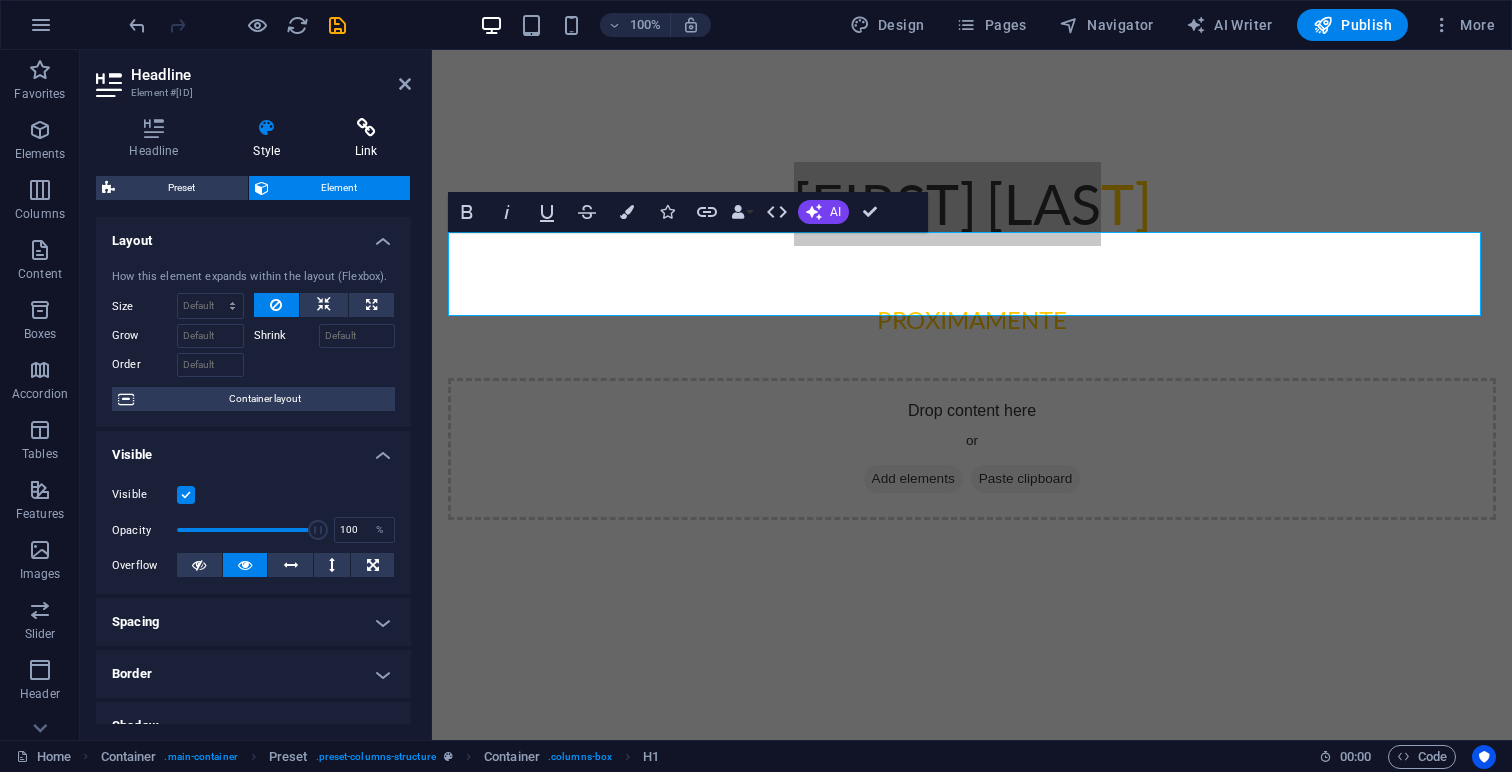 click on "Link" at bounding box center [366, 139] 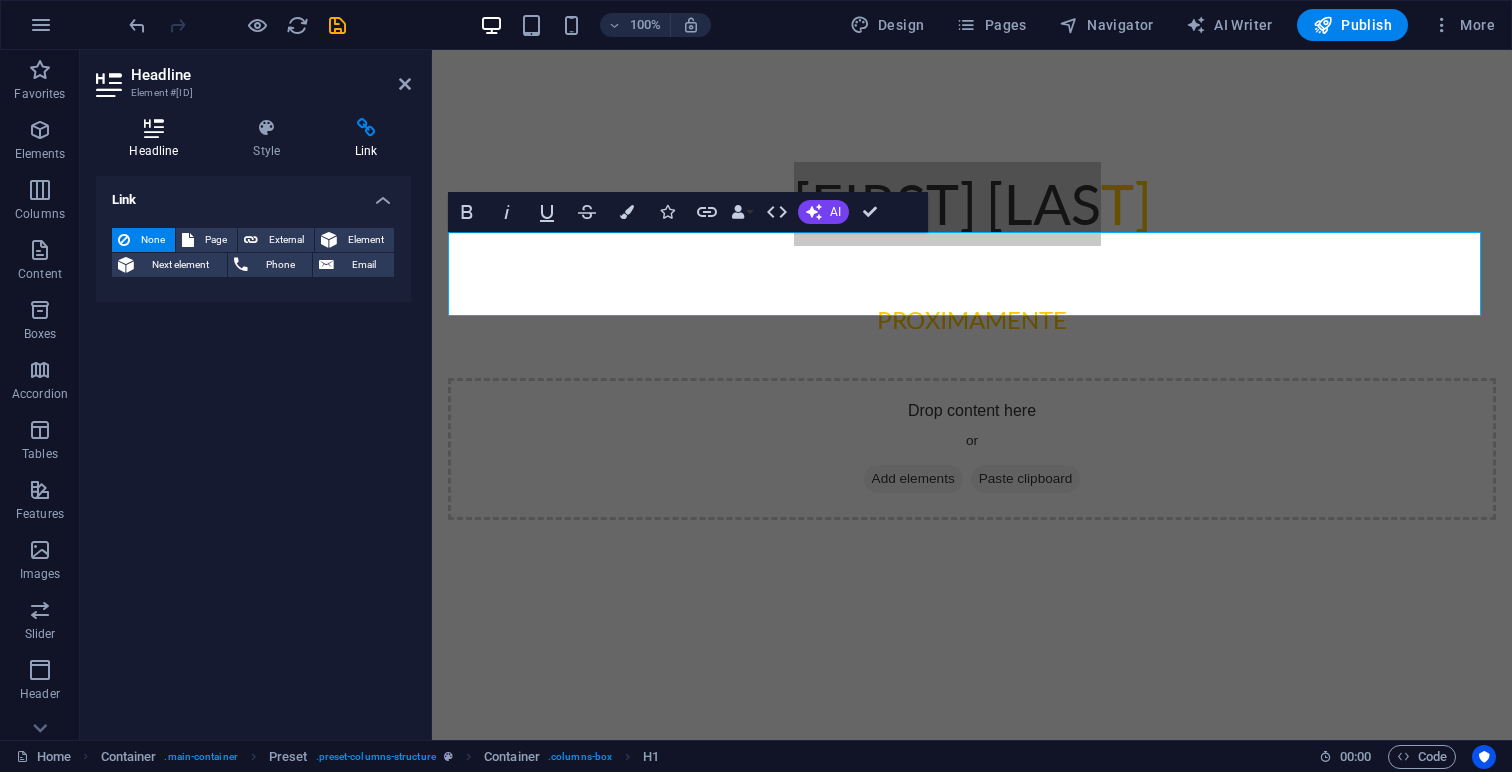 click on "Headline" at bounding box center [158, 139] 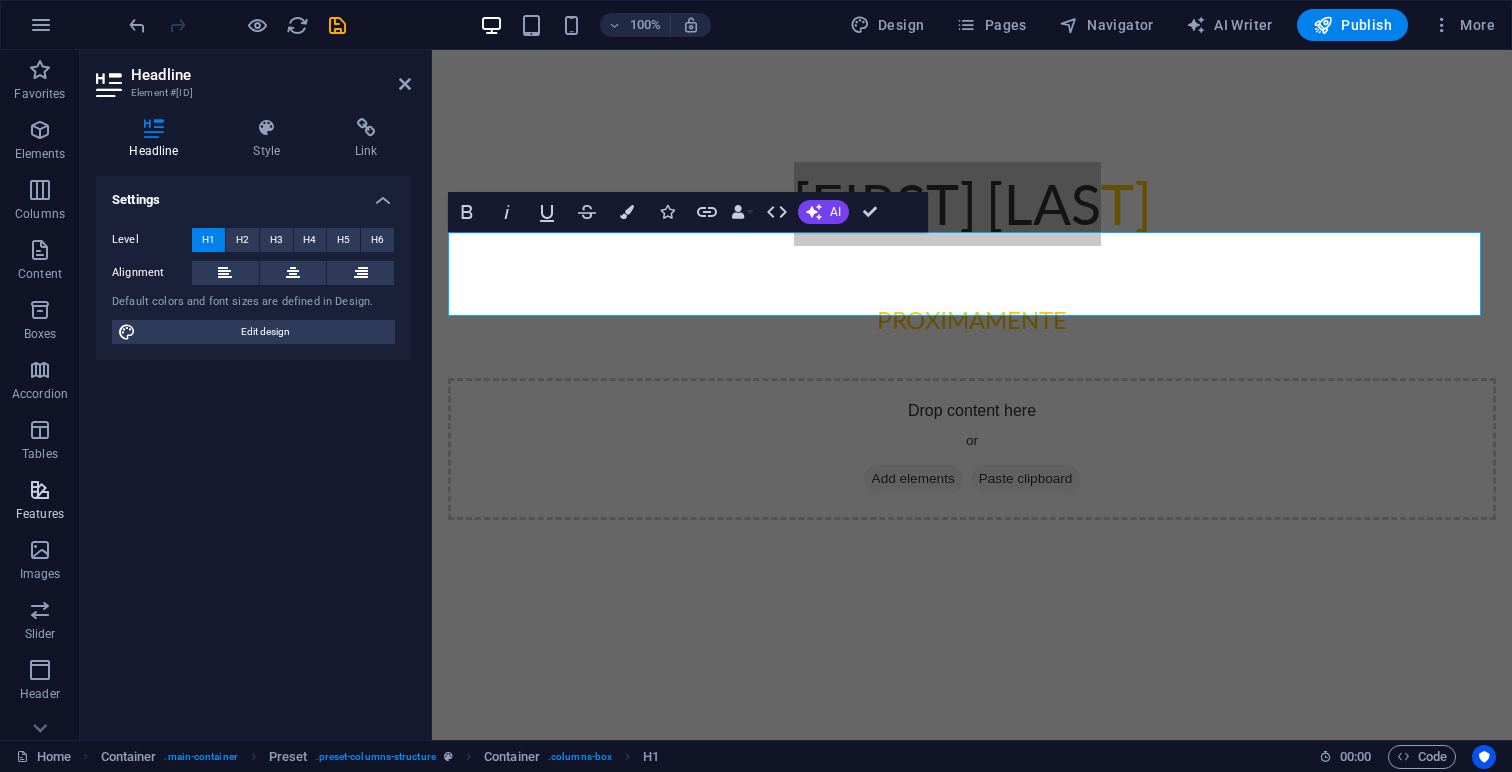 drag, startPoint x: 50, startPoint y: 491, endPoint x: 78, endPoint y: 487, distance: 28.284271 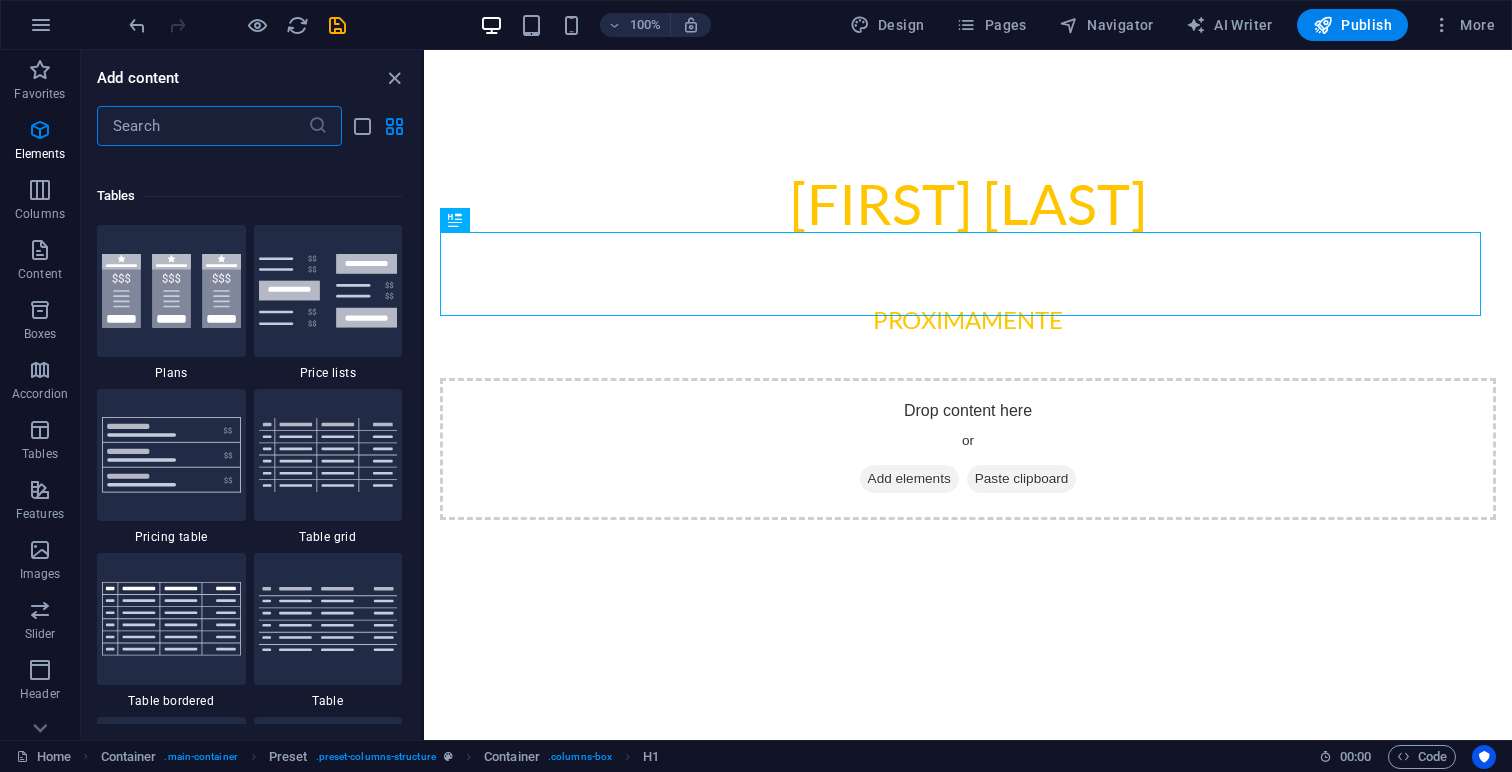 scroll, scrollTop: 7795, scrollLeft: 0, axis: vertical 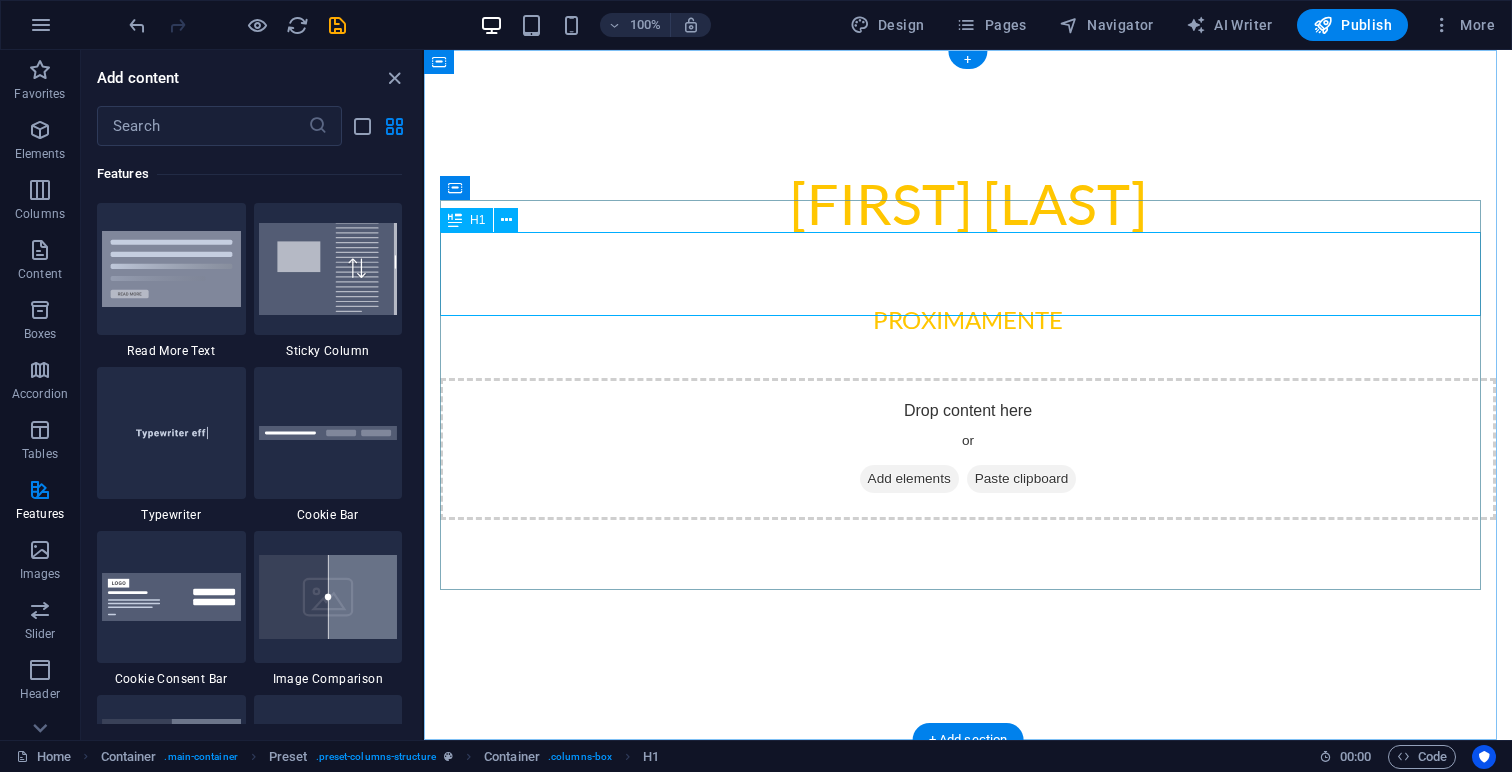 click on "[FIRST] [LAST]" at bounding box center [968, 204] 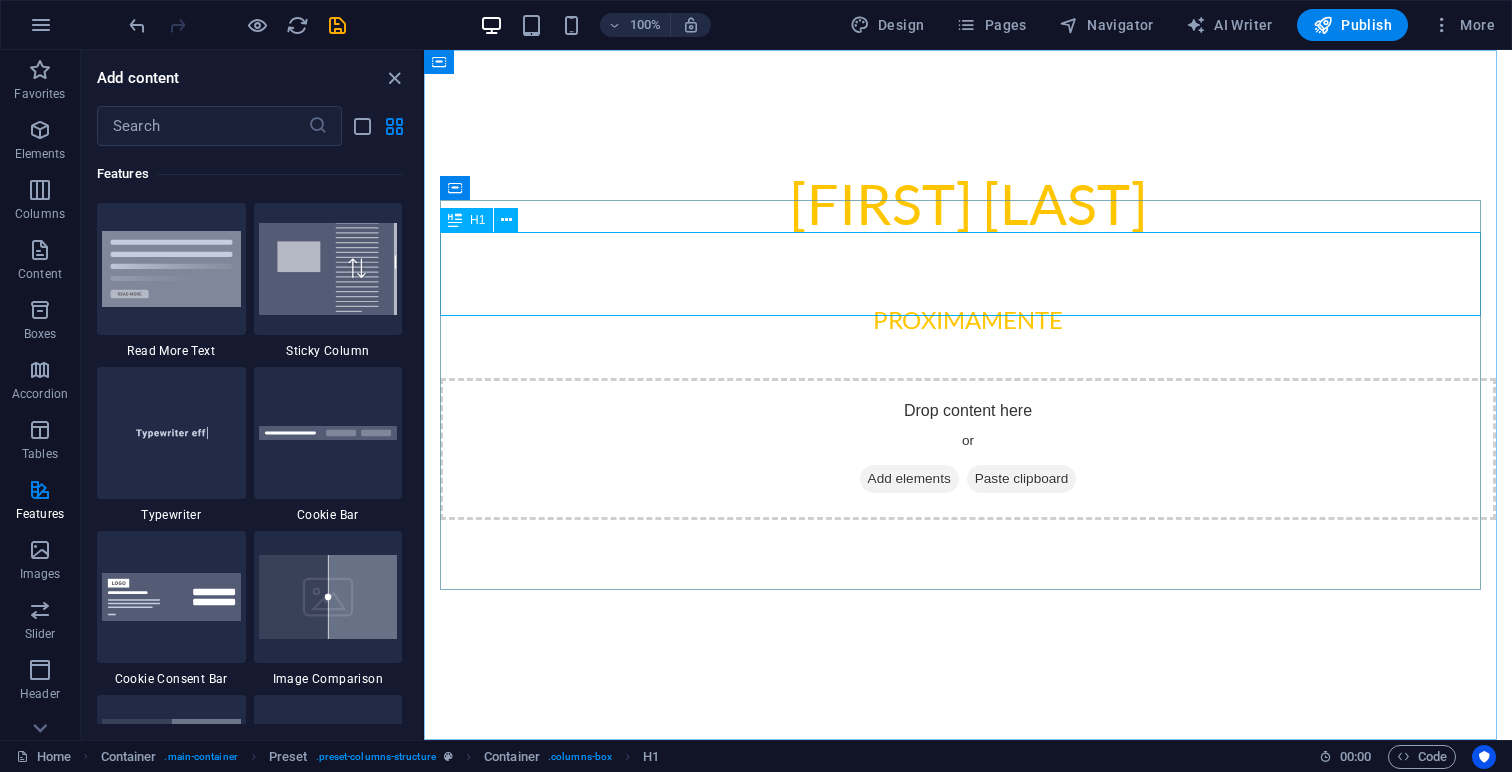 click on "H1" at bounding box center (477, 220) 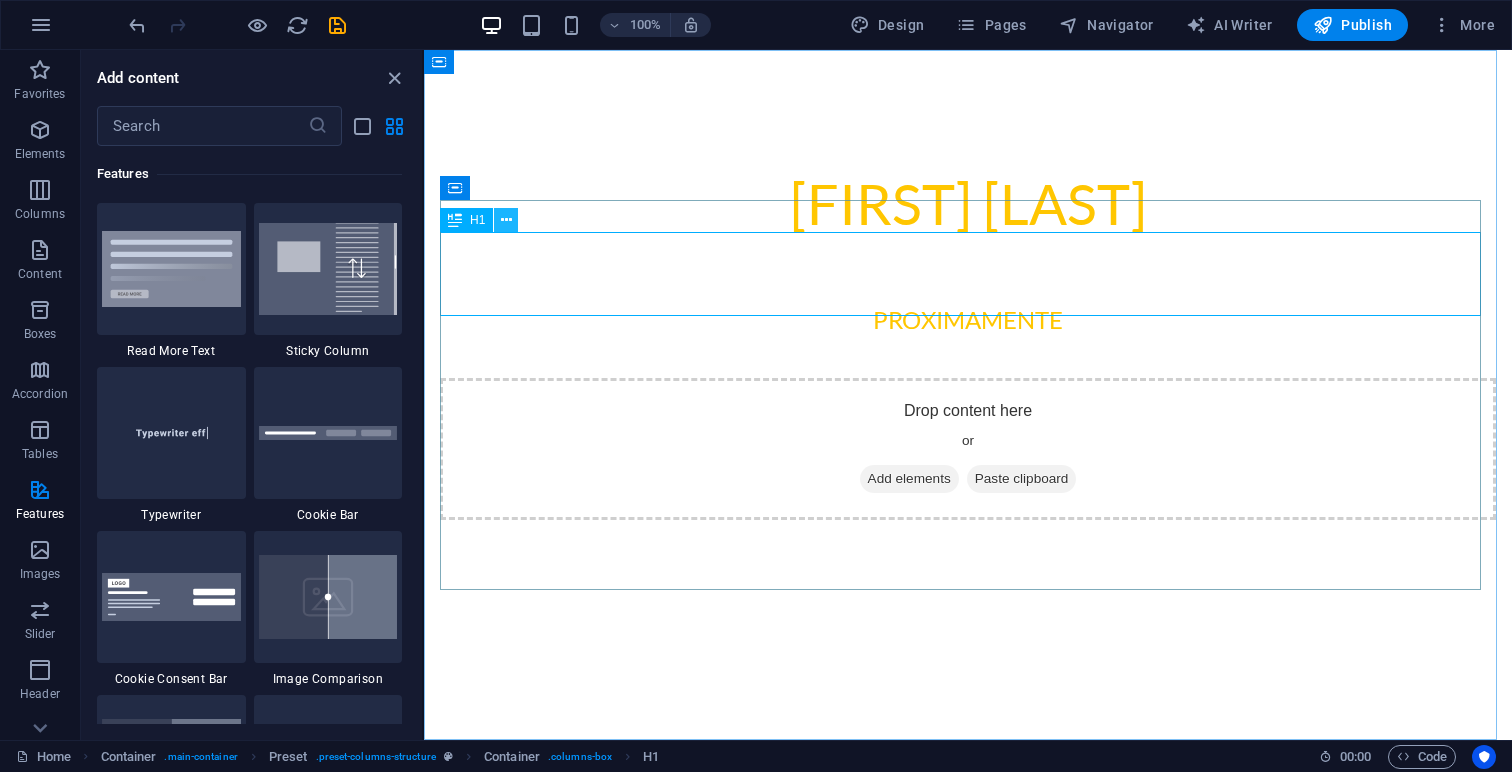 click at bounding box center [506, 220] 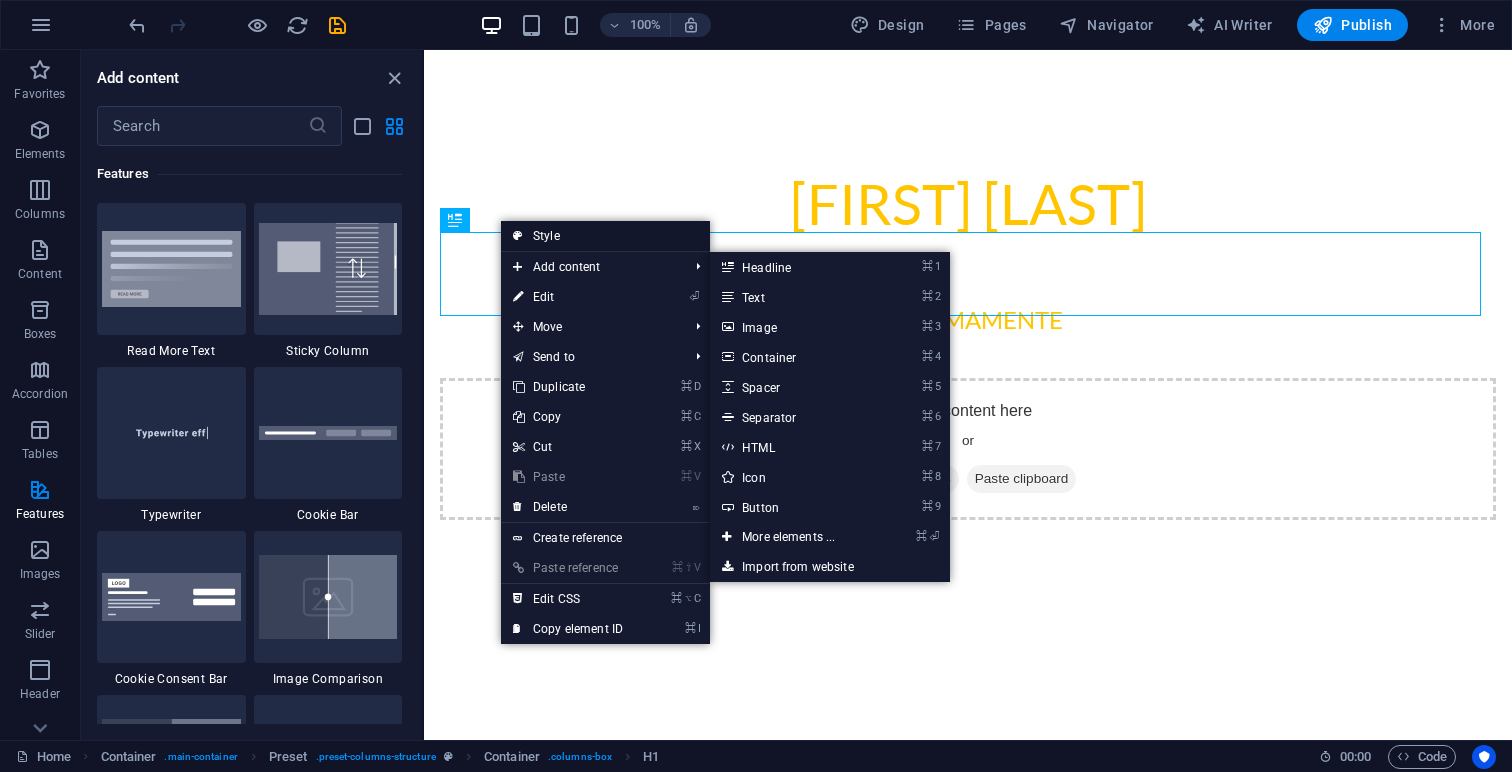 click on "Style" at bounding box center [605, 236] 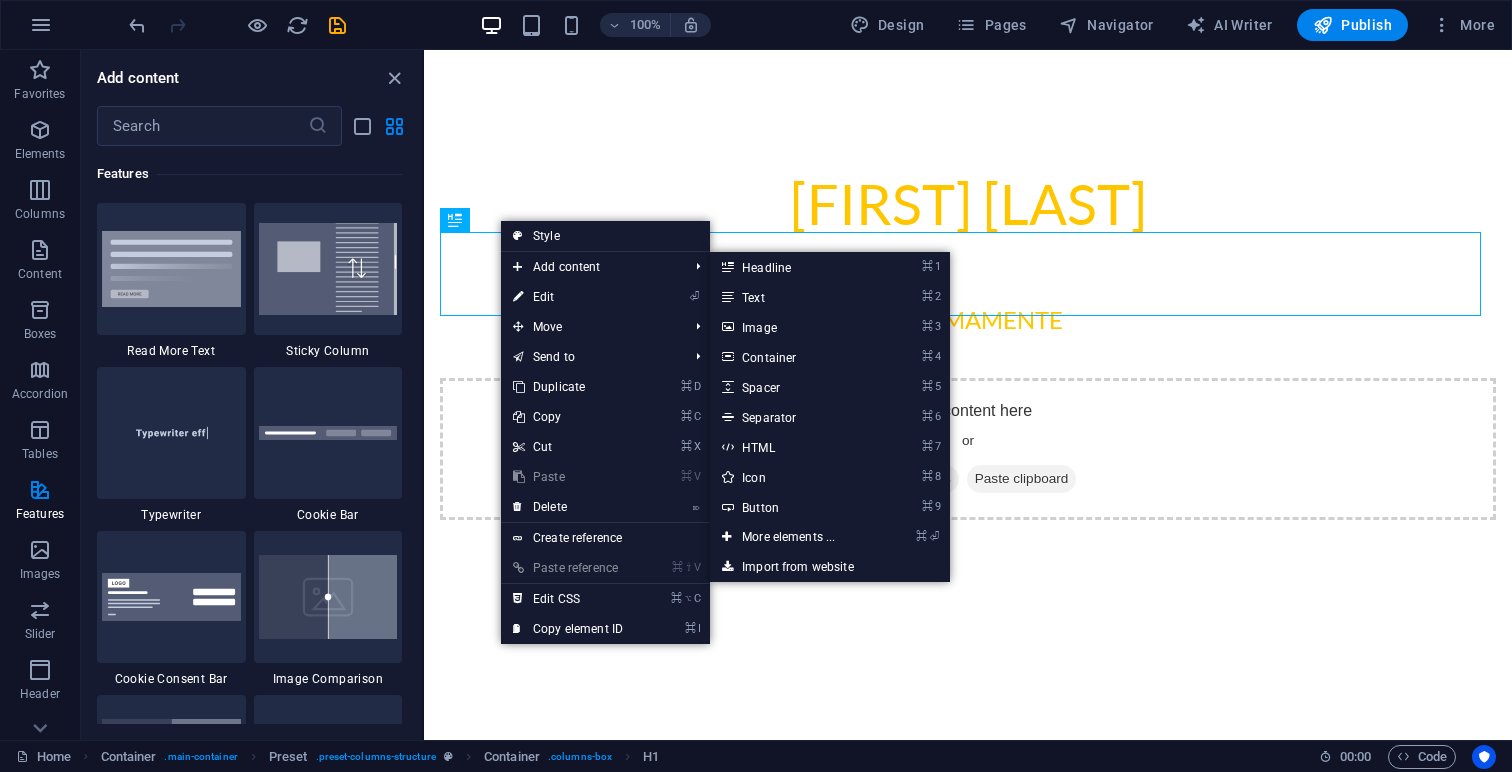 select on "px" 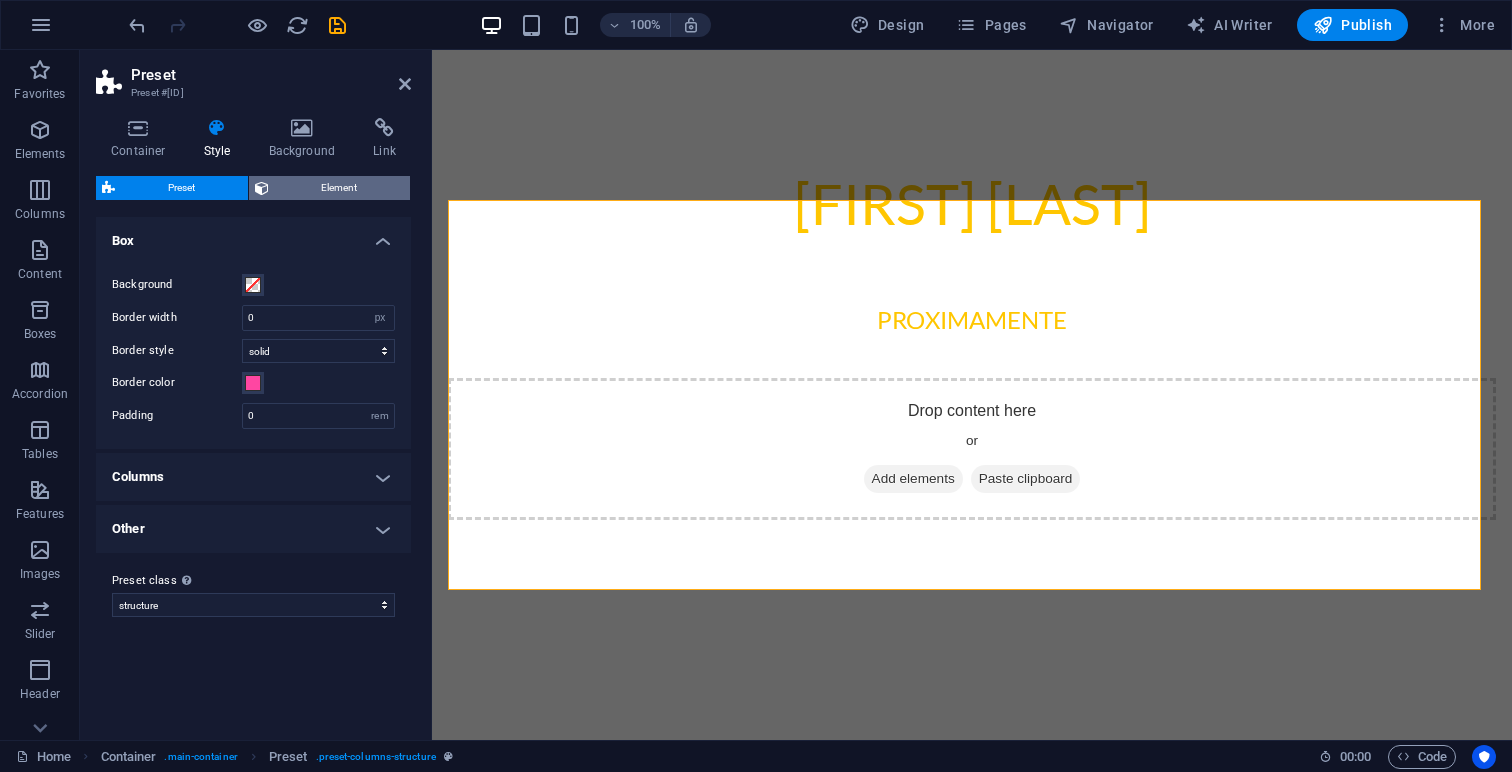 click on "Element" at bounding box center [340, 188] 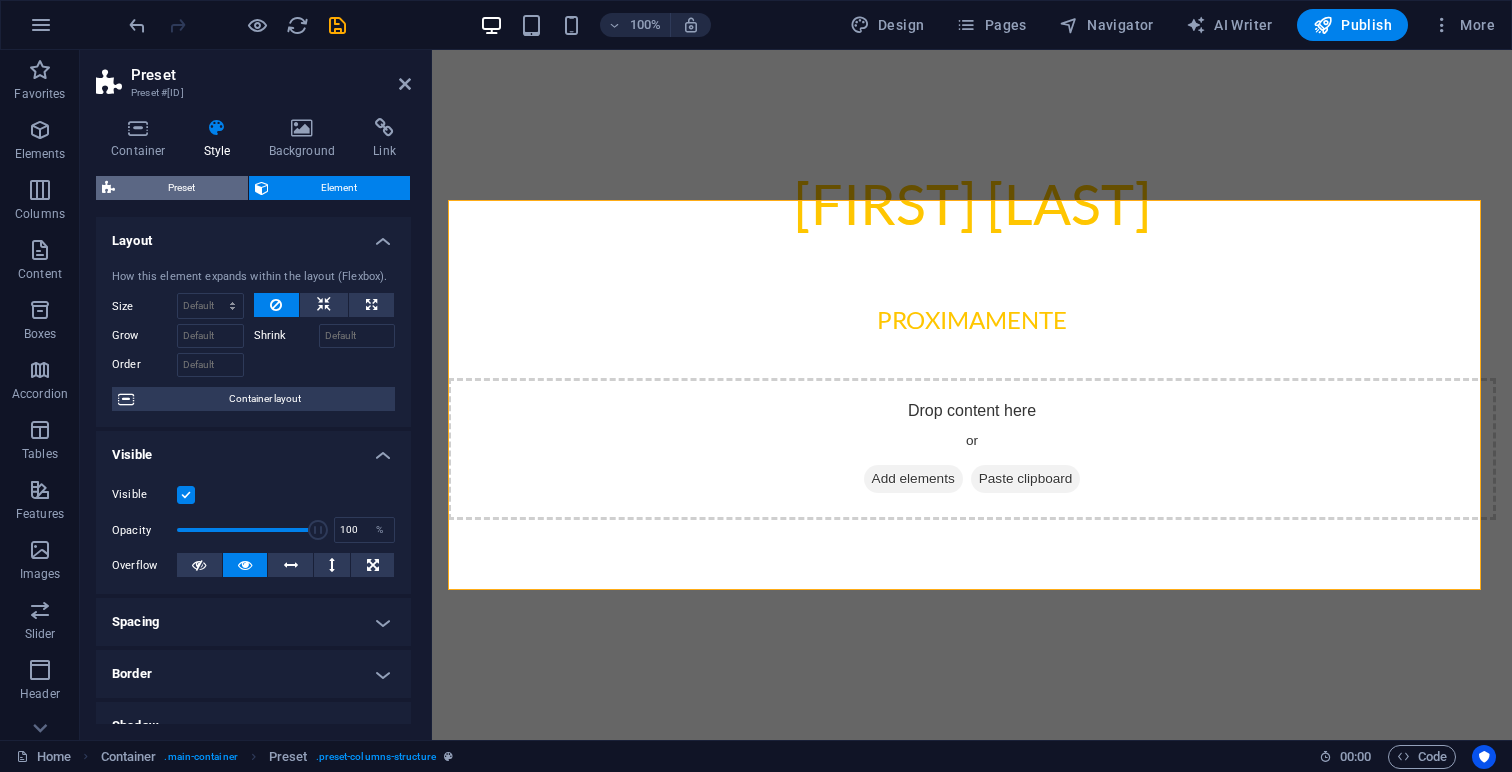click on "Preset" at bounding box center (181, 188) 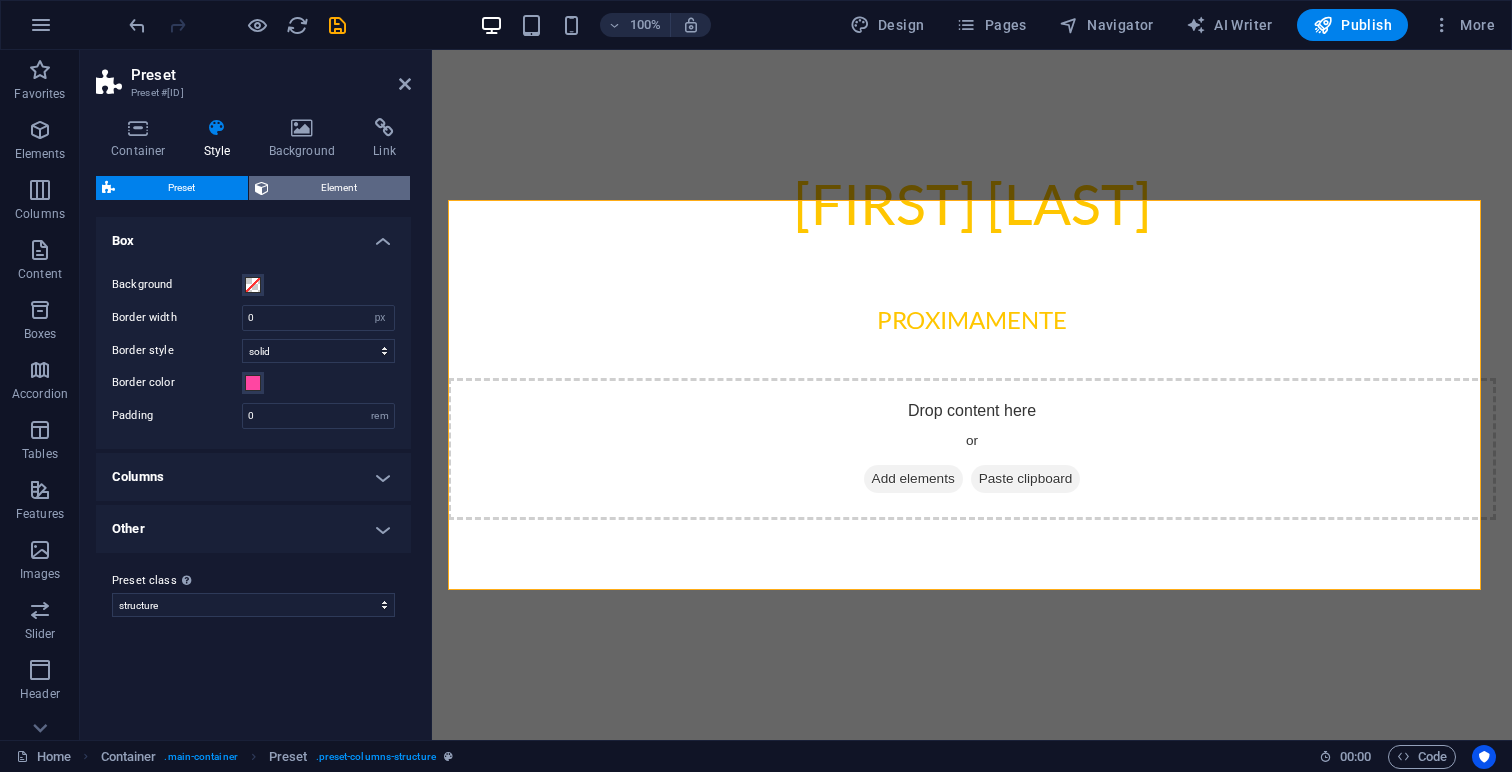 click on "Element" at bounding box center [340, 188] 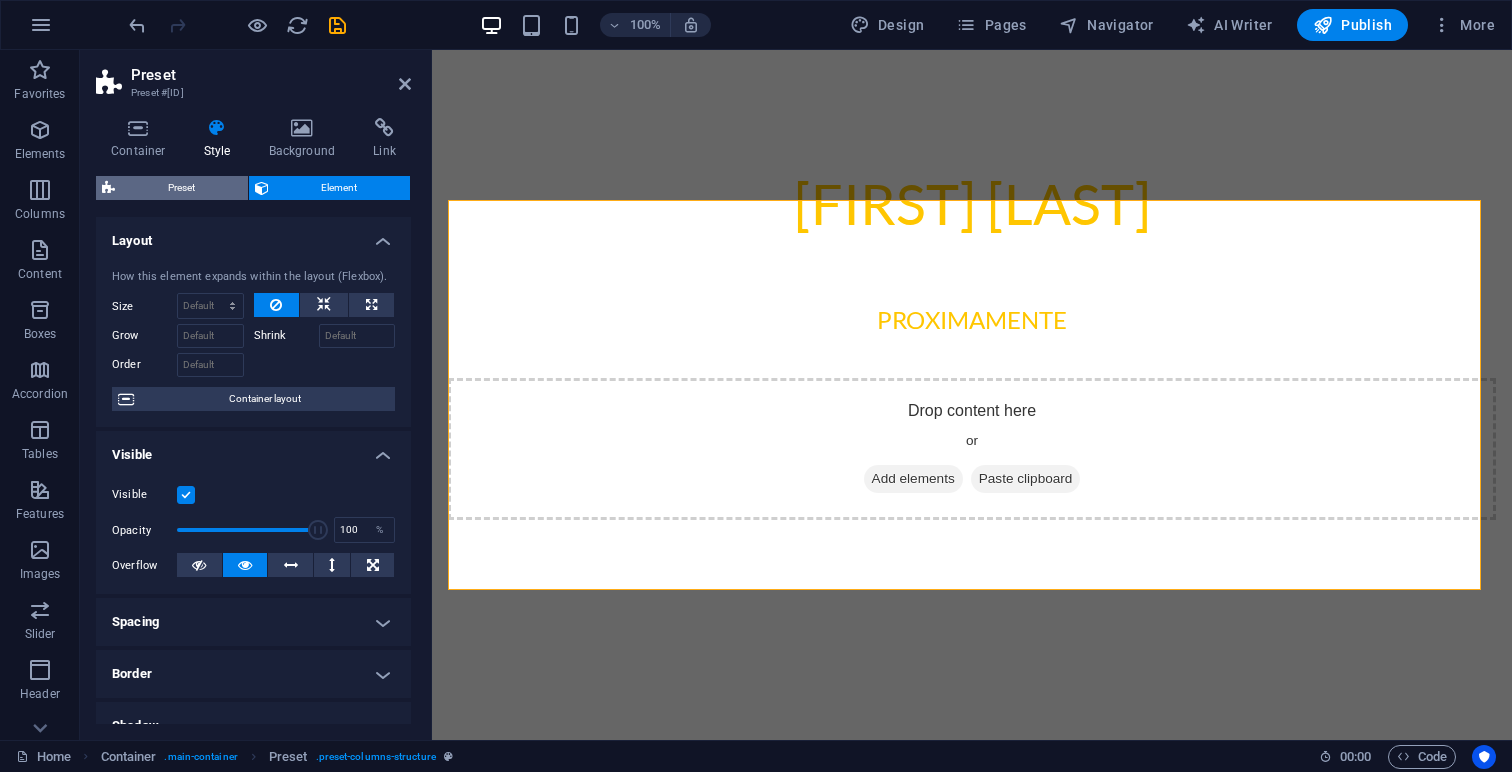 click on "Preset" at bounding box center (181, 188) 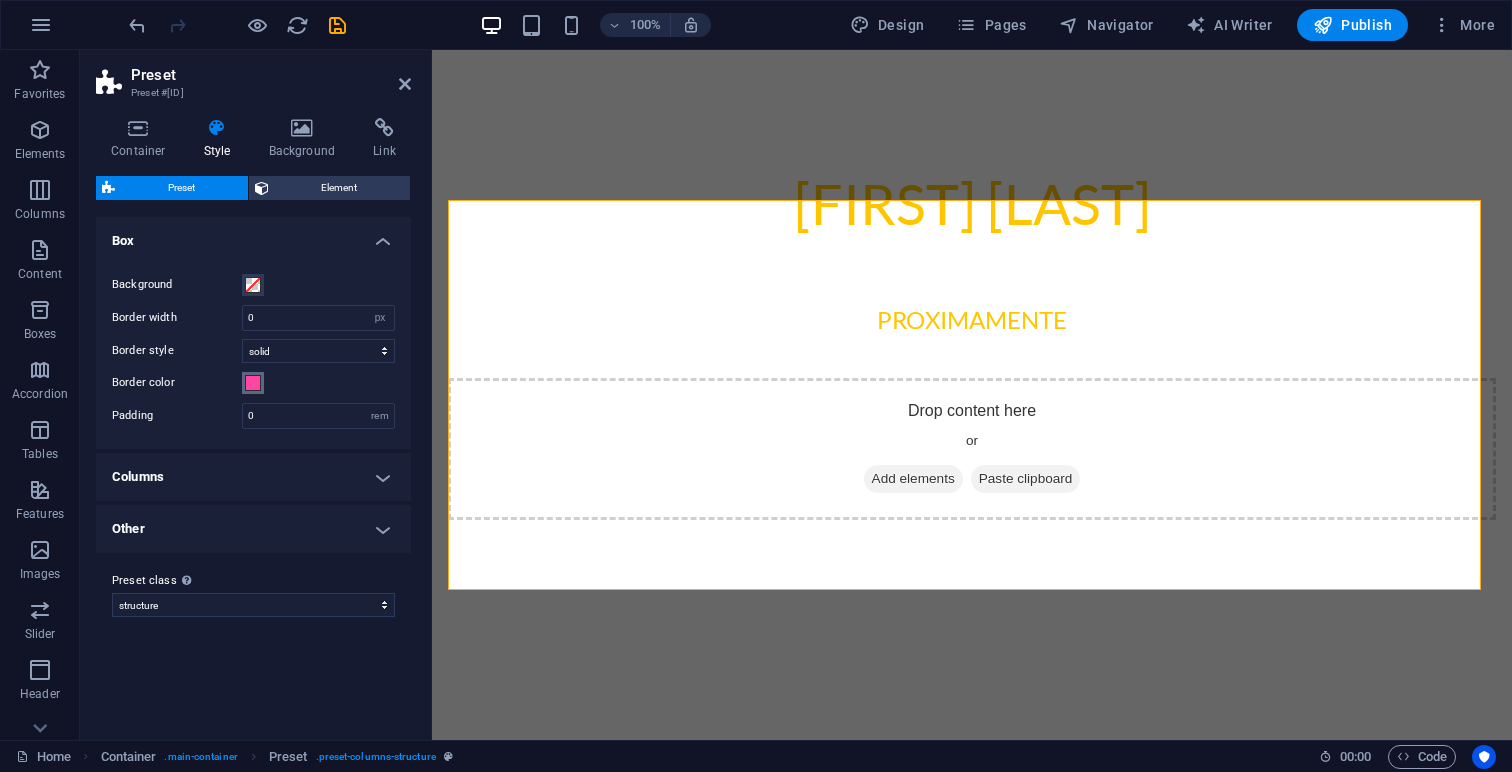 click on "Border color" at bounding box center [253, 383] 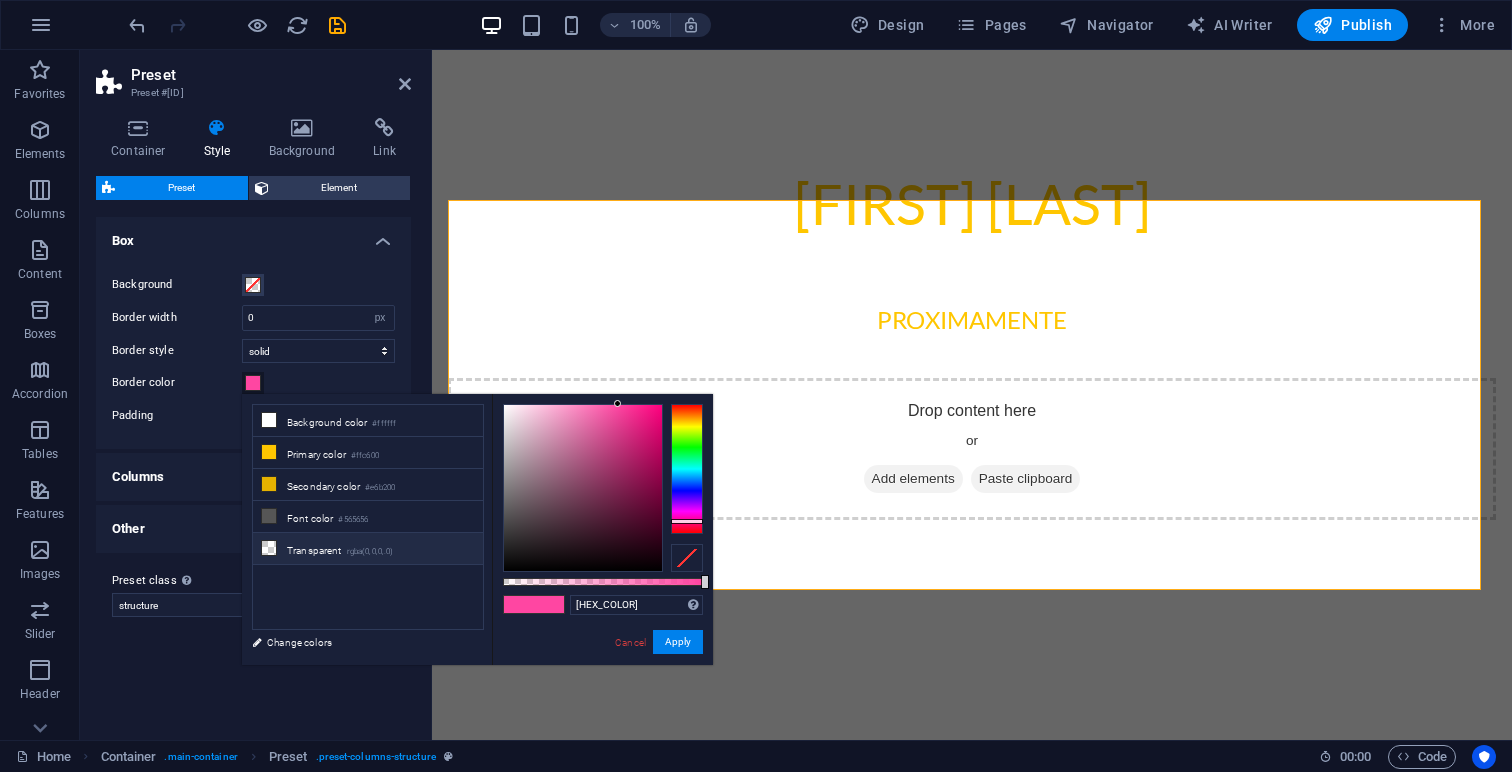click on "Transparent
rgba(0,0,0,.0)" at bounding box center (368, 549) 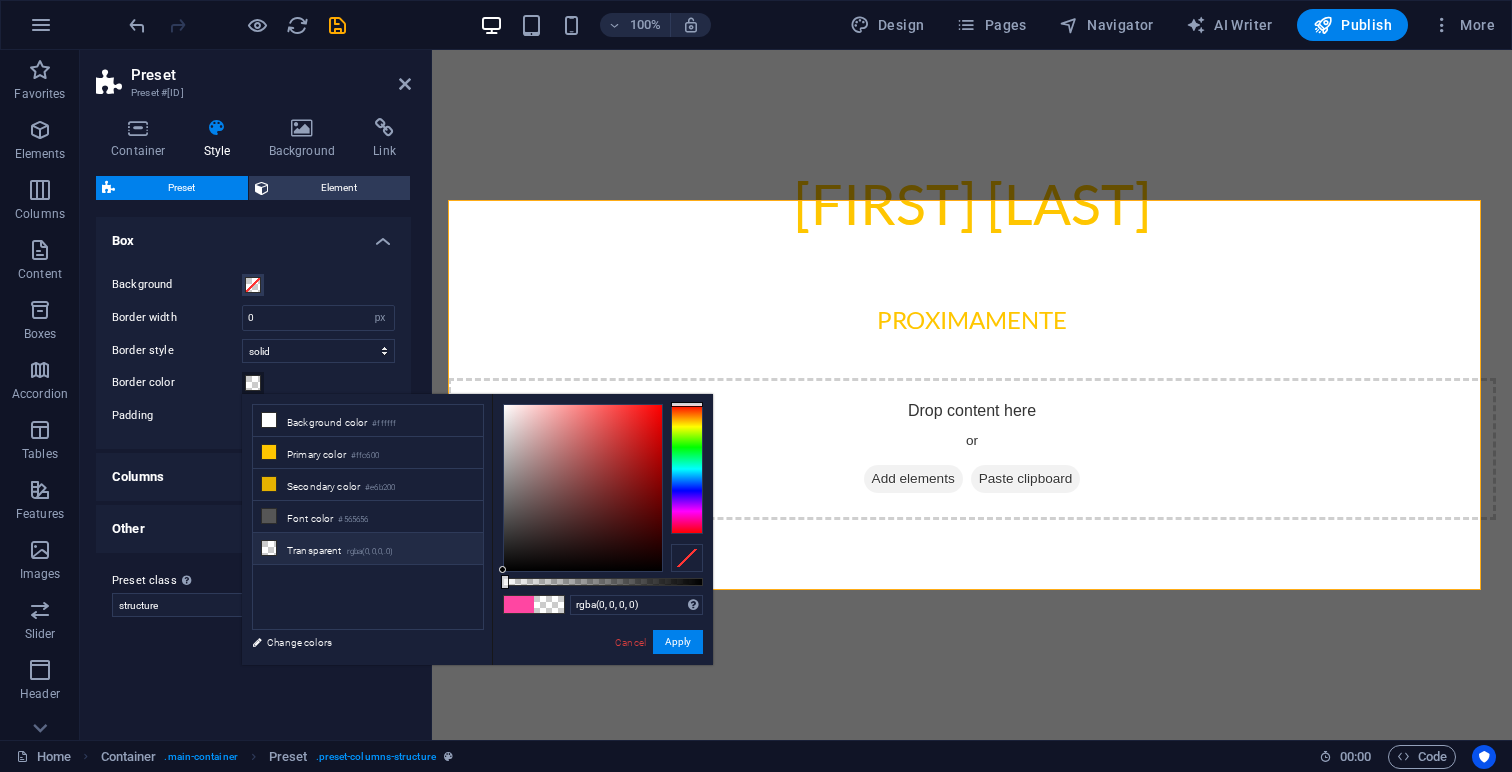 click on "Padding 0 rem" at bounding box center (253, 416) 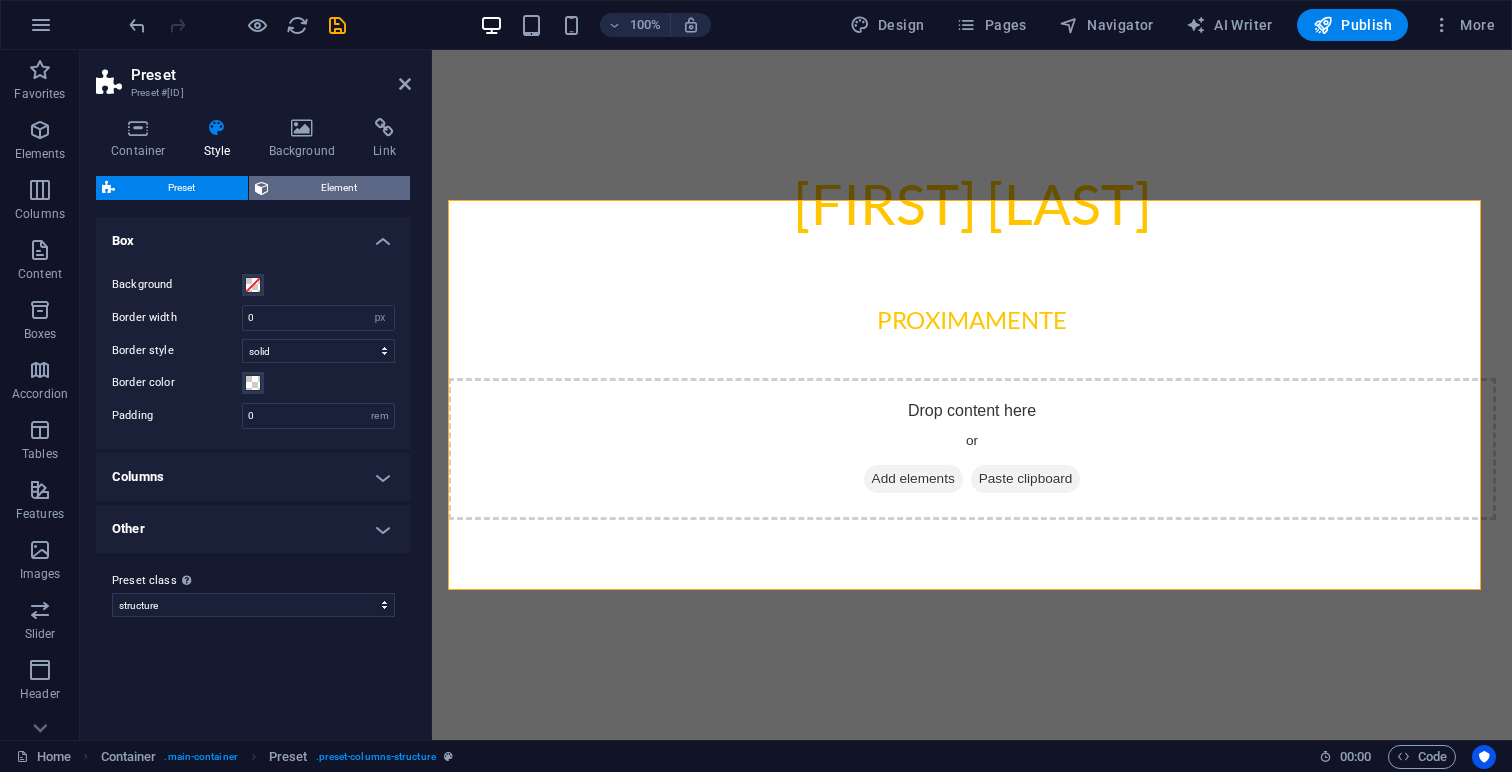 click on "Element" at bounding box center [340, 188] 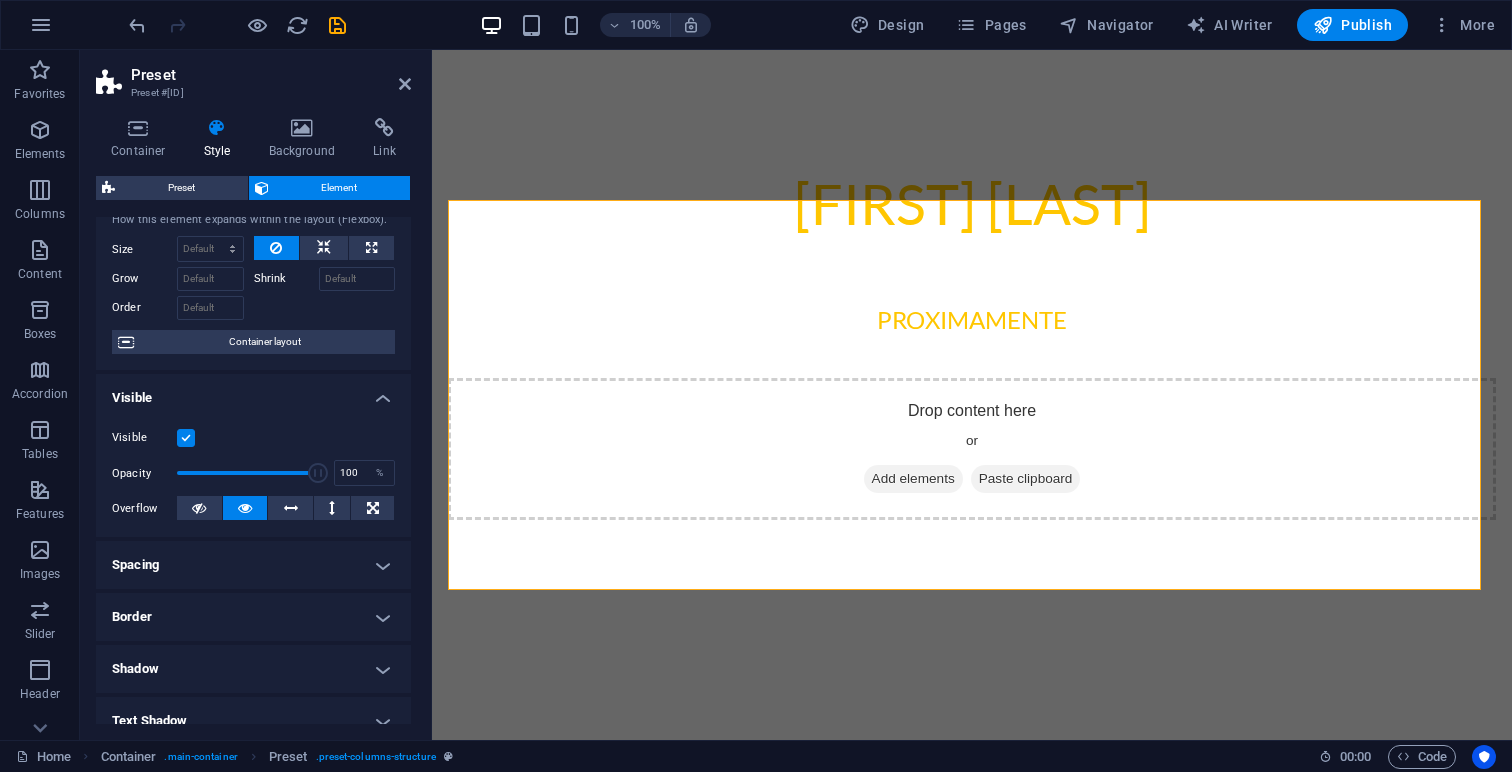 scroll, scrollTop: 131, scrollLeft: 0, axis: vertical 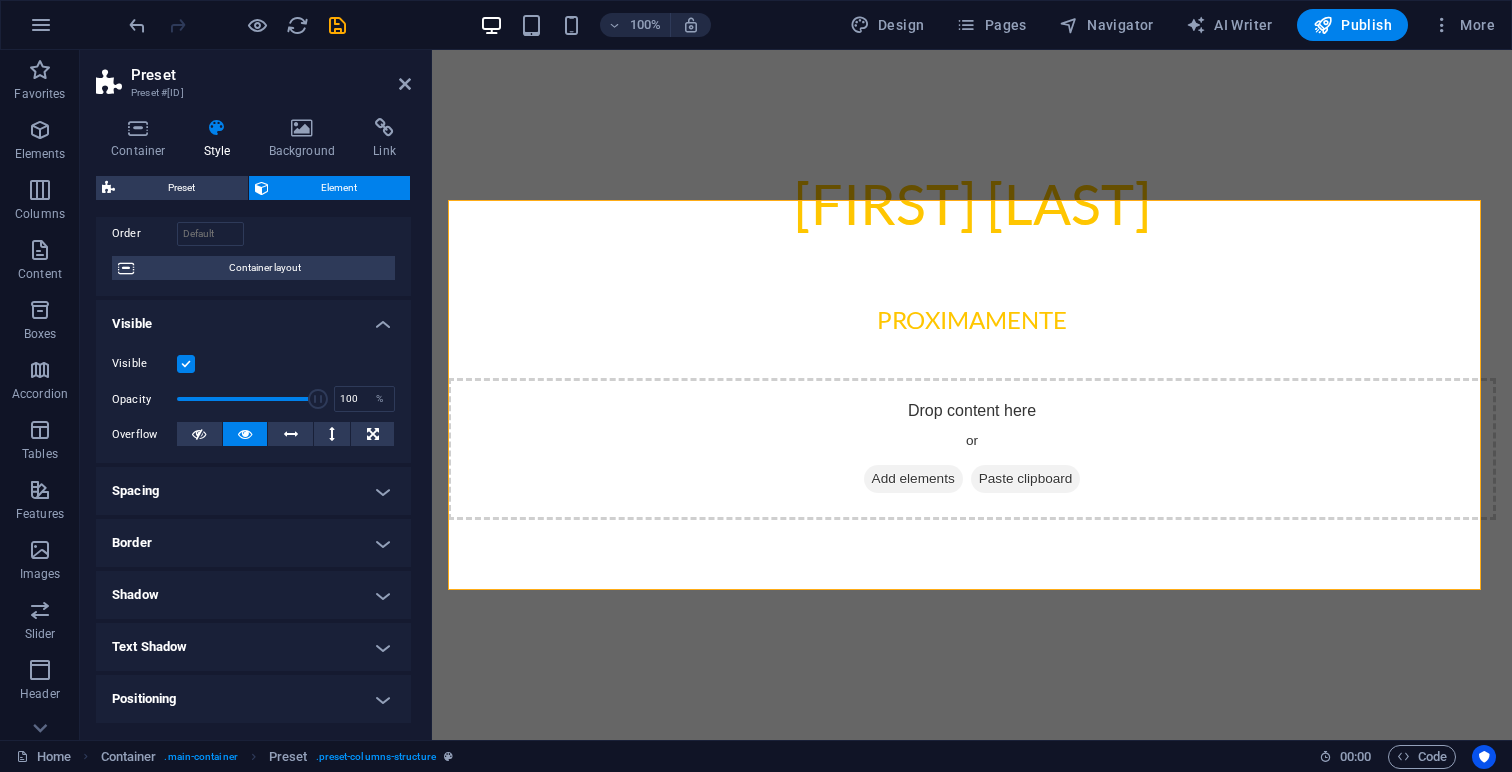 click on "Visible" at bounding box center (253, 318) 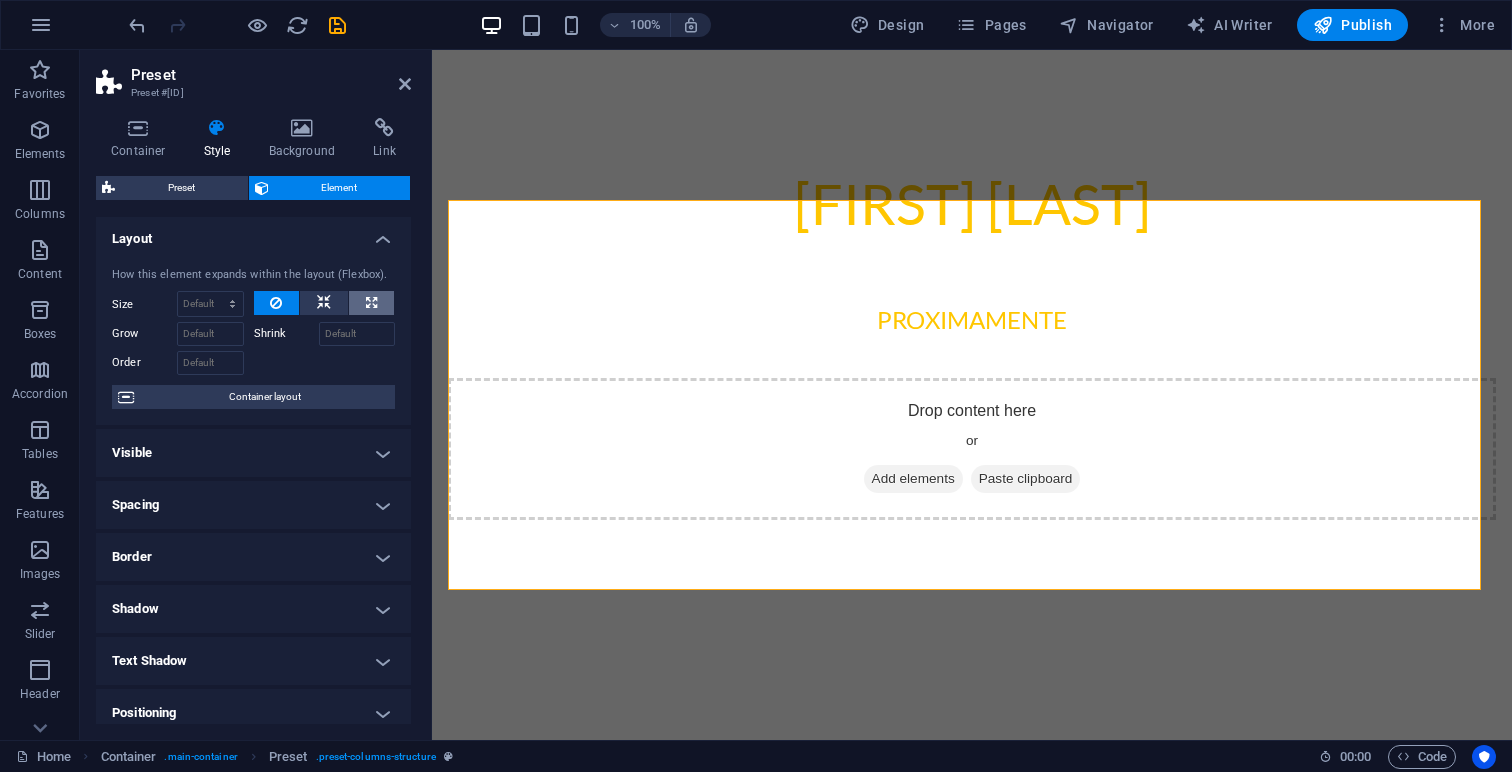 scroll, scrollTop: 0, scrollLeft: 0, axis: both 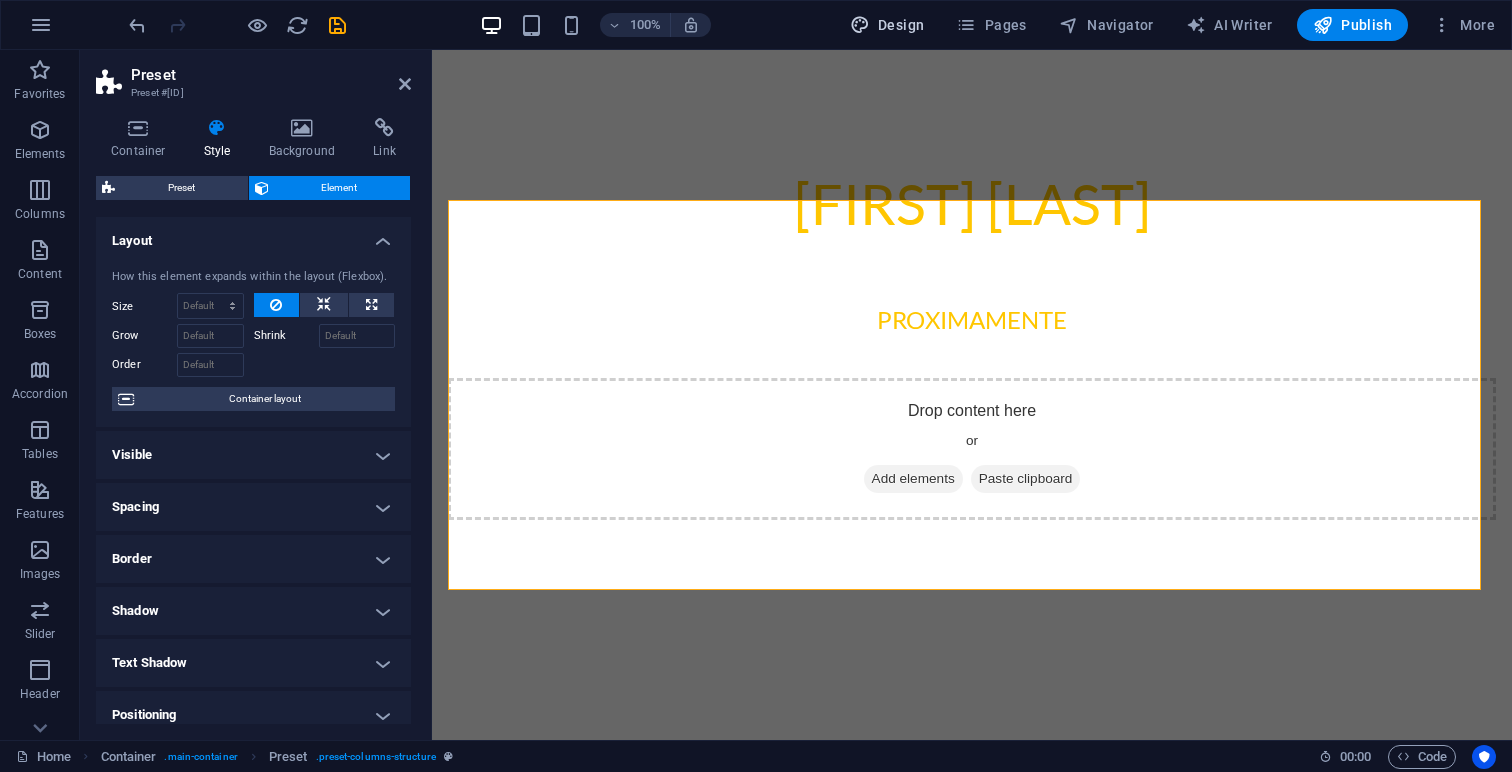 click on "Design" at bounding box center (887, 25) 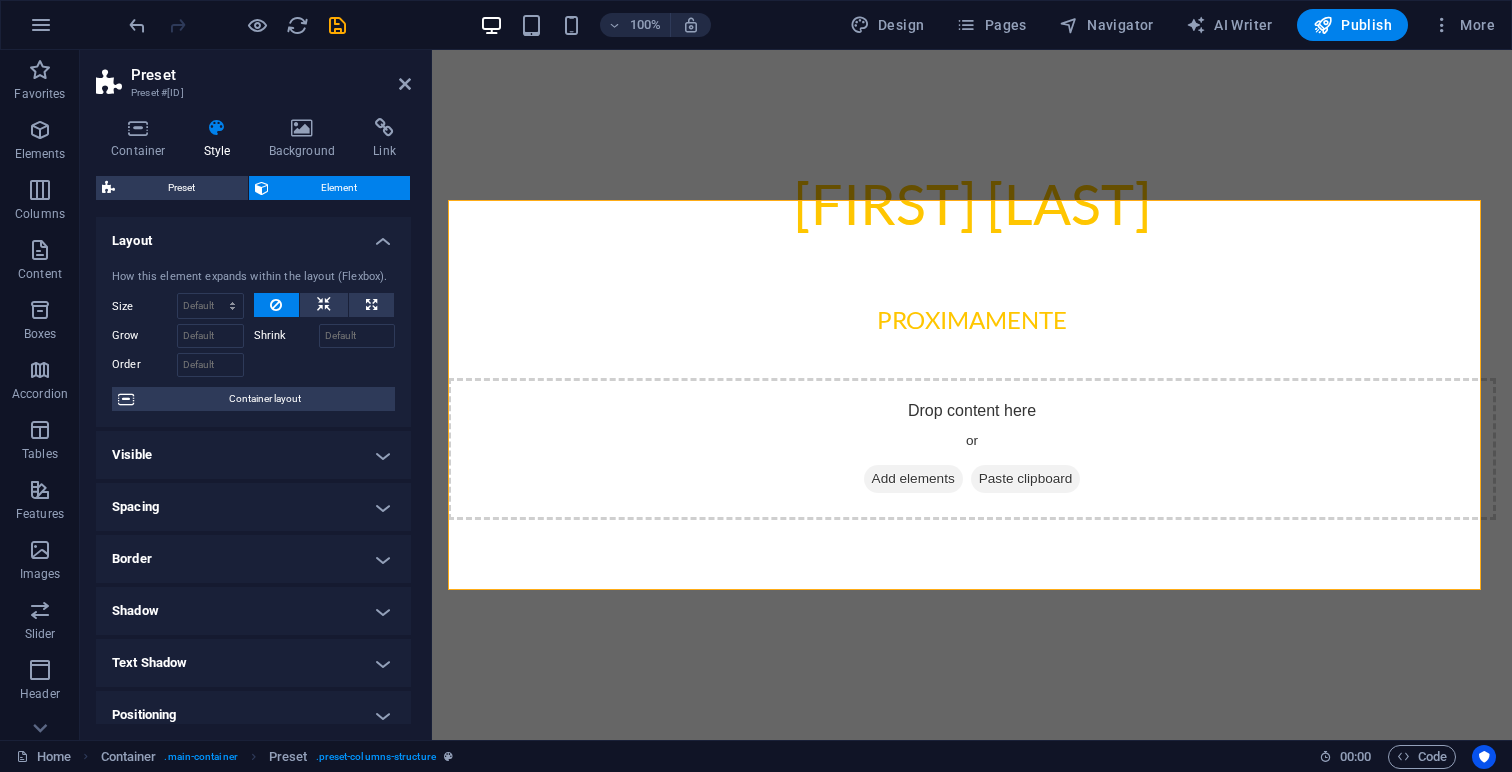 select on "rem" 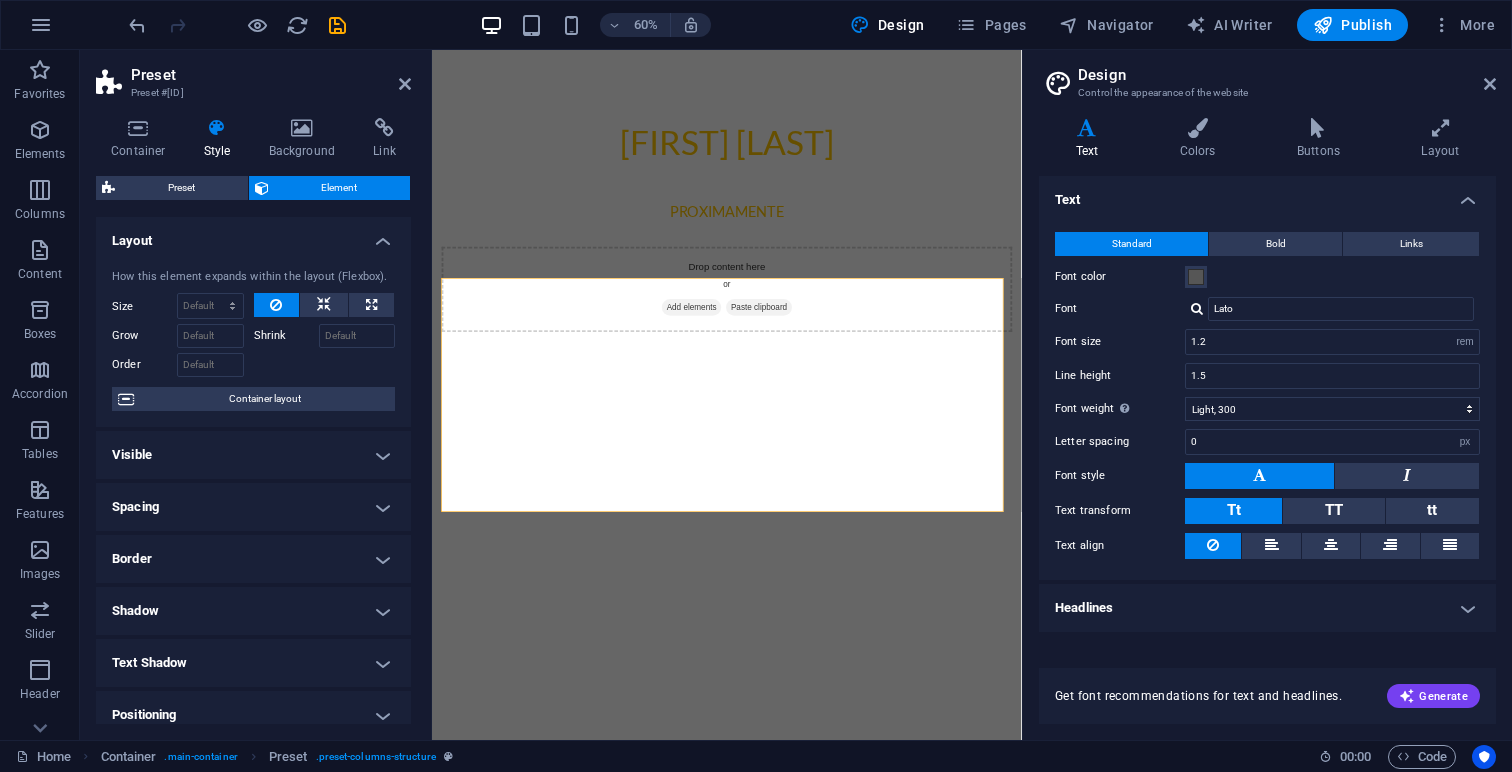 drag, startPoint x: 1467, startPoint y: 198, endPoint x: 1465, endPoint y: 223, distance: 25.079872 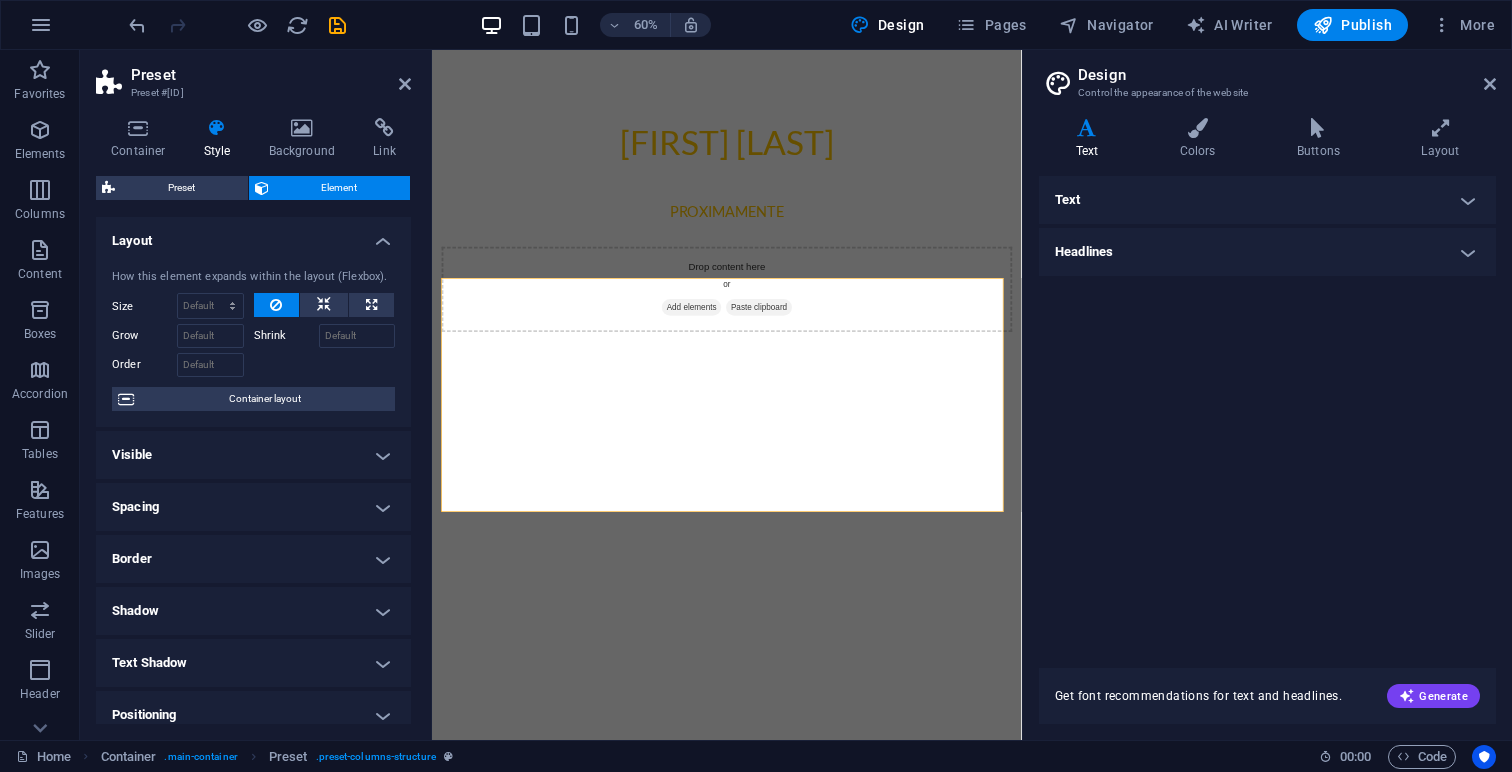 click on "Headlines" at bounding box center (1267, 252) 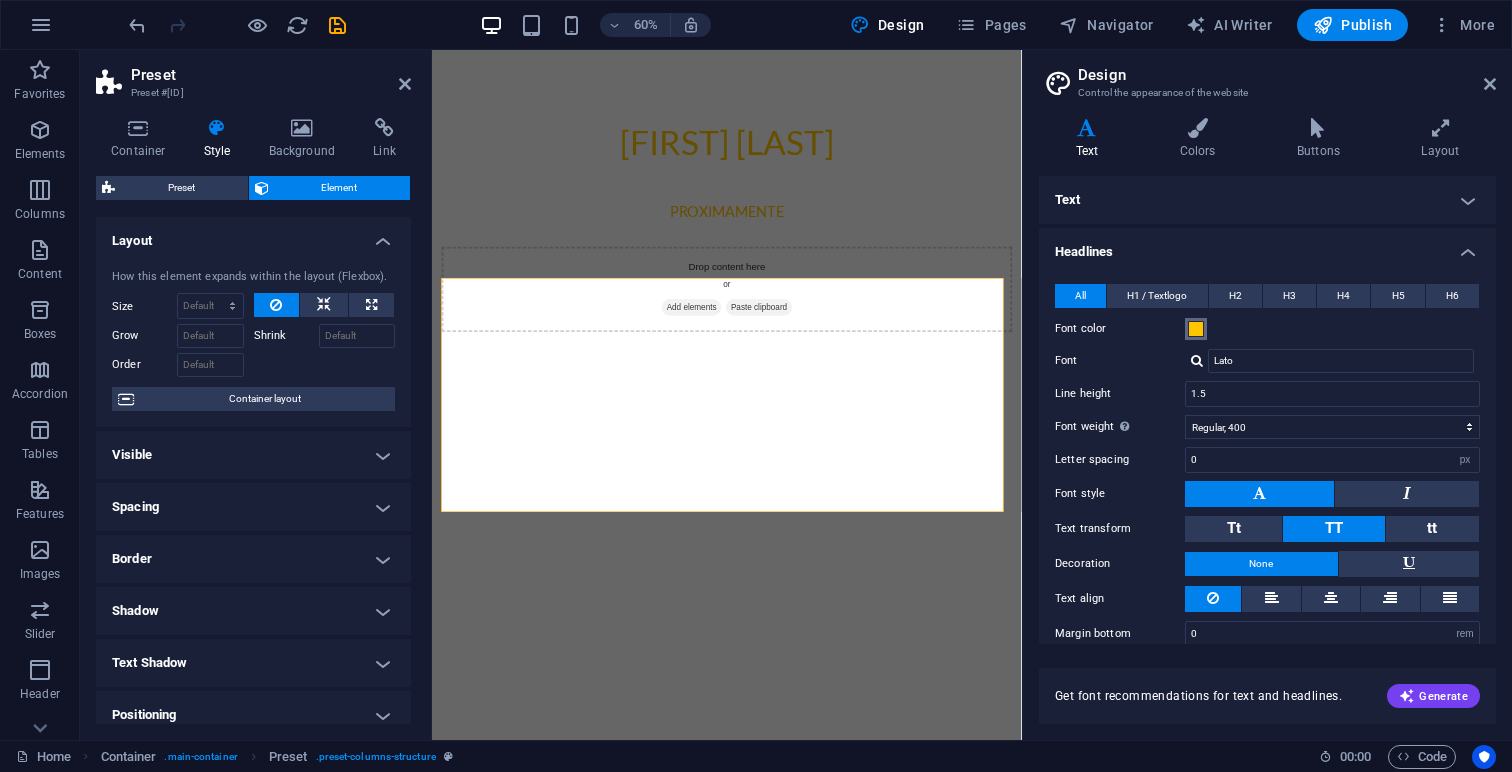 click at bounding box center [1196, 329] 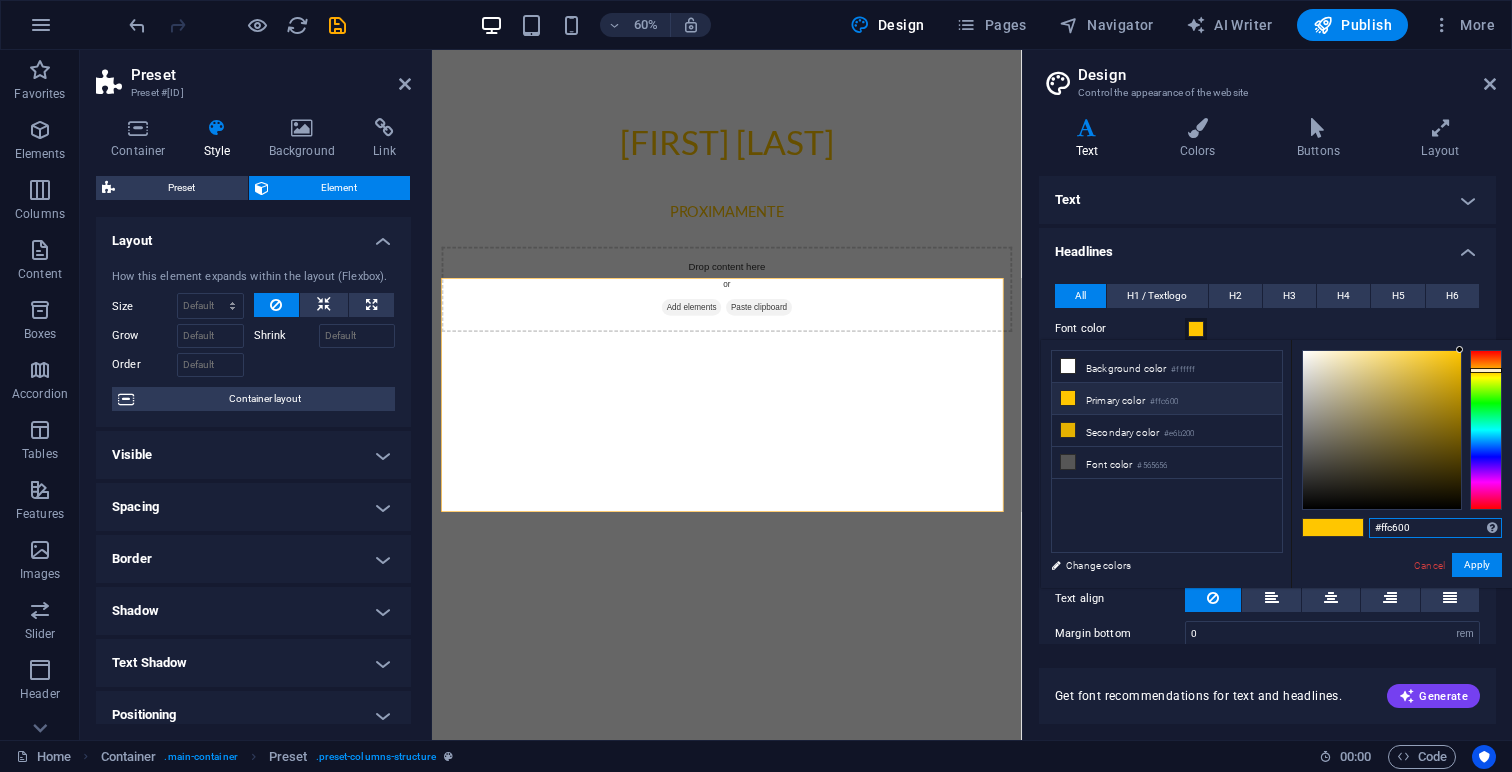 click on "#ffc600" at bounding box center [1435, 528] 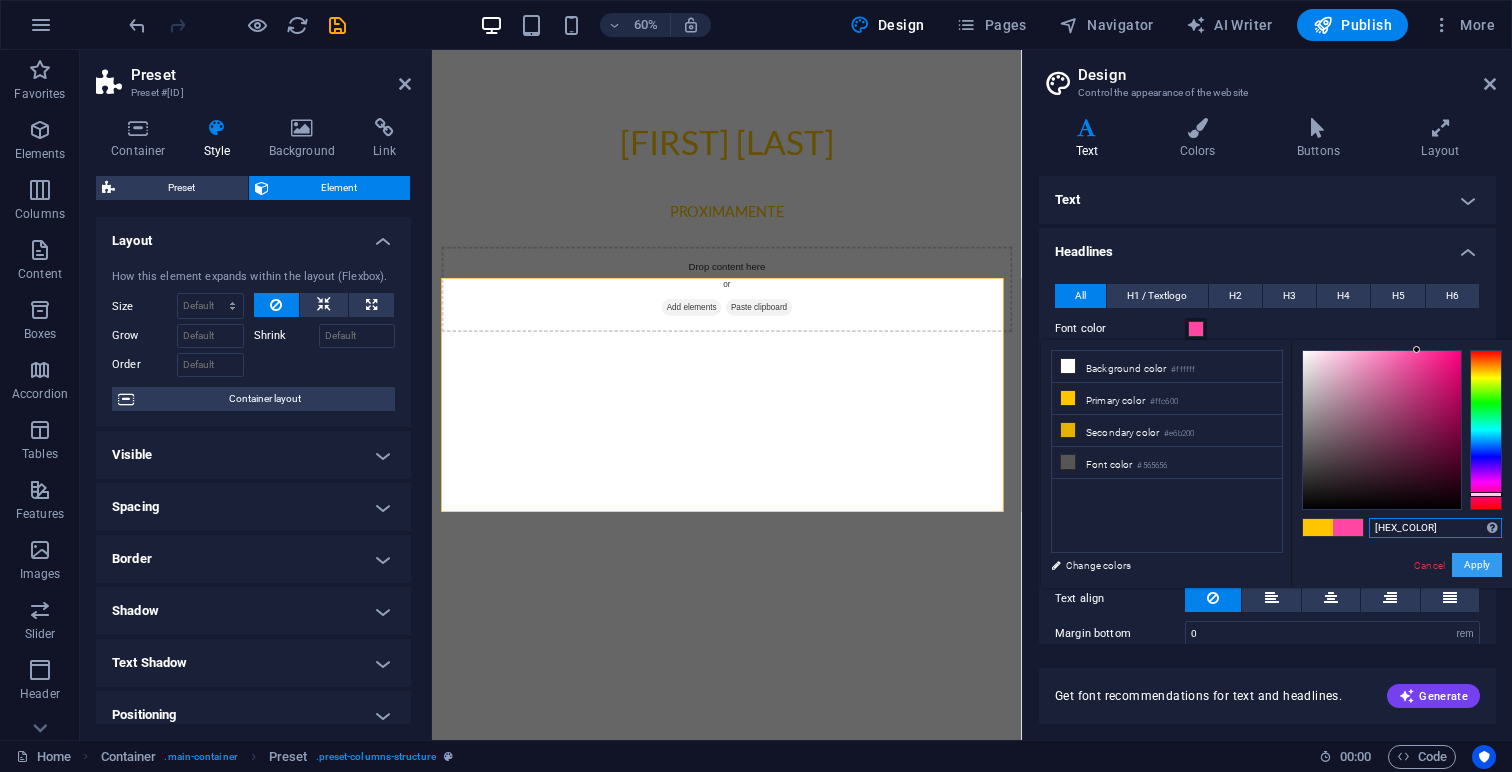 type on "#ff46a2" 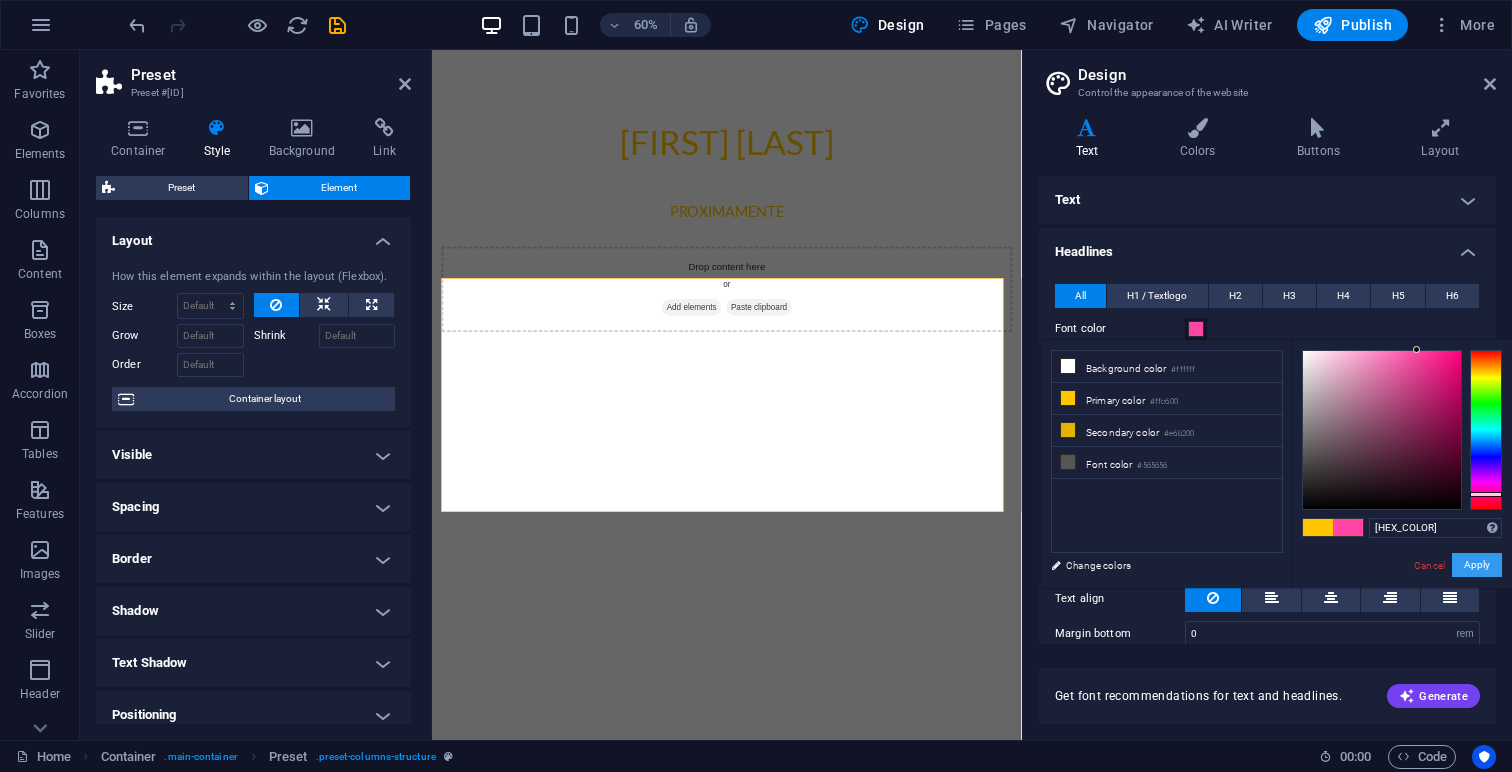 click on "Apply" at bounding box center [1477, 565] 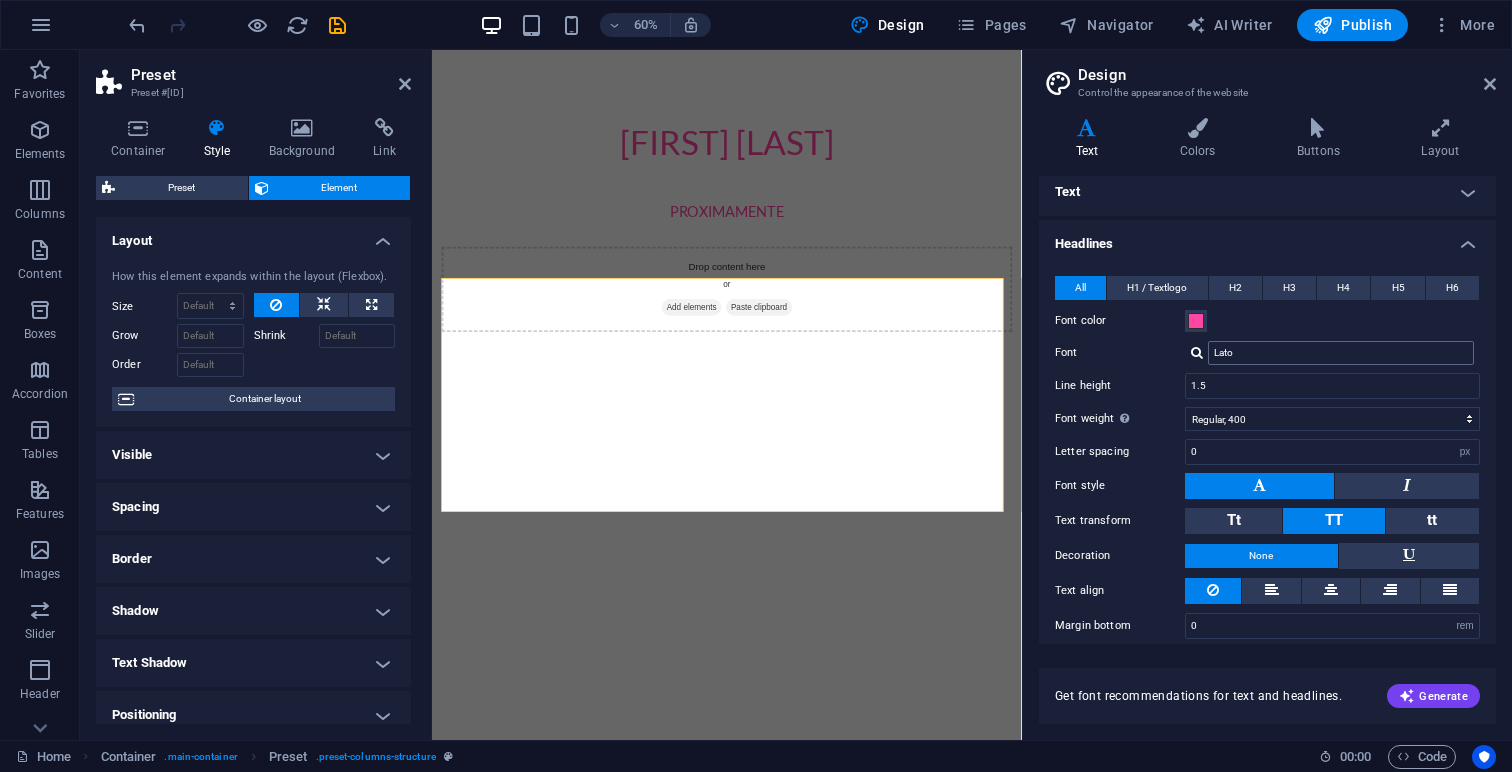 scroll, scrollTop: 0, scrollLeft: 0, axis: both 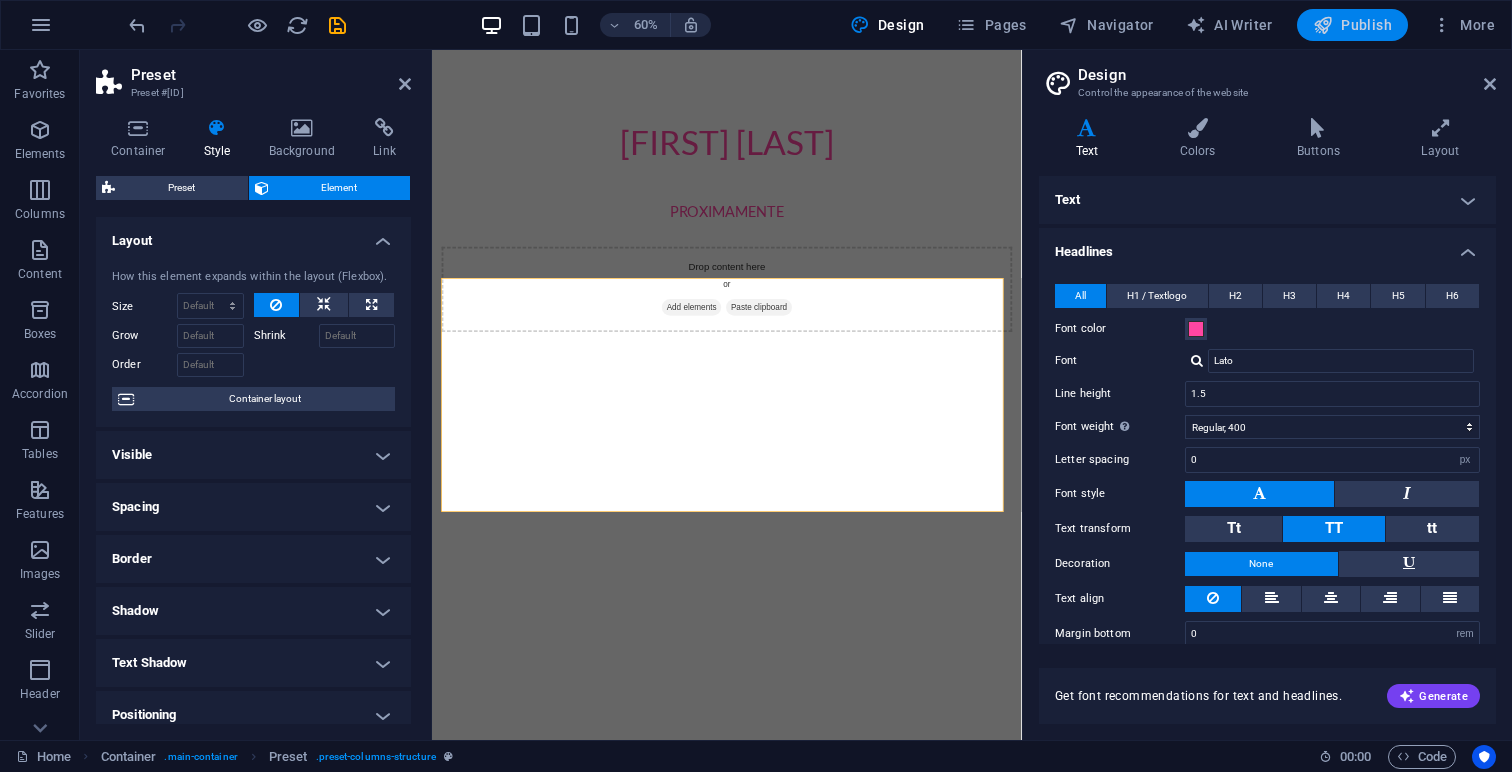 click on "Publish" at bounding box center (1352, 25) 